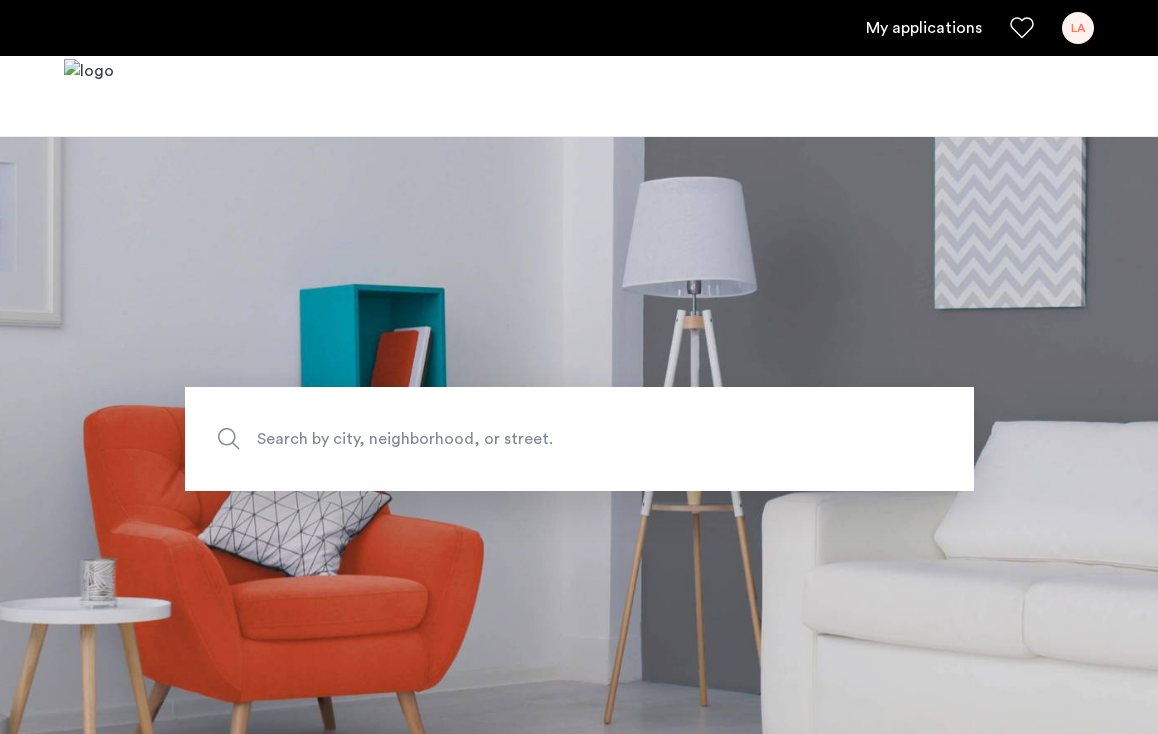 scroll, scrollTop: 0, scrollLeft: 0, axis: both 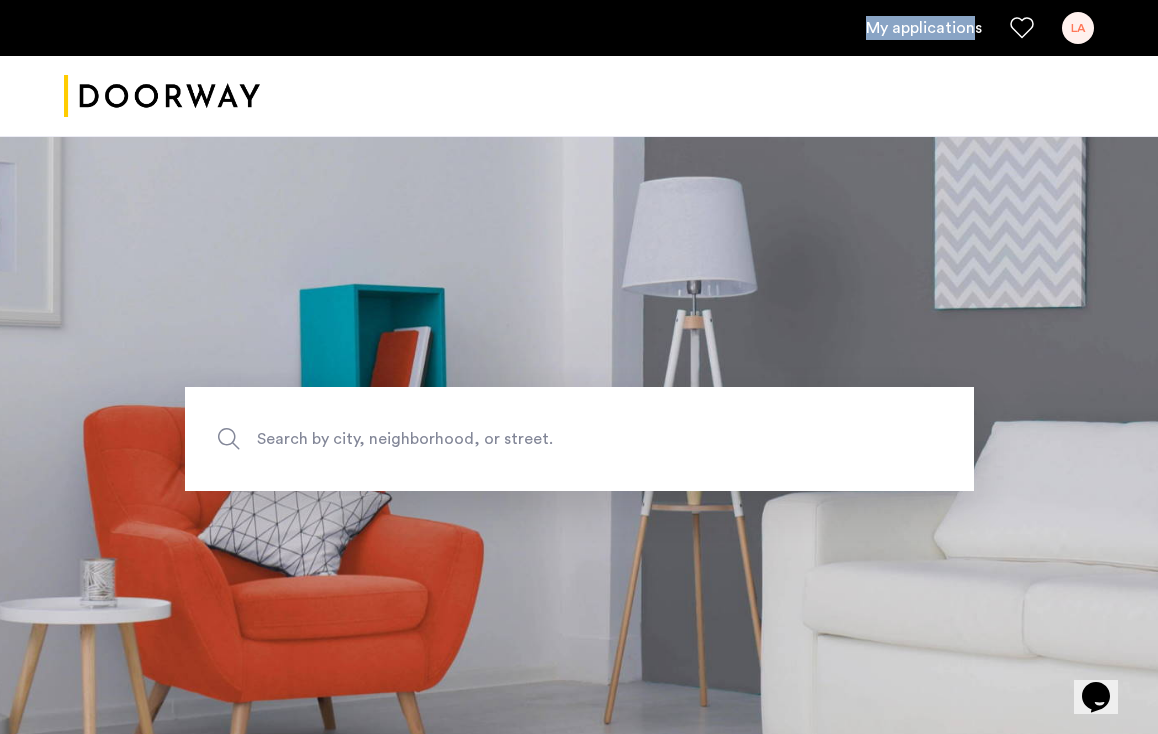 drag, startPoint x: 0, startPoint y: 0, endPoint x: 976, endPoint y: 31, distance: 976.4922 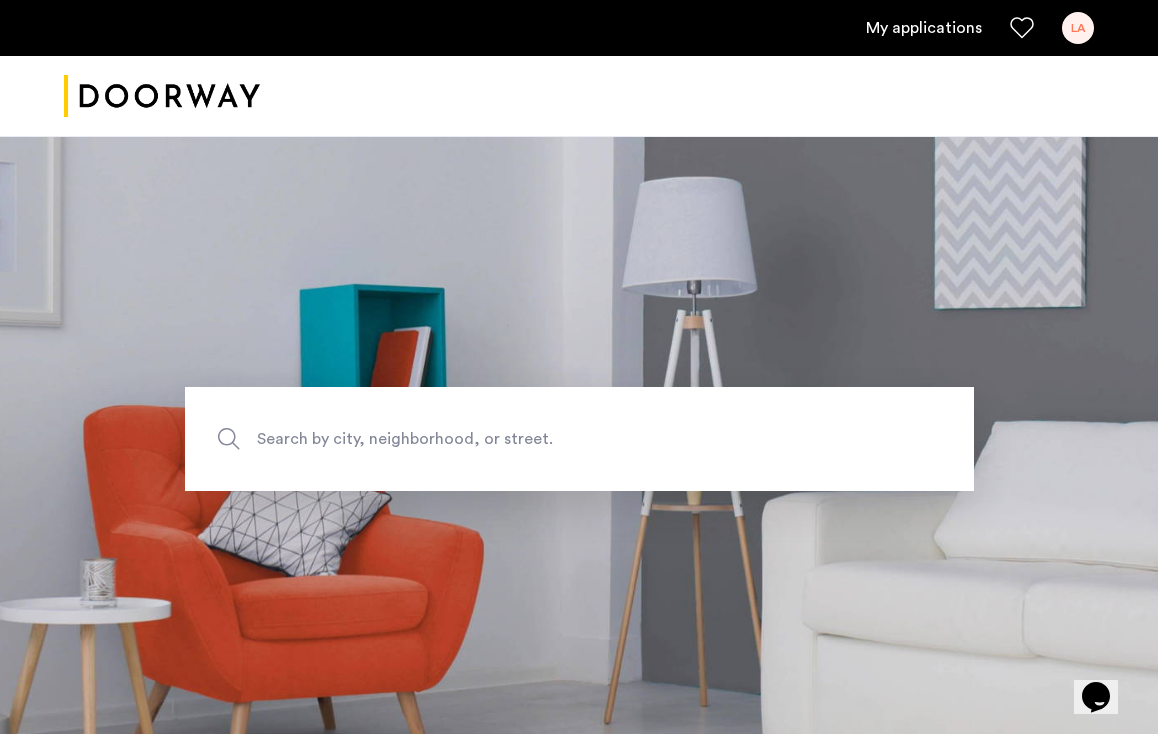 click at bounding box center (579, 96) 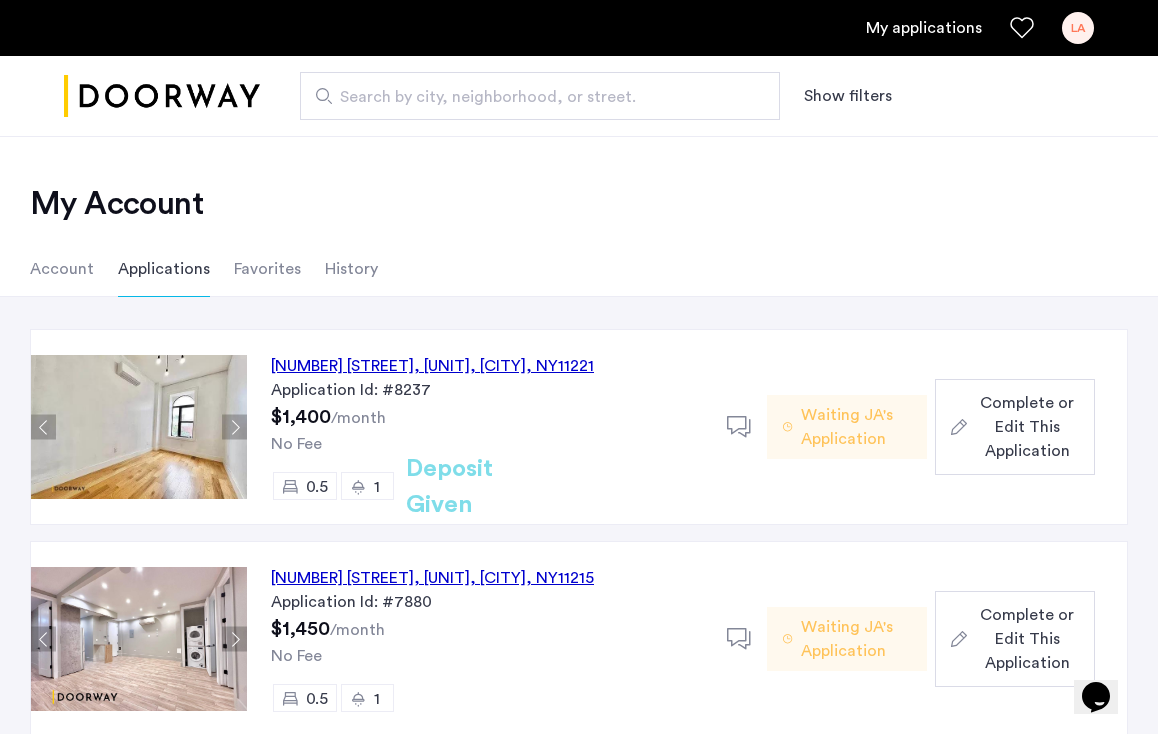 click on "856 Greene Avenue, Unit 5LBR, Brooklyn , NY  11221" 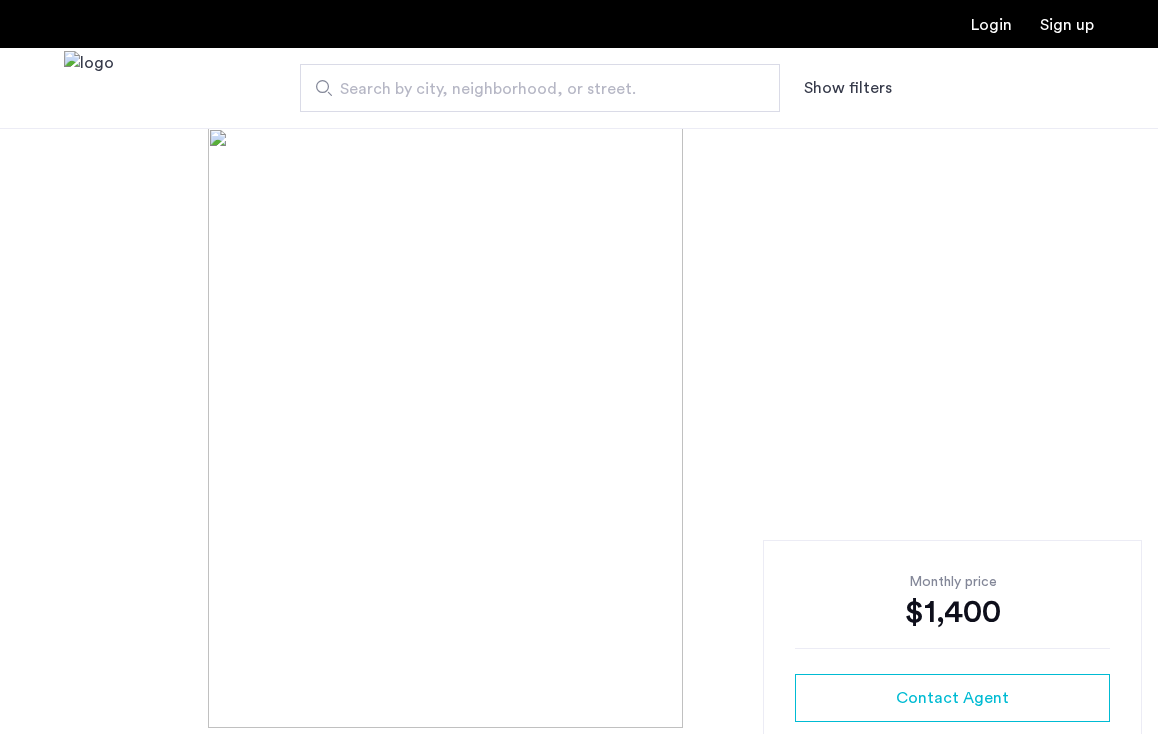 scroll, scrollTop: 0, scrollLeft: 0, axis: both 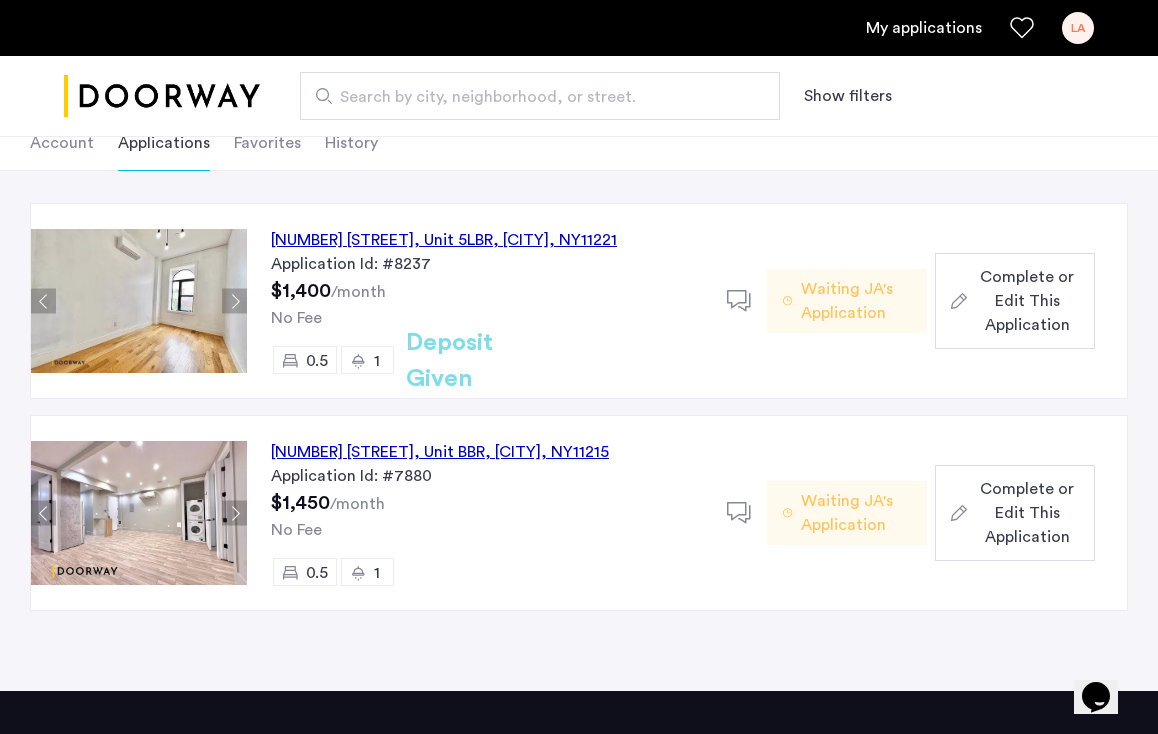 click on "[NUMBER] [STREET], [UNIT], [CITY] , [STATE]  [ZIP]" 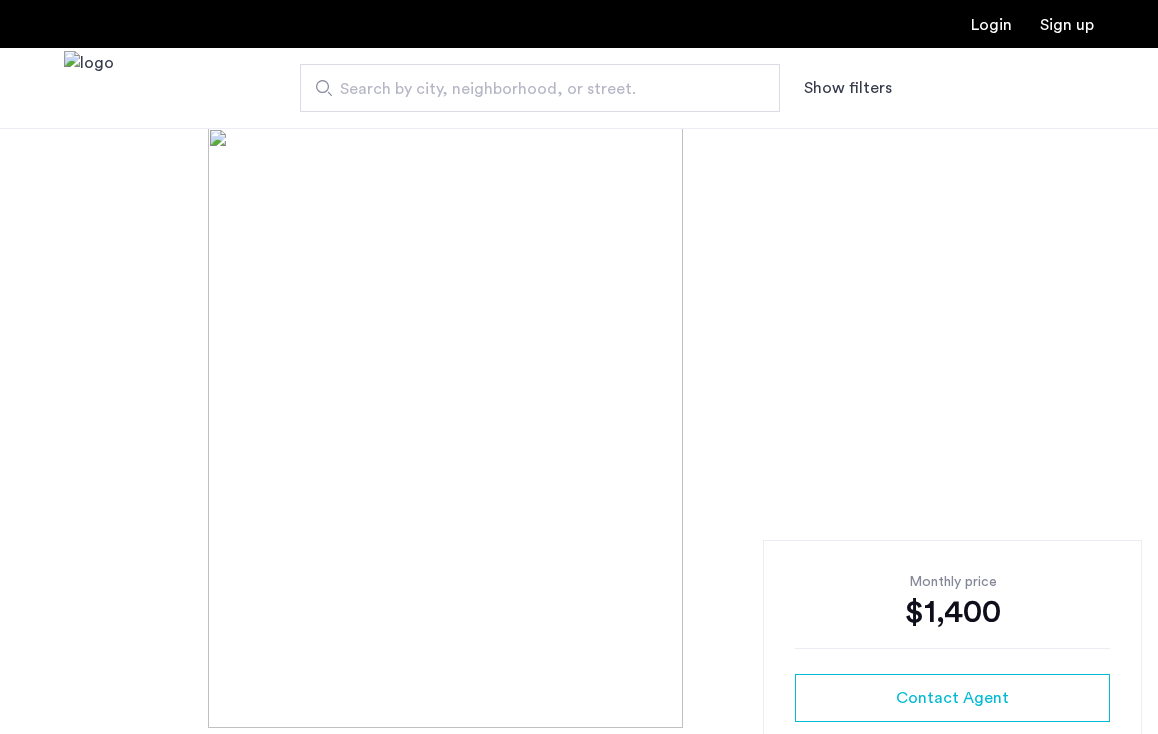 scroll, scrollTop: 0, scrollLeft: 0, axis: both 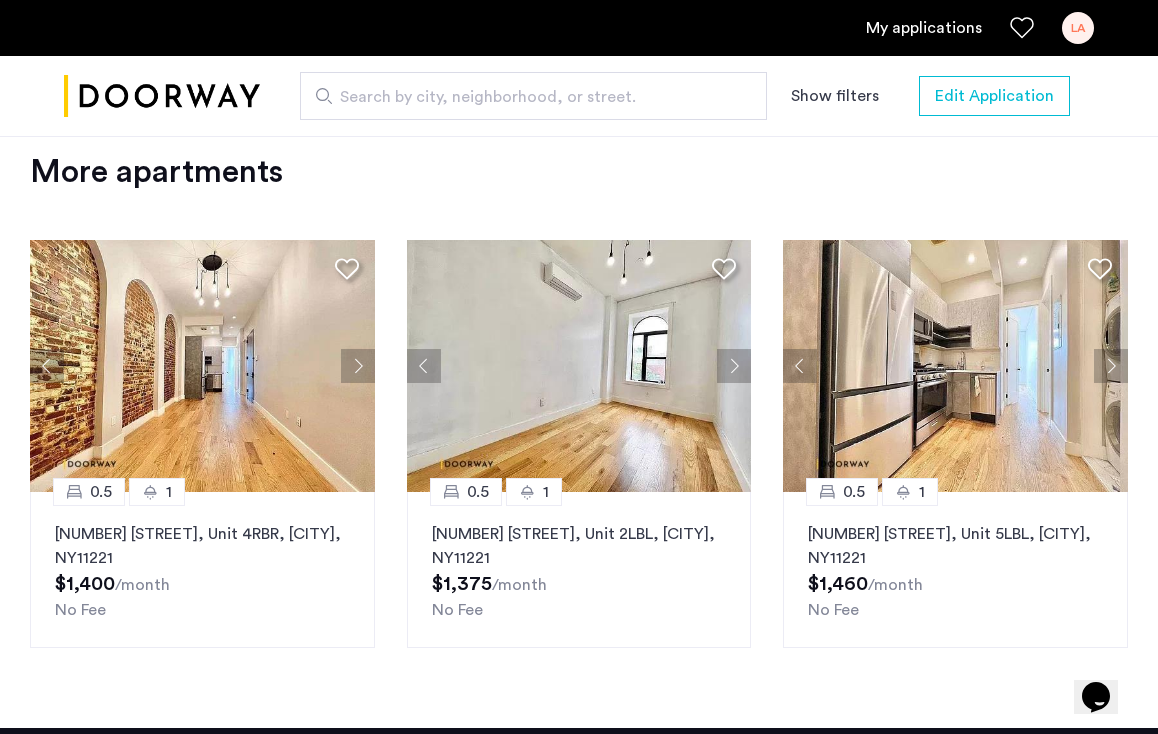 click 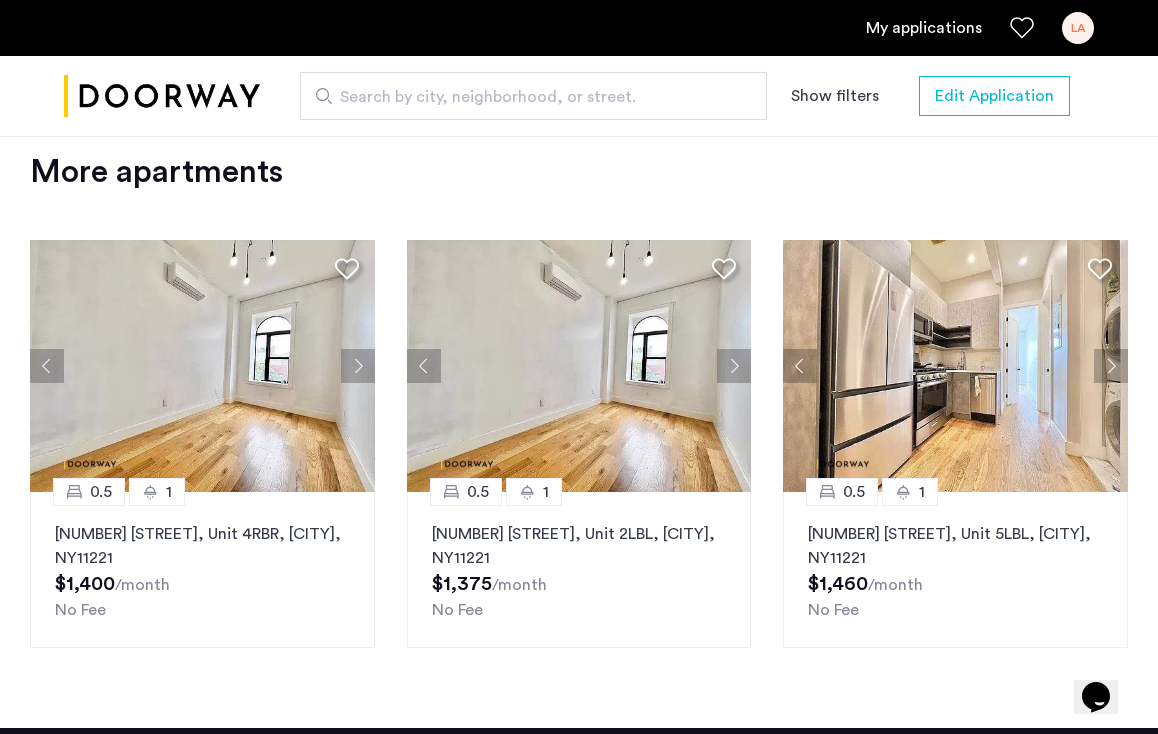 click 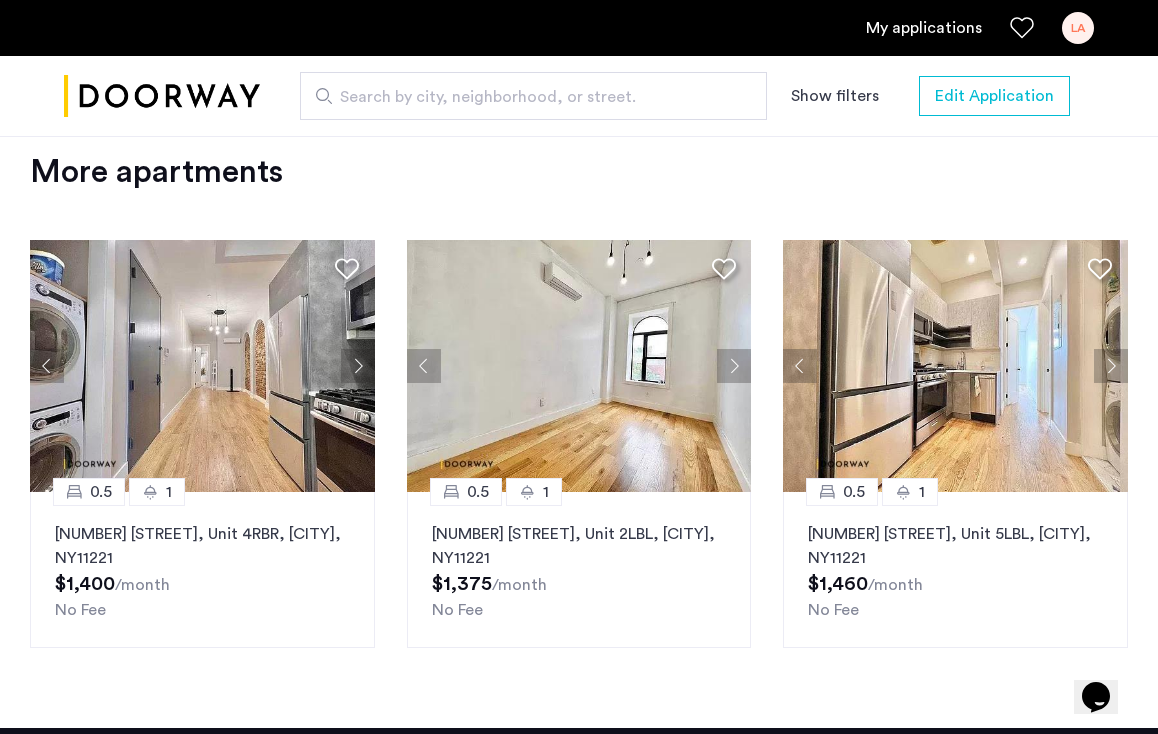click 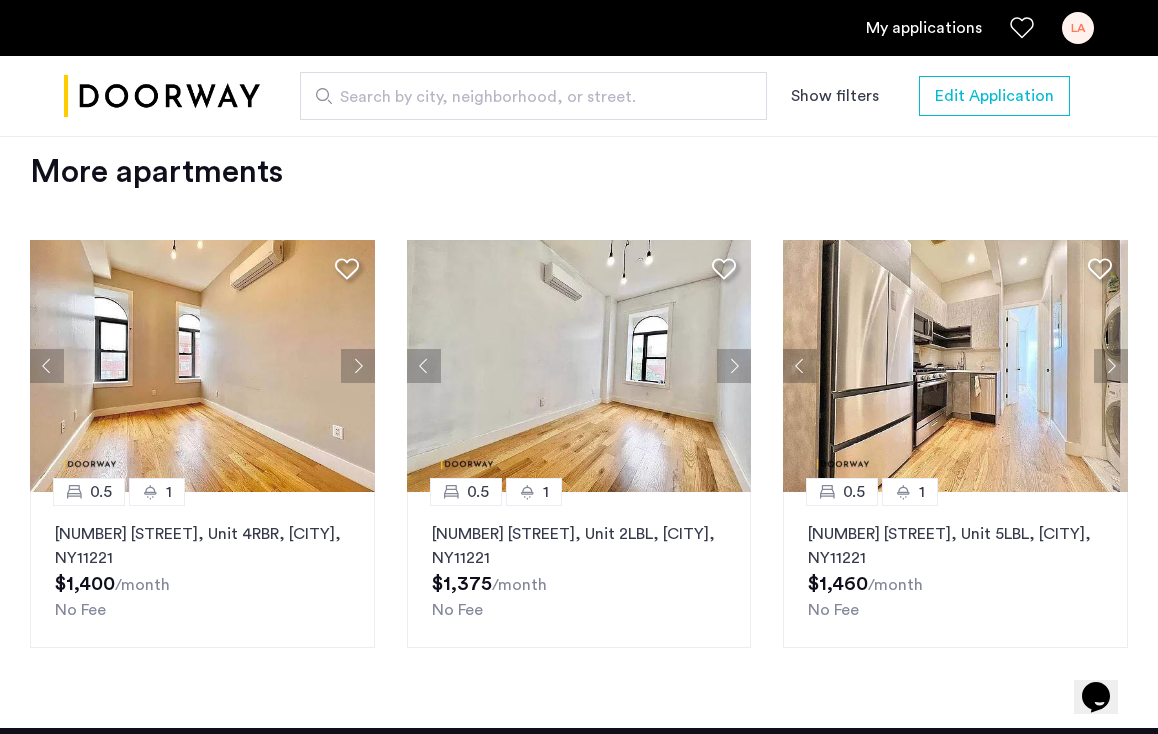 click 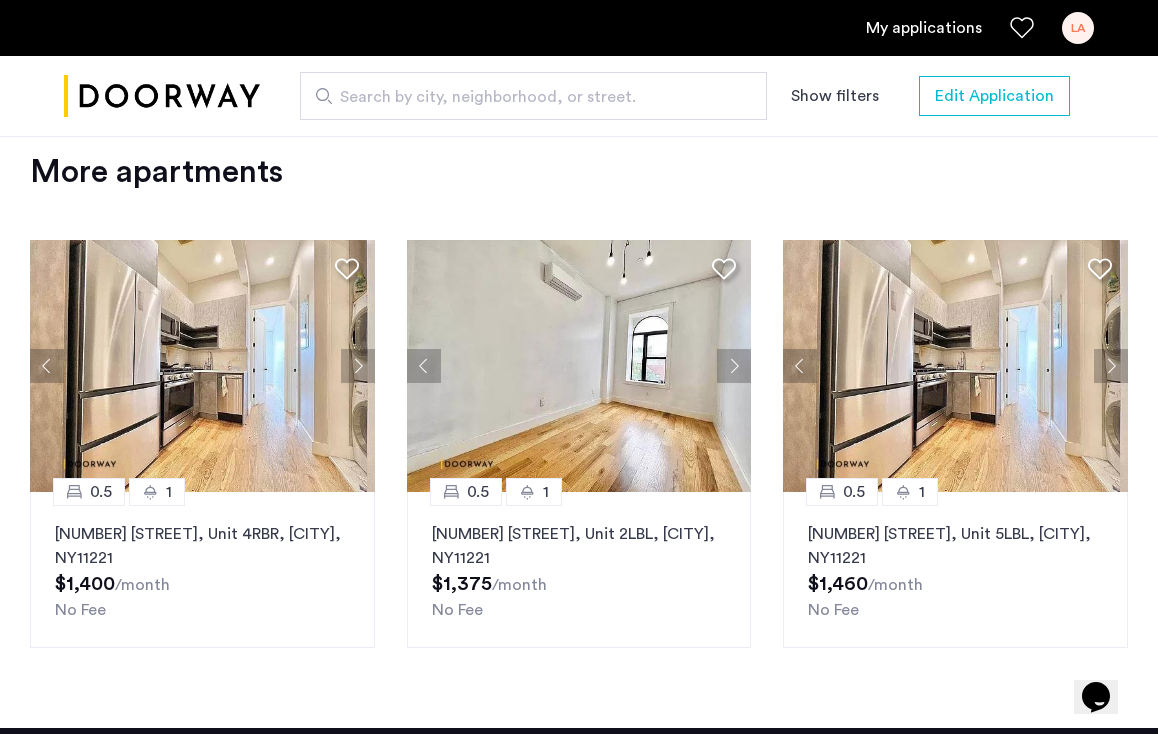click 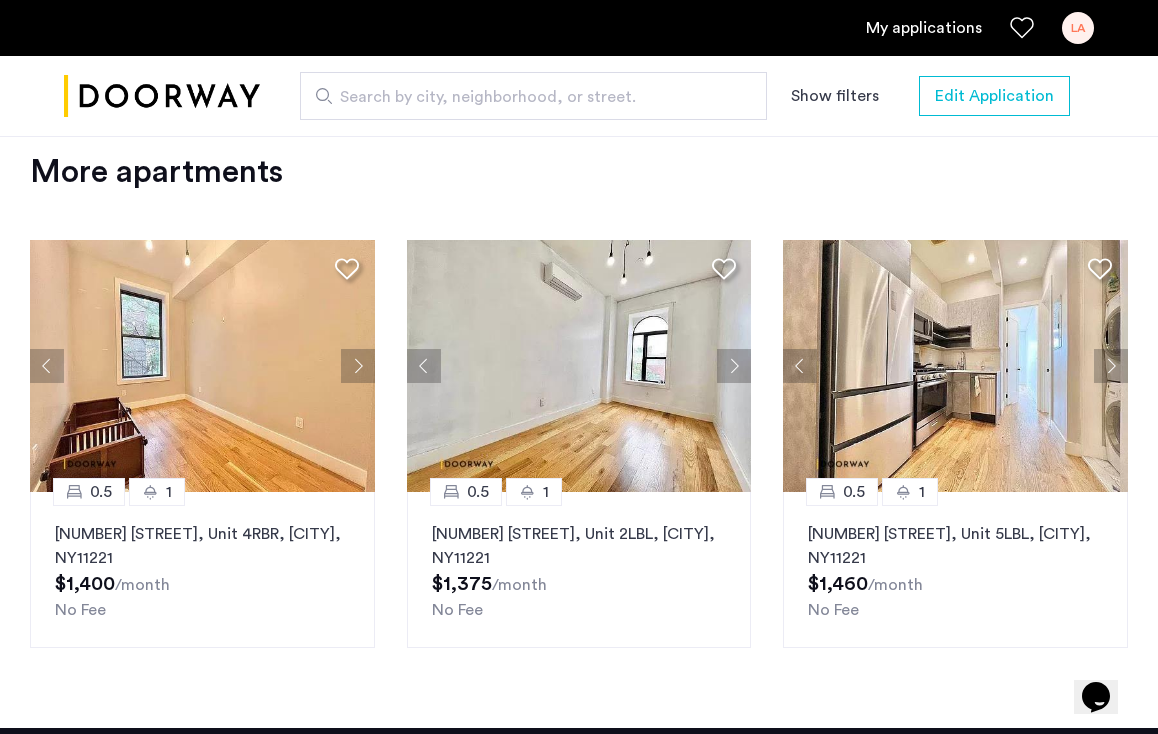 click 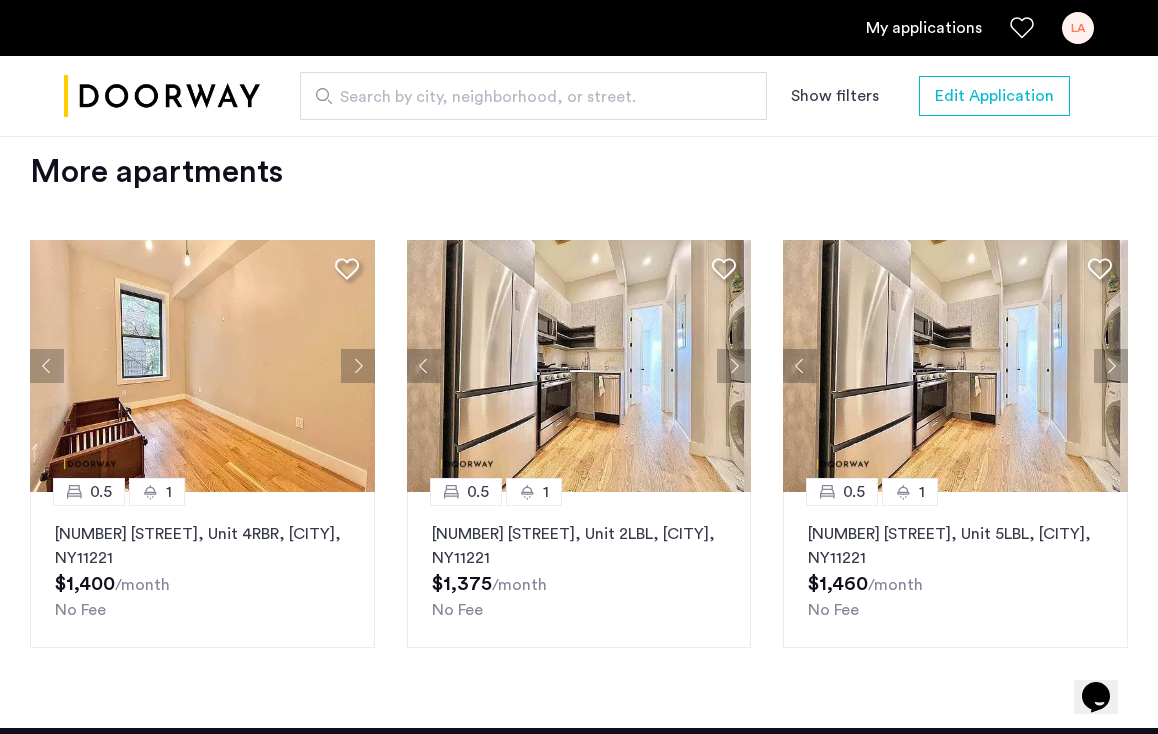 click 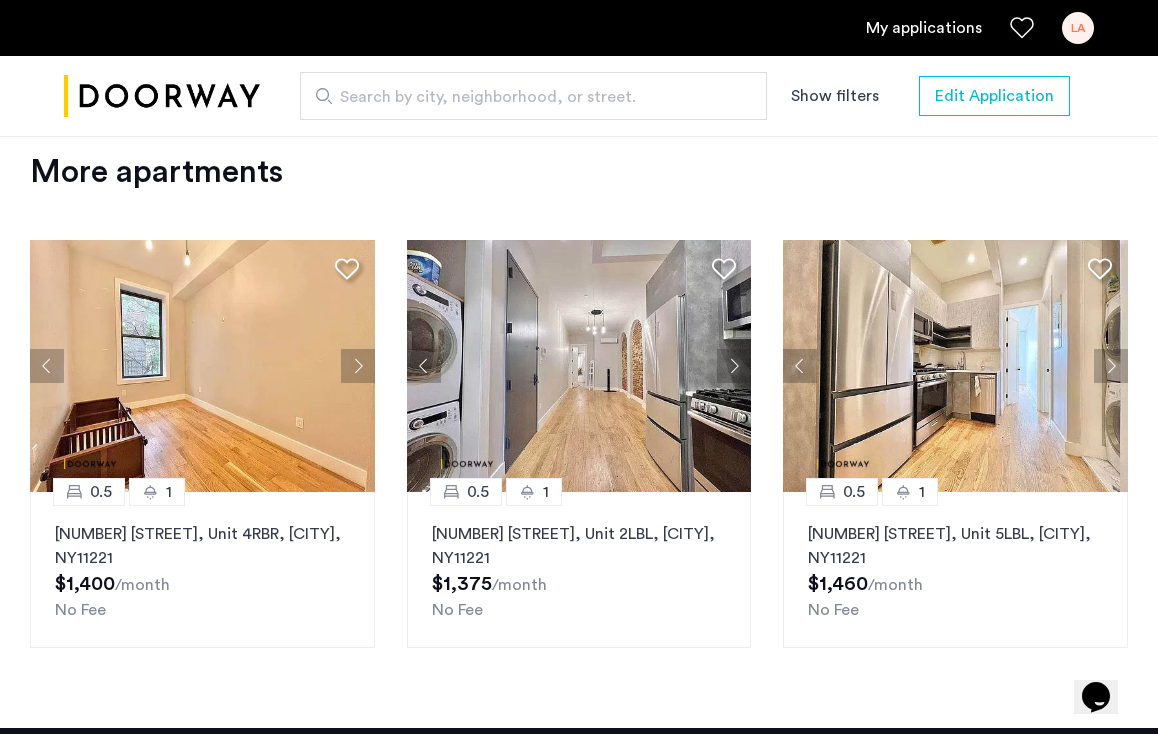 click 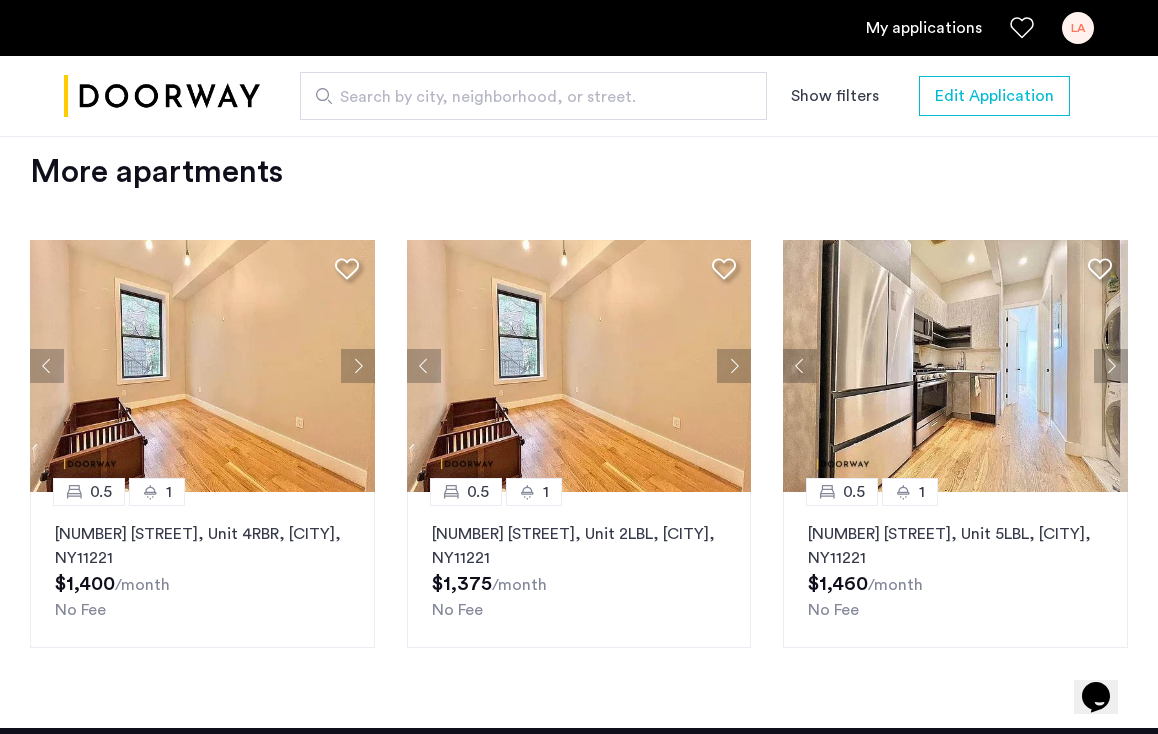 click 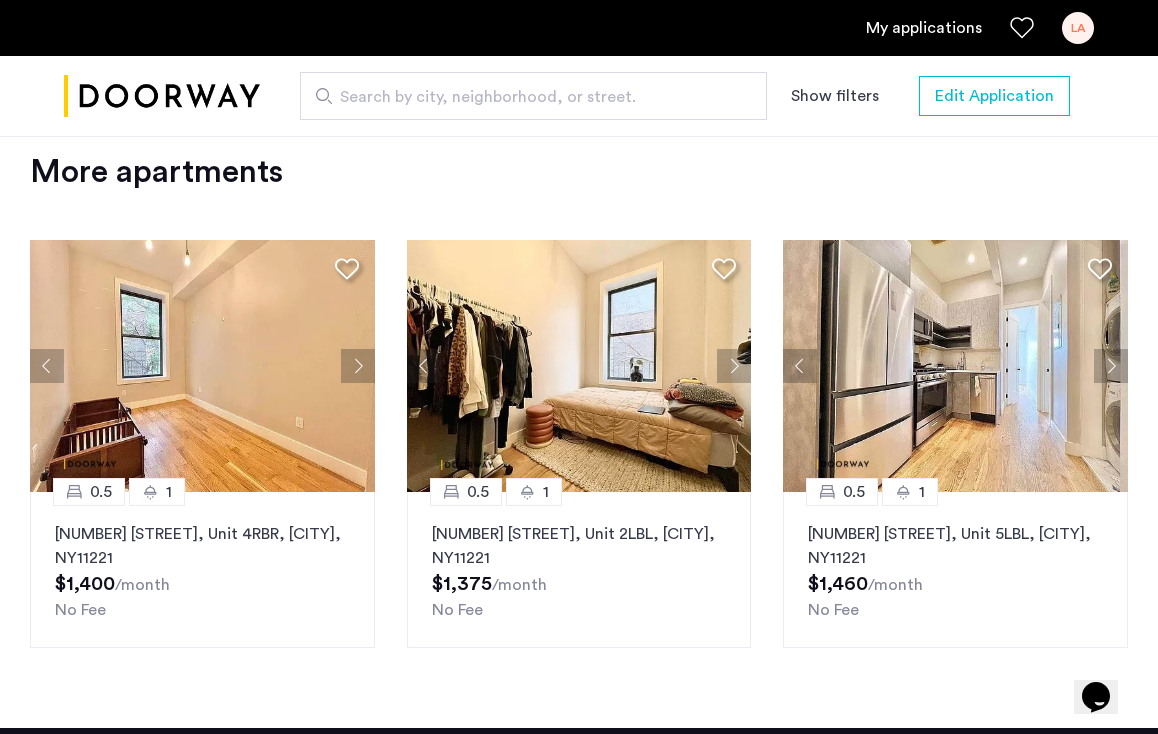 click 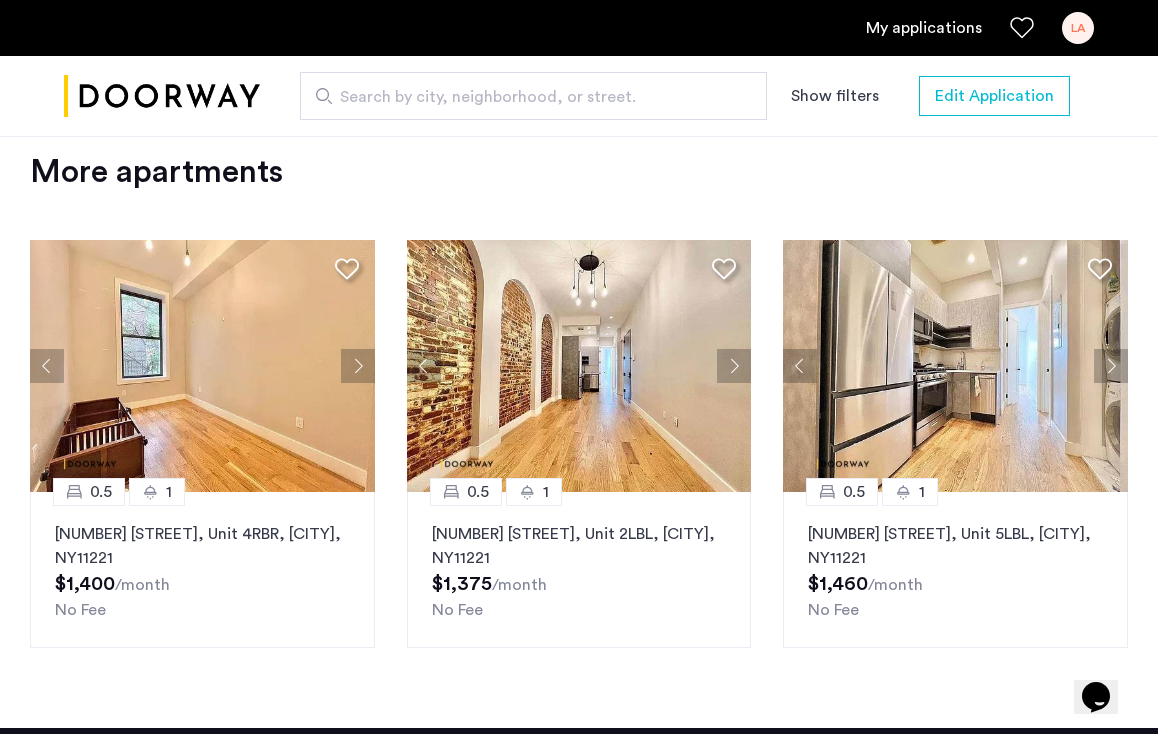 click 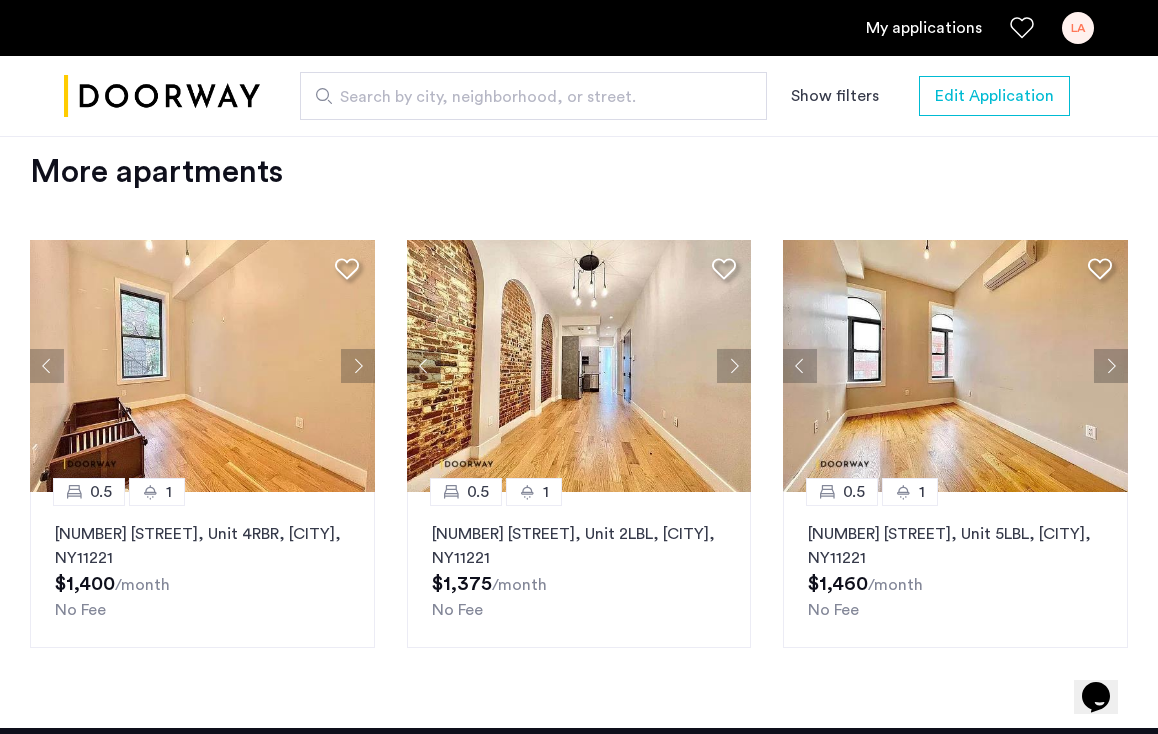click 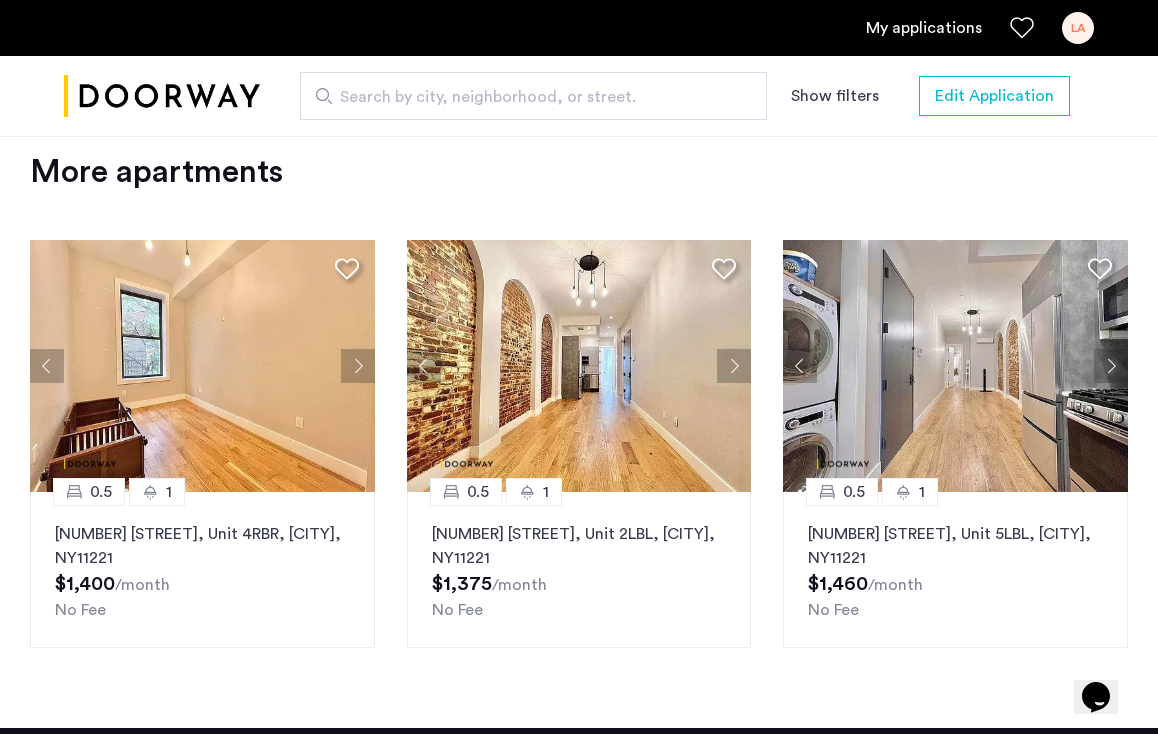 click 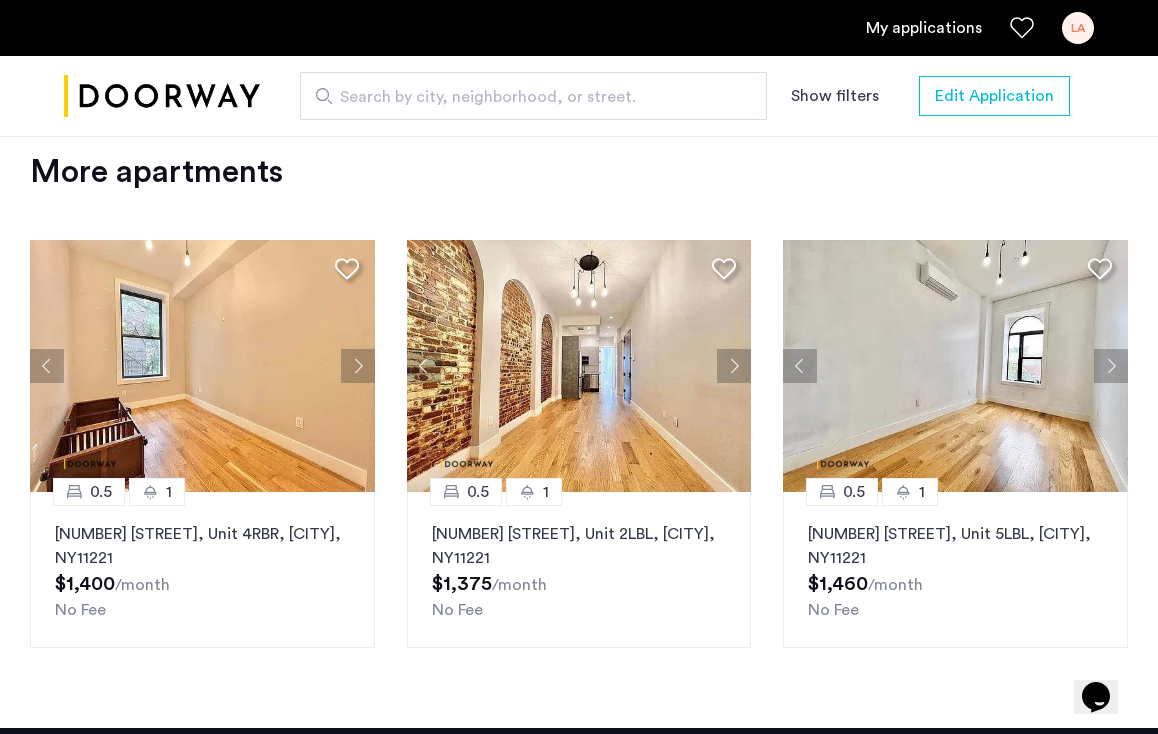 click 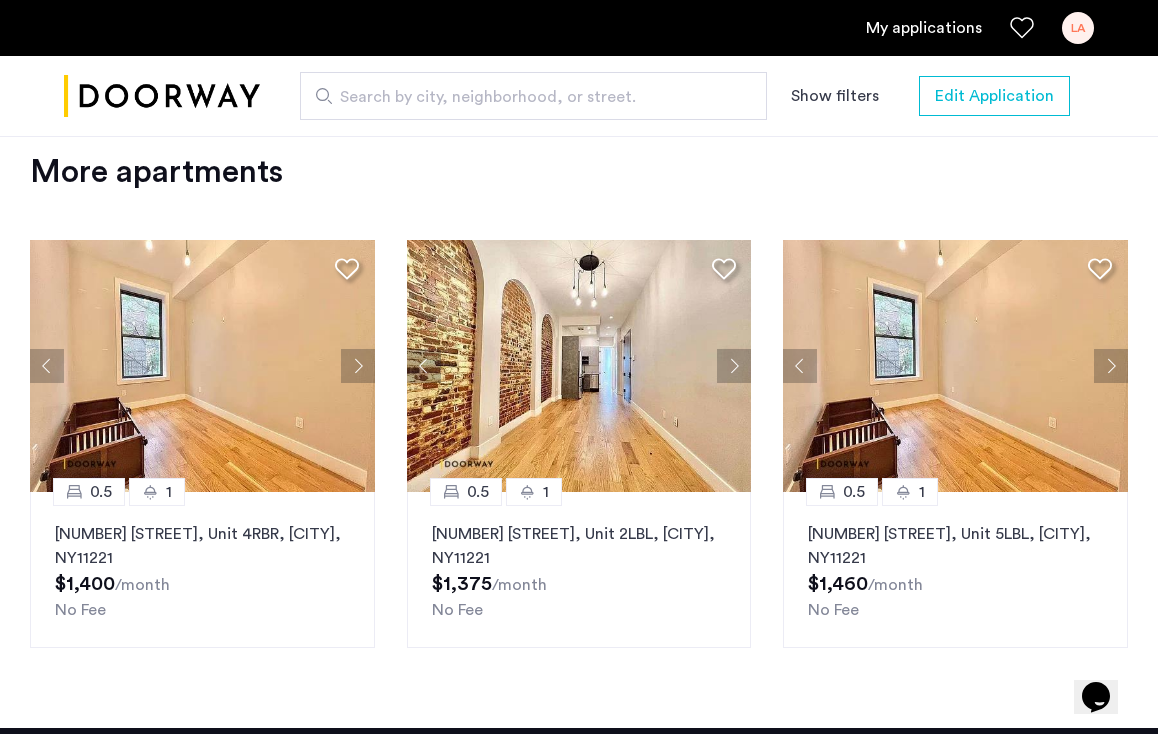 click 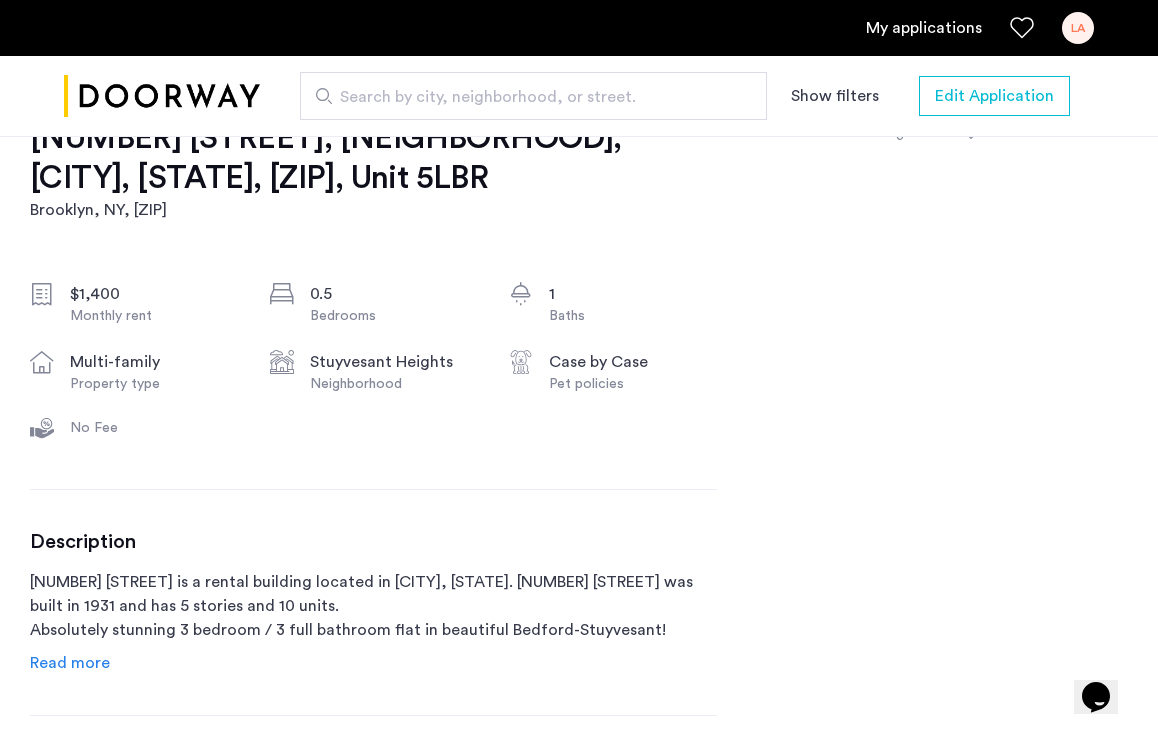 scroll, scrollTop: 0, scrollLeft: 0, axis: both 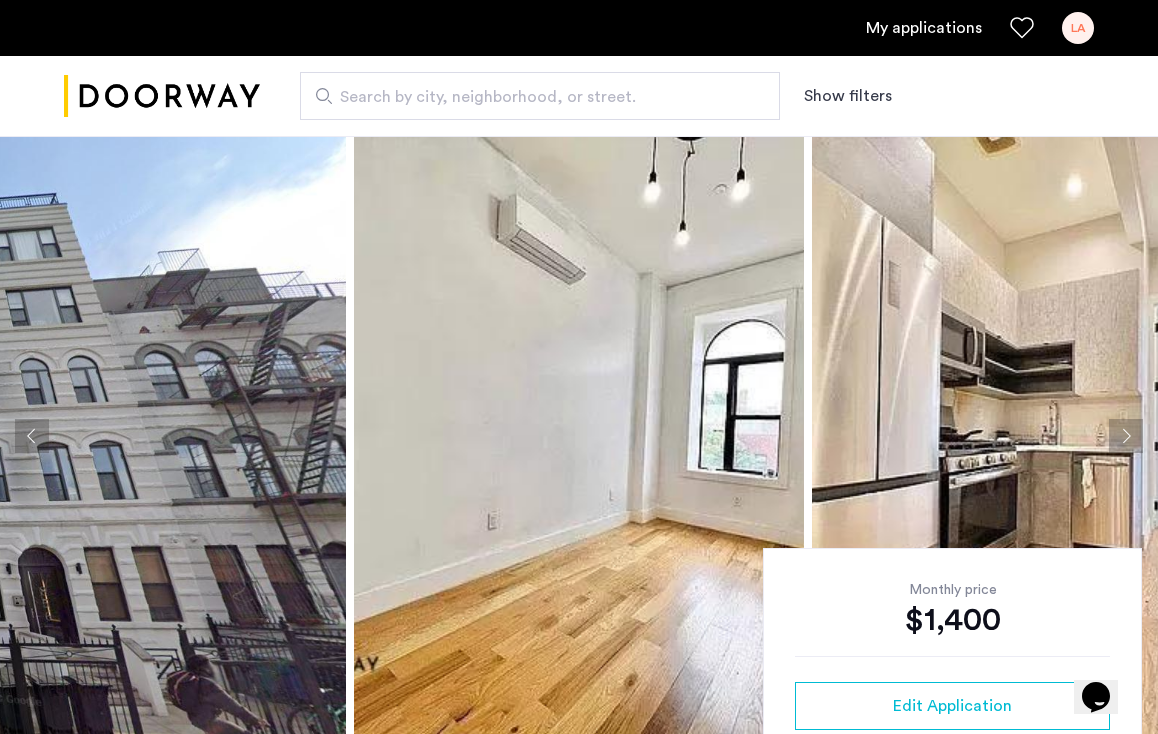 click on "Search by city, neighborhood, or street." at bounding box center [532, 97] 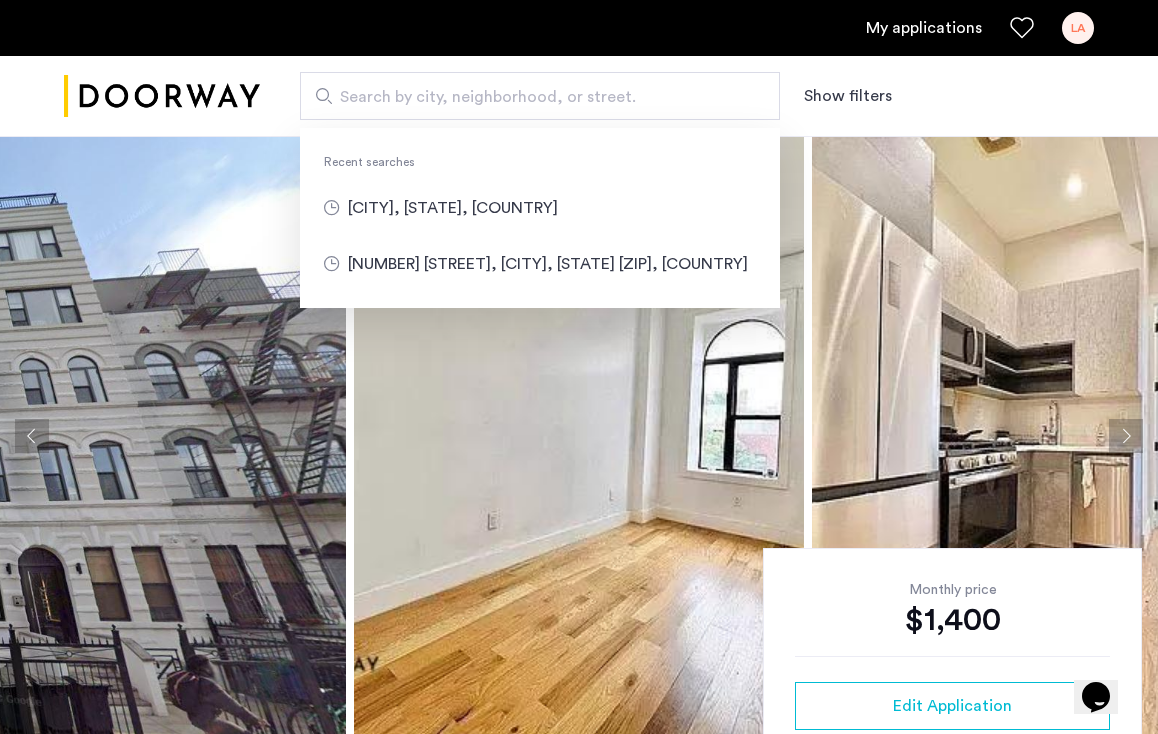 click at bounding box center (162, 96) 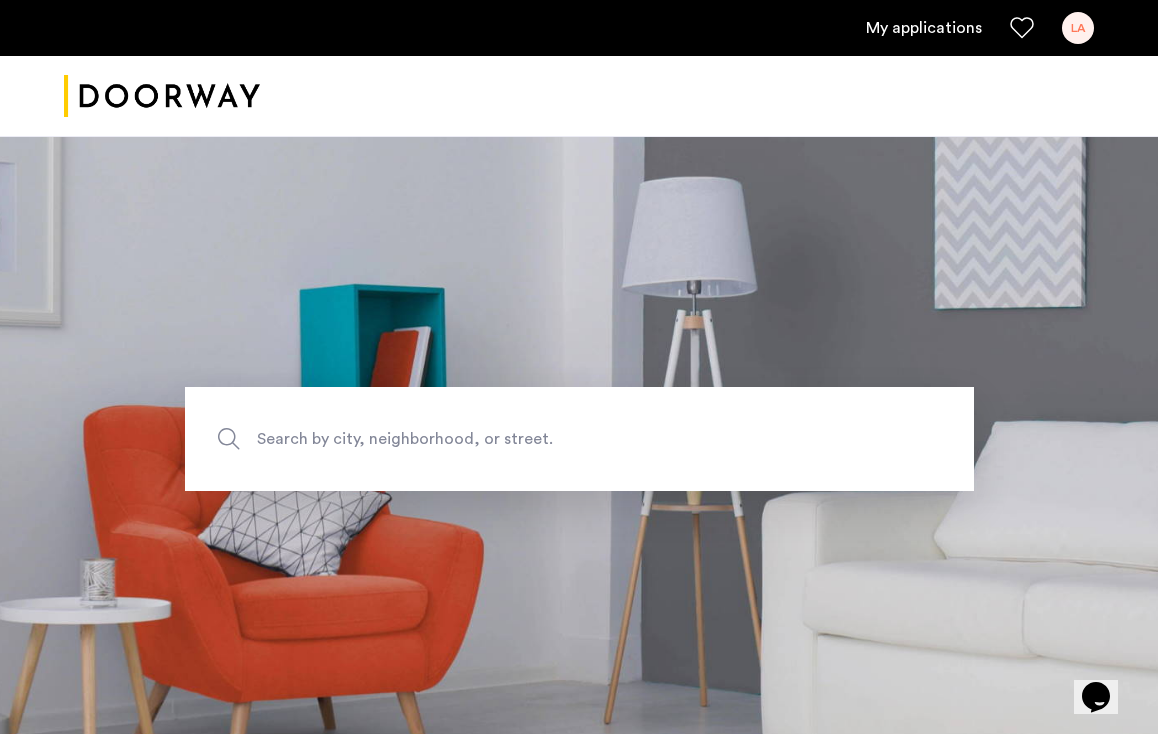 click on "Search by city, neighborhood, or street." 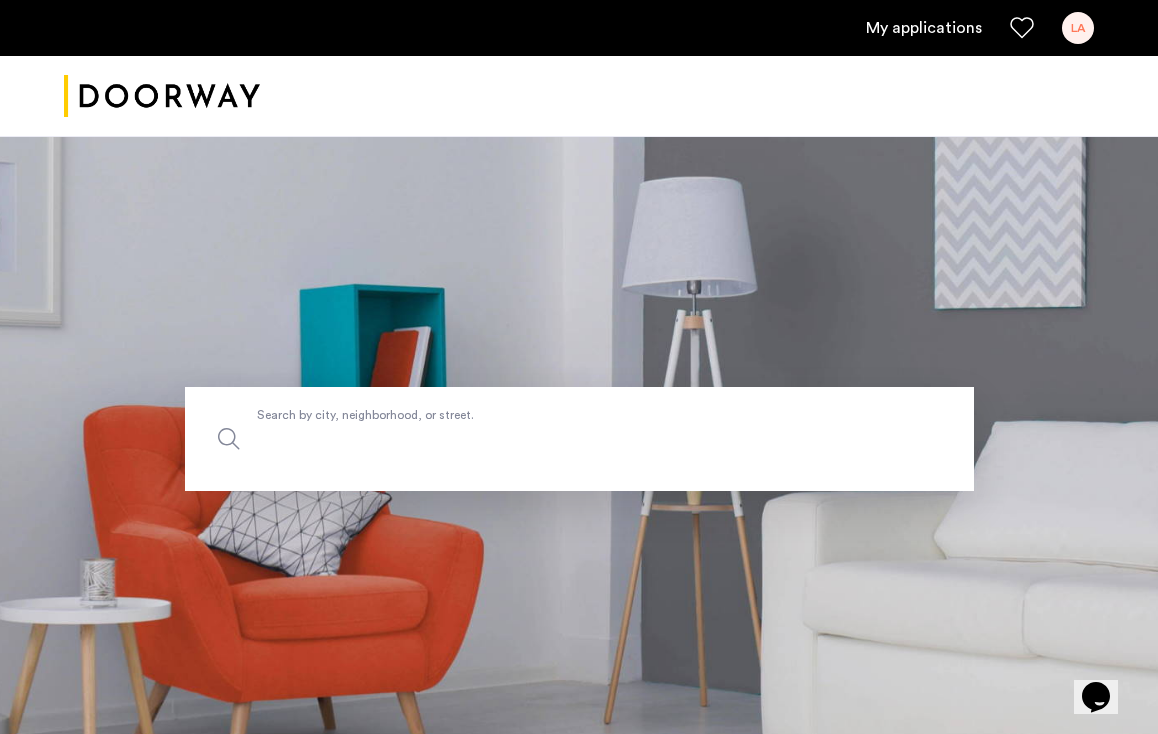 click on "Search by city, neighborhood, or street." at bounding box center [579, 439] 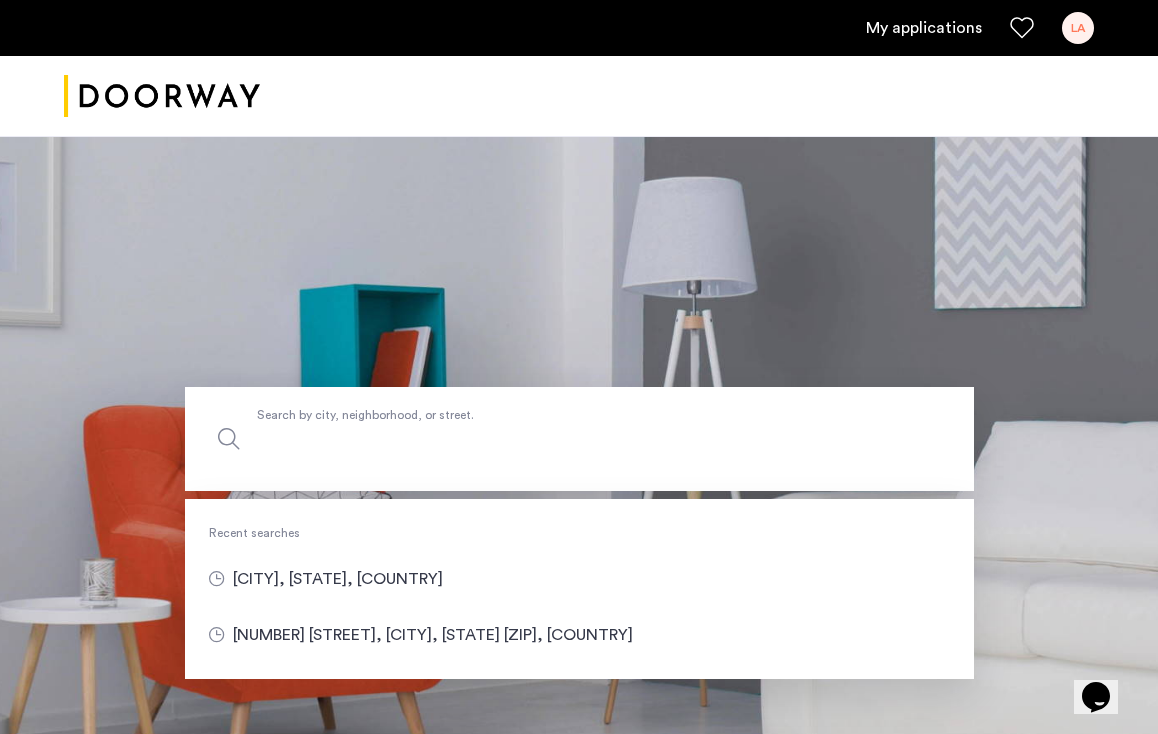 type on "*" 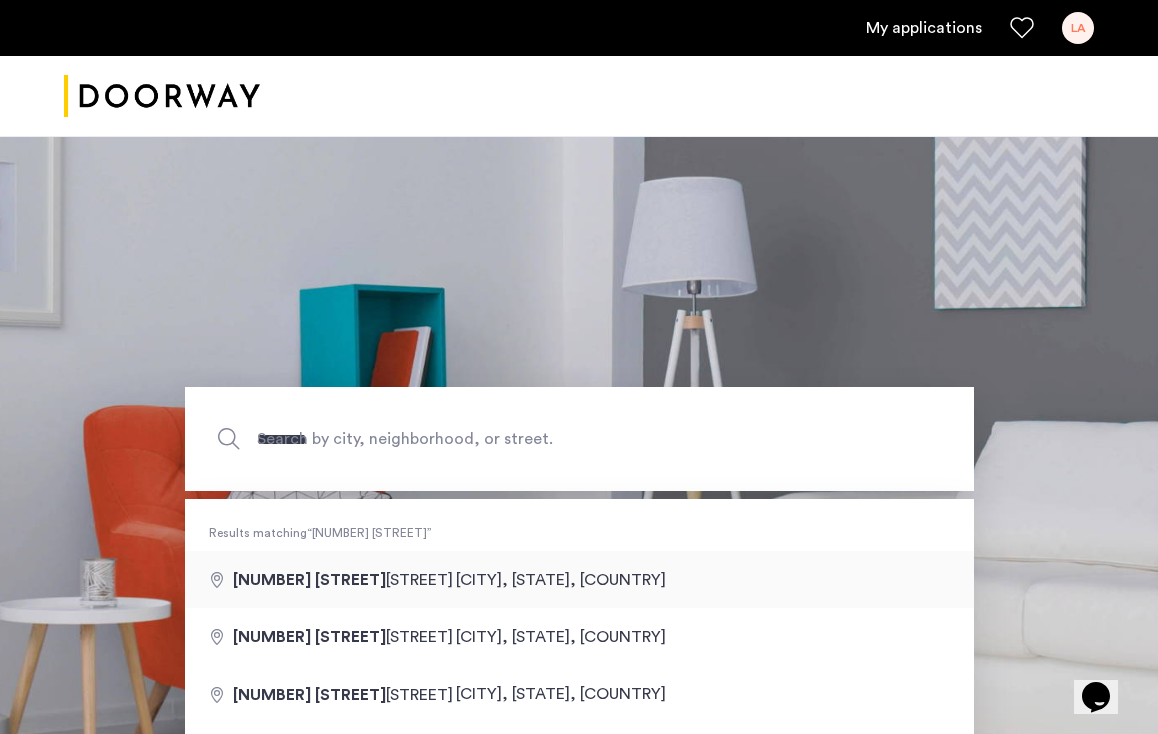 type on "**********" 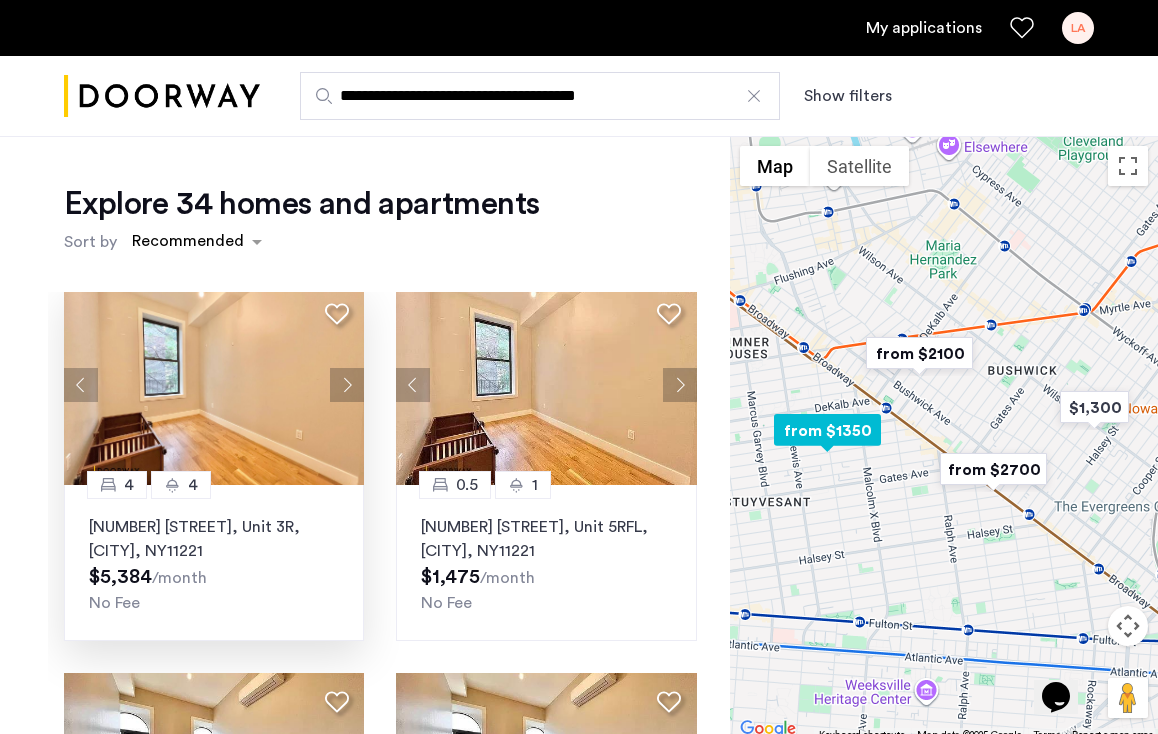 scroll, scrollTop: 13, scrollLeft: 0, axis: vertical 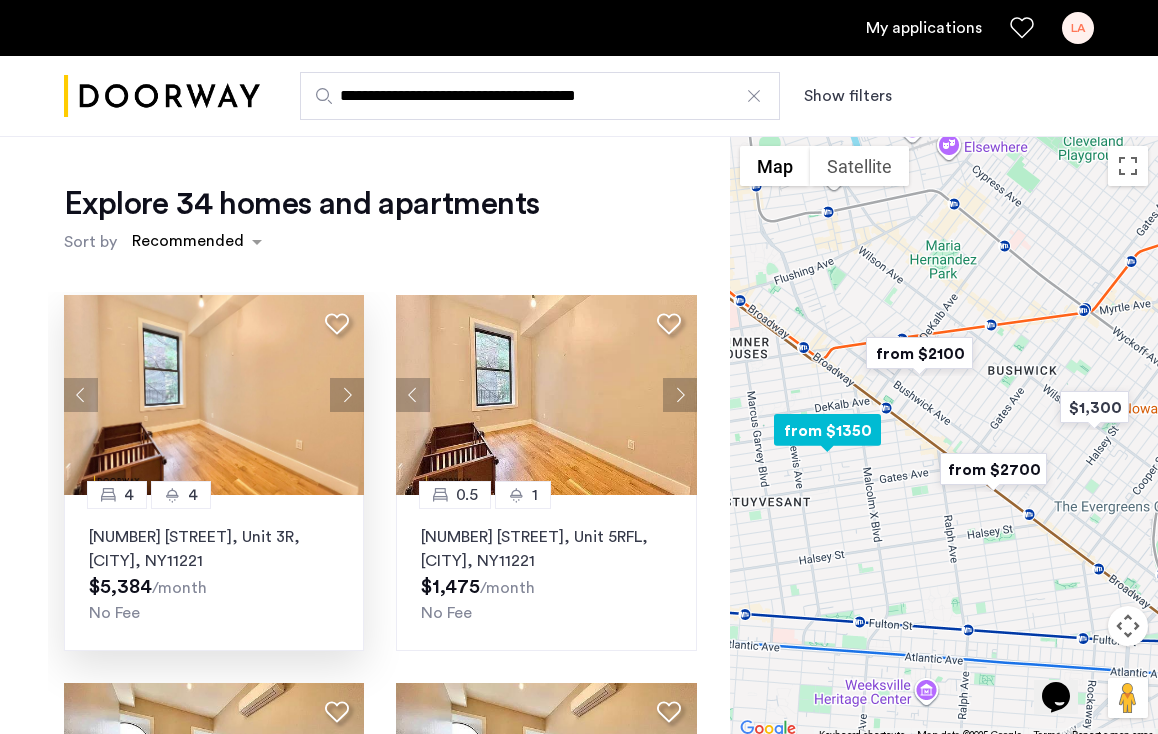 click 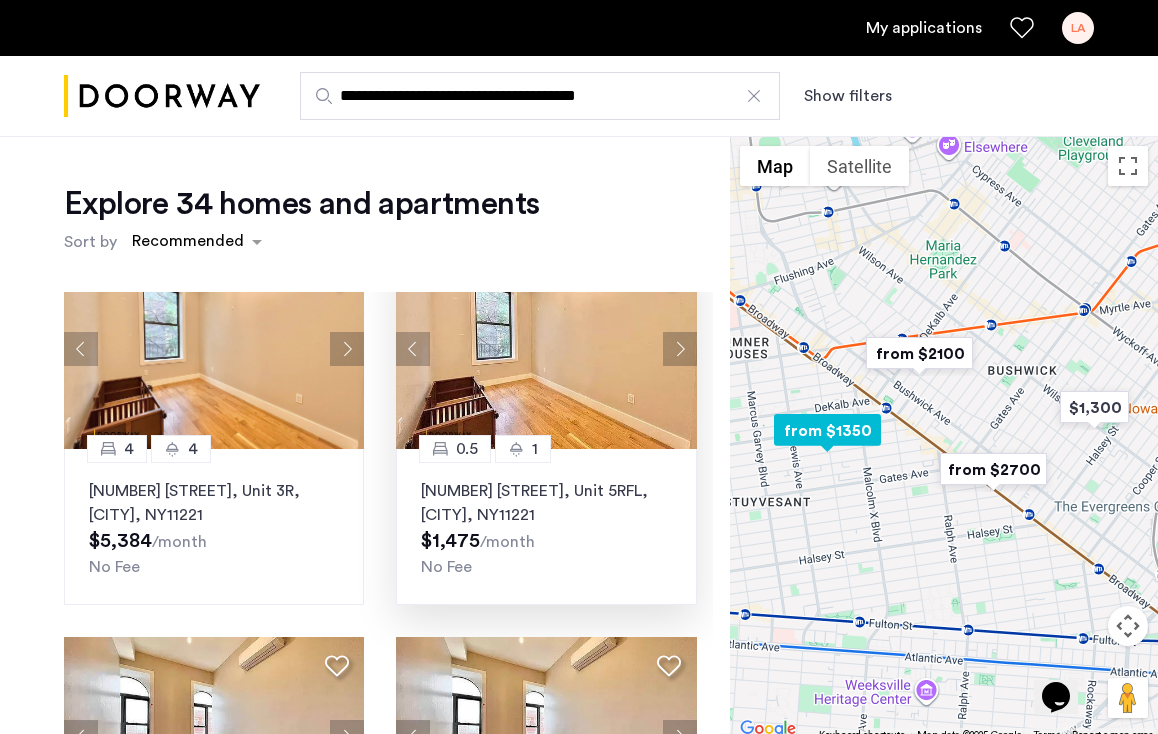 scroll, scrollTop: 50, scrollLeft: 0, axis: vertical 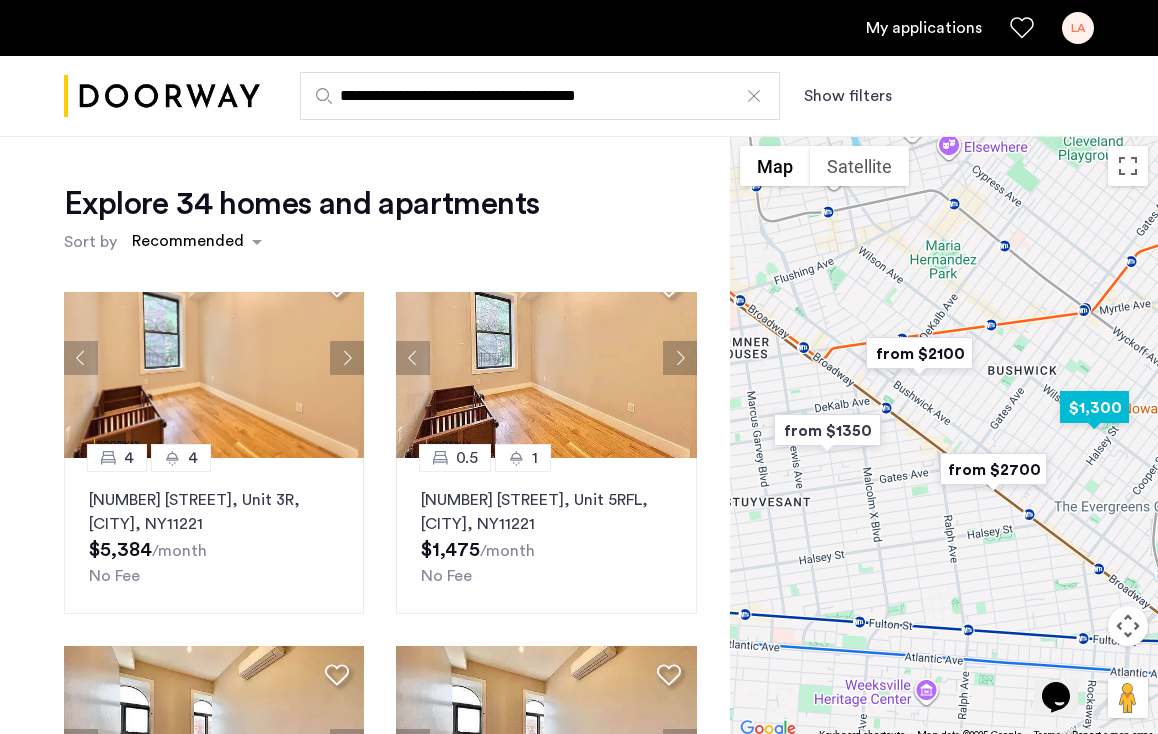 click at bounding box center (1094, 407) 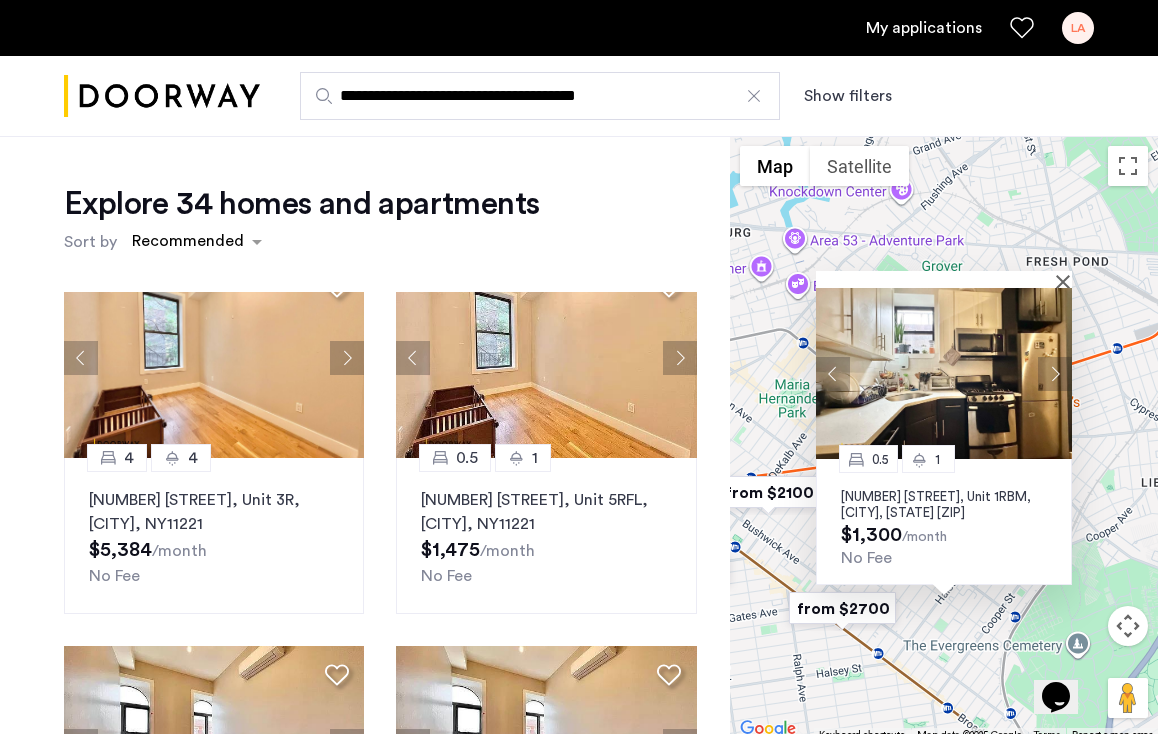 click at bounding box center [1055, 374] 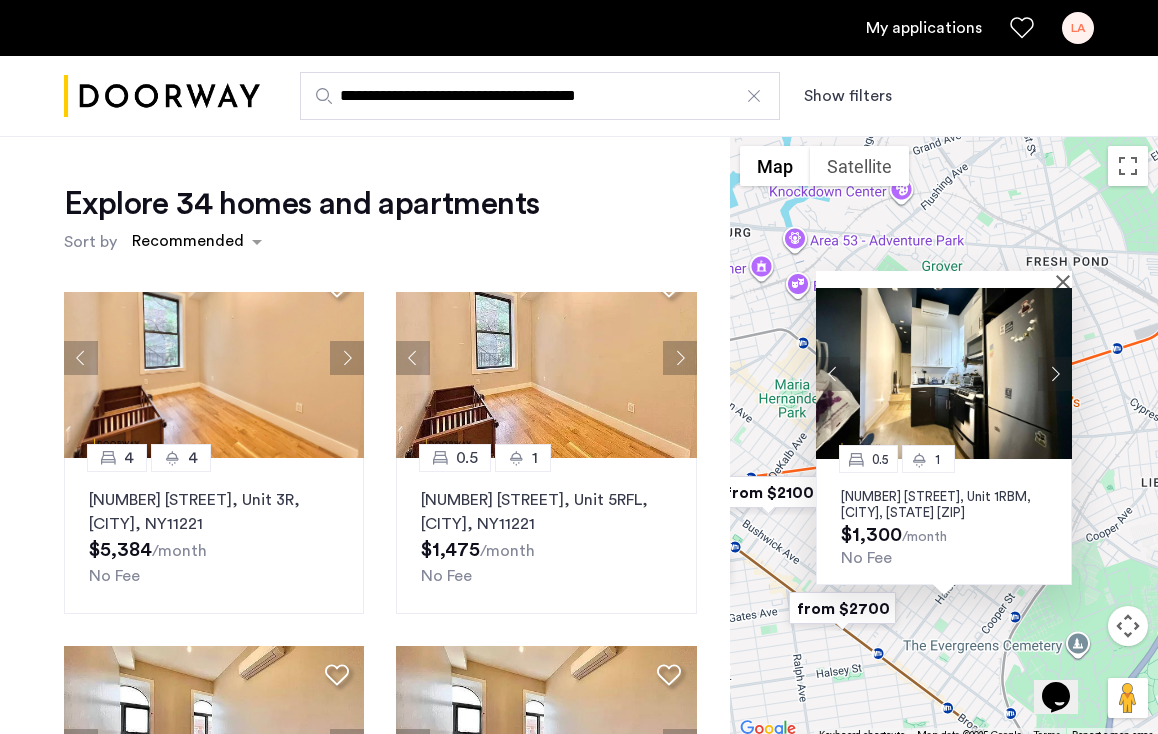 click at bounding box center (1055, 374) 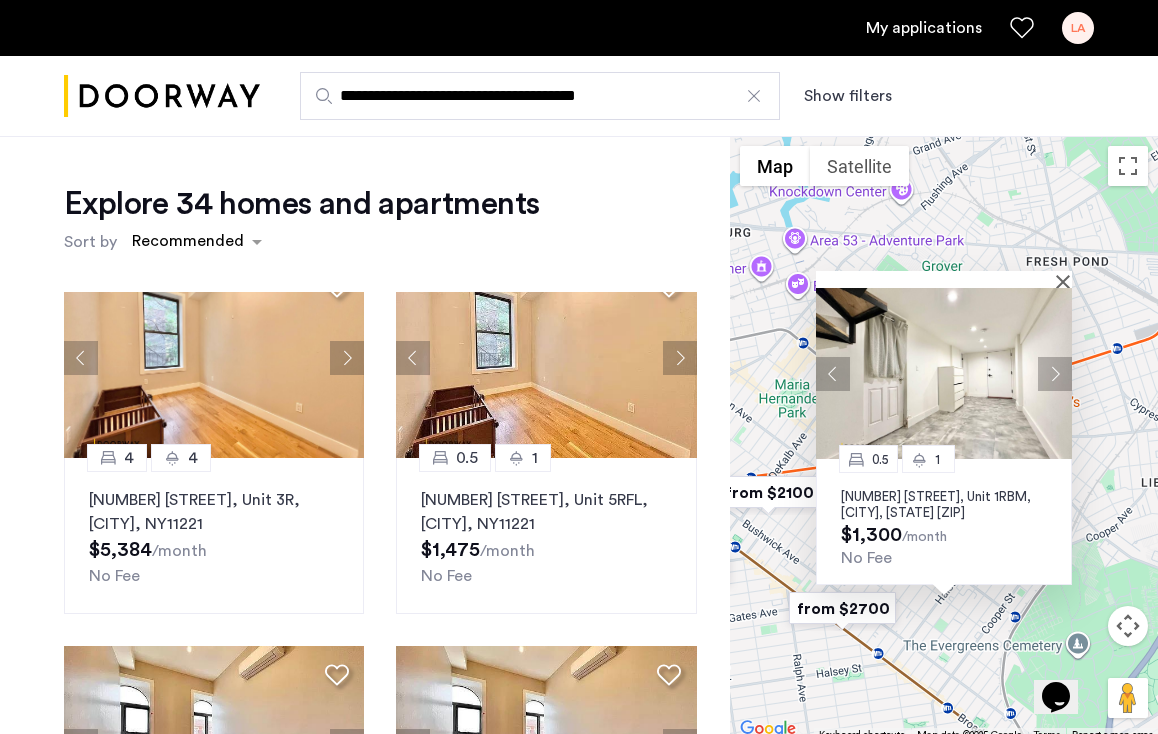 click at bounding box center [1055, 374] 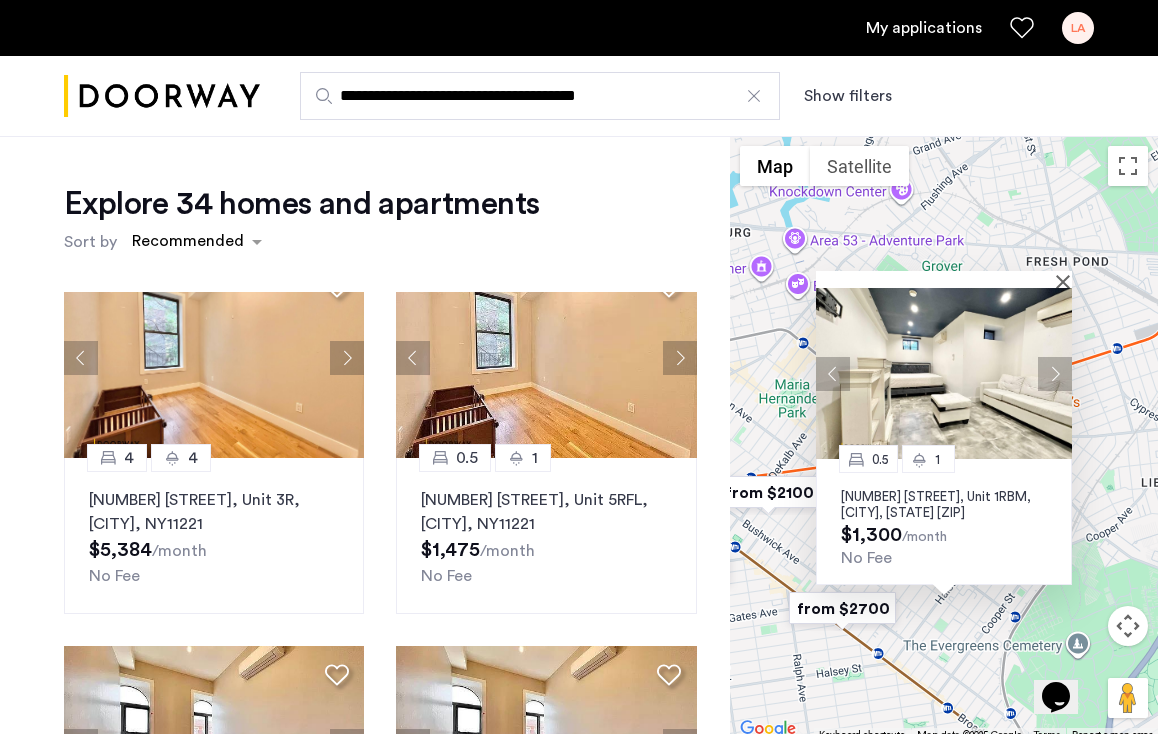 click at bounding box center [1055, 374] 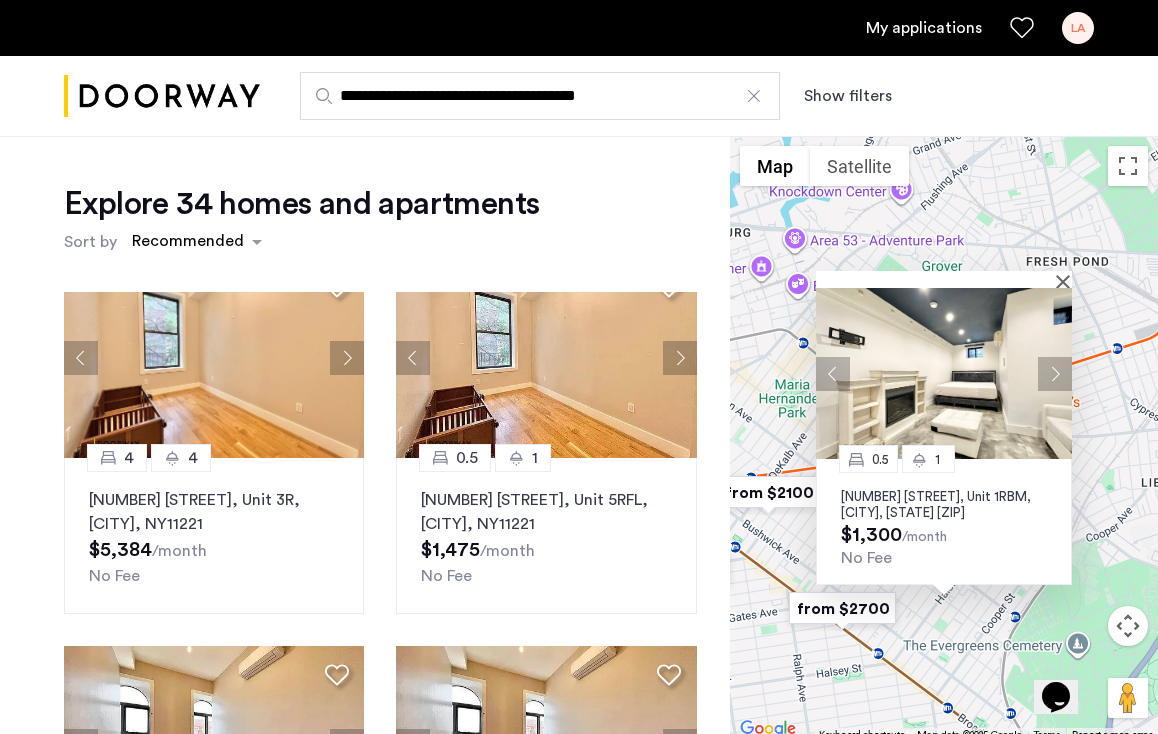 click at bounding box center [1055, 374] 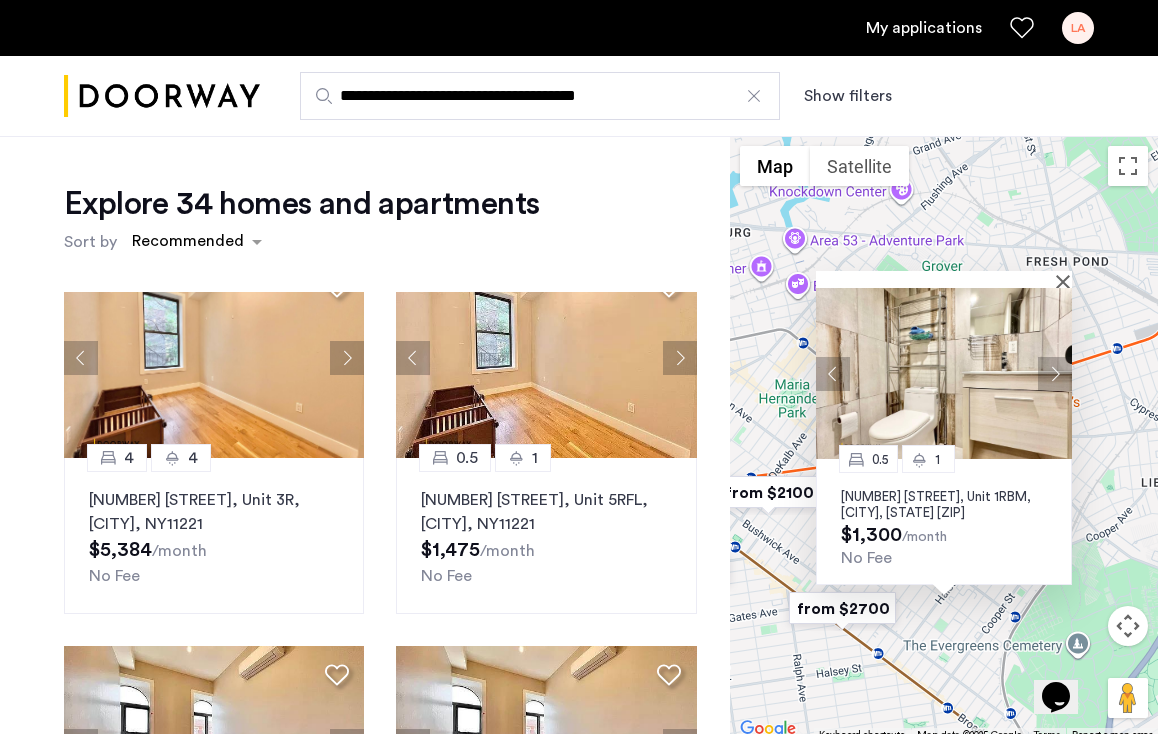 click at bounding box center (1055, 374) 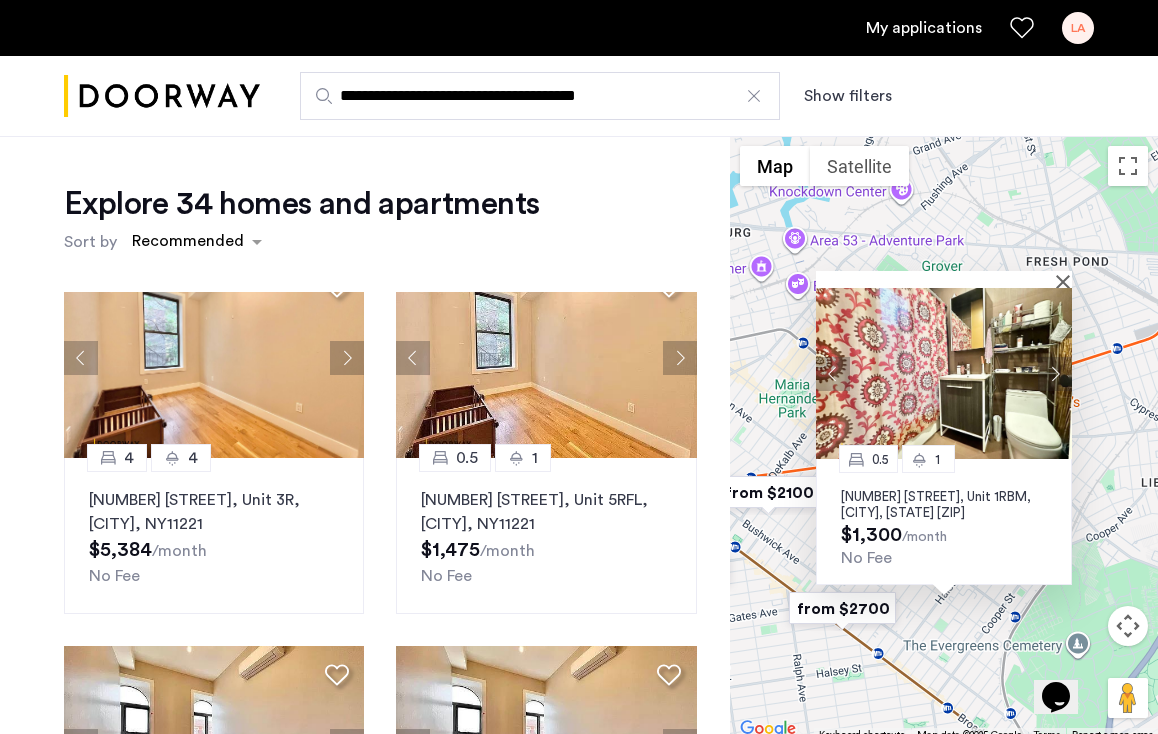 click at bounding box center (1055, 374) 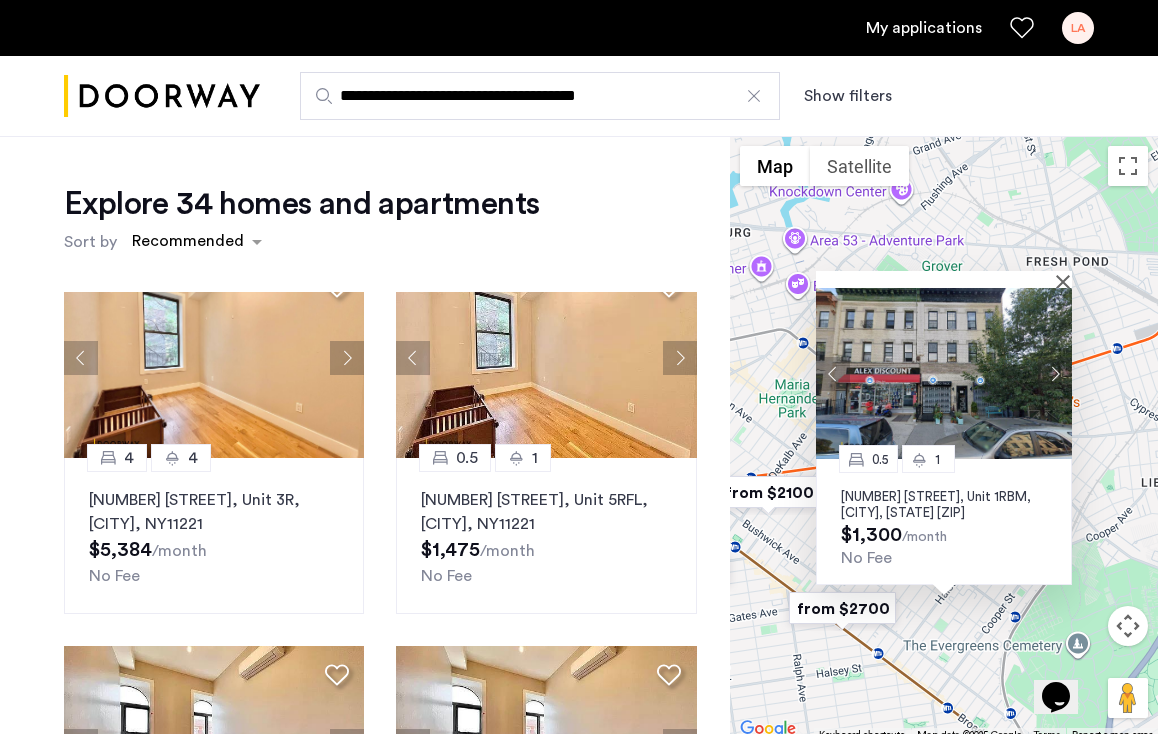 click at bounding box center (1055, 374) 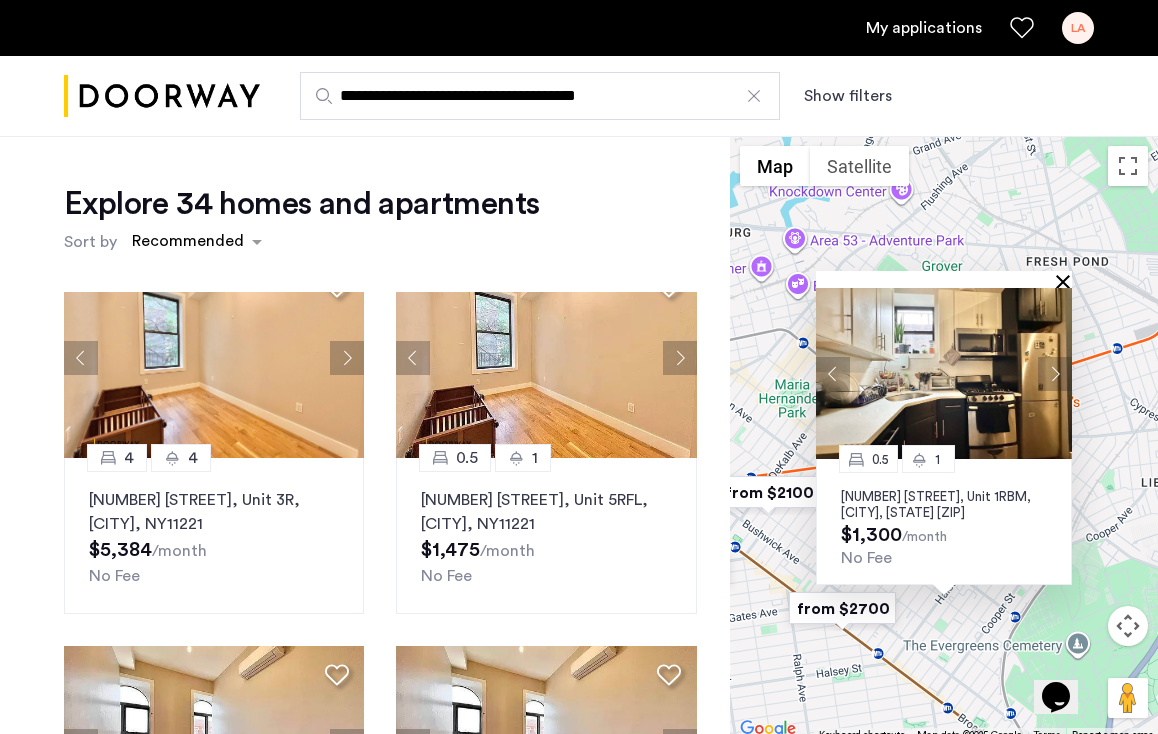 click at bounding box center (1067, 281) 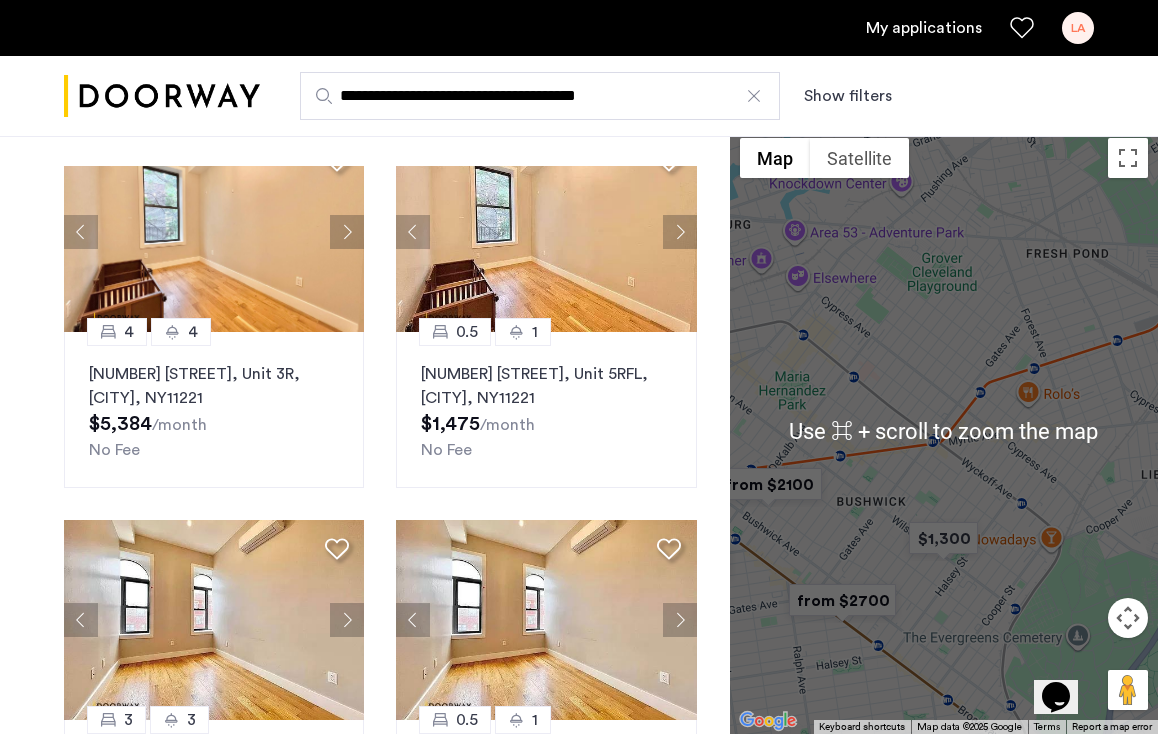scroll, scrollTop: 199, scrollLeft: 0, axis: vertical 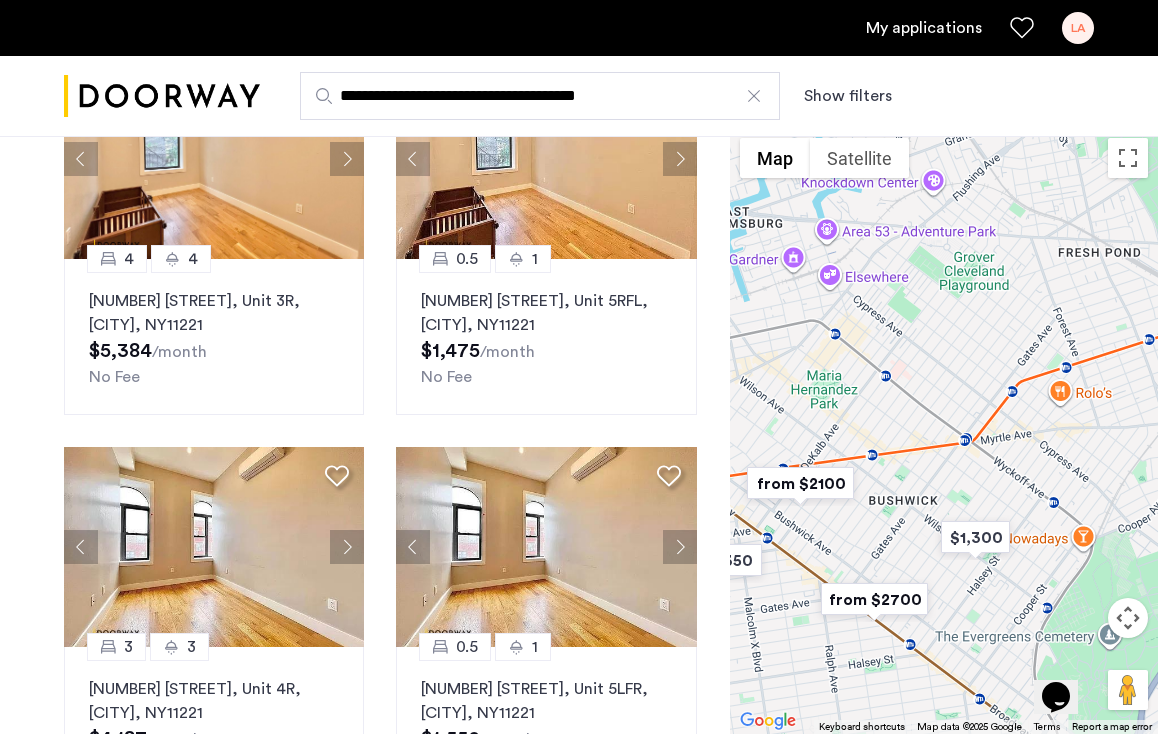 drag, startPoint x: 931, startPoint y: 619, endPoint x: 1105, endPoint y: 605, distance: 174.56232 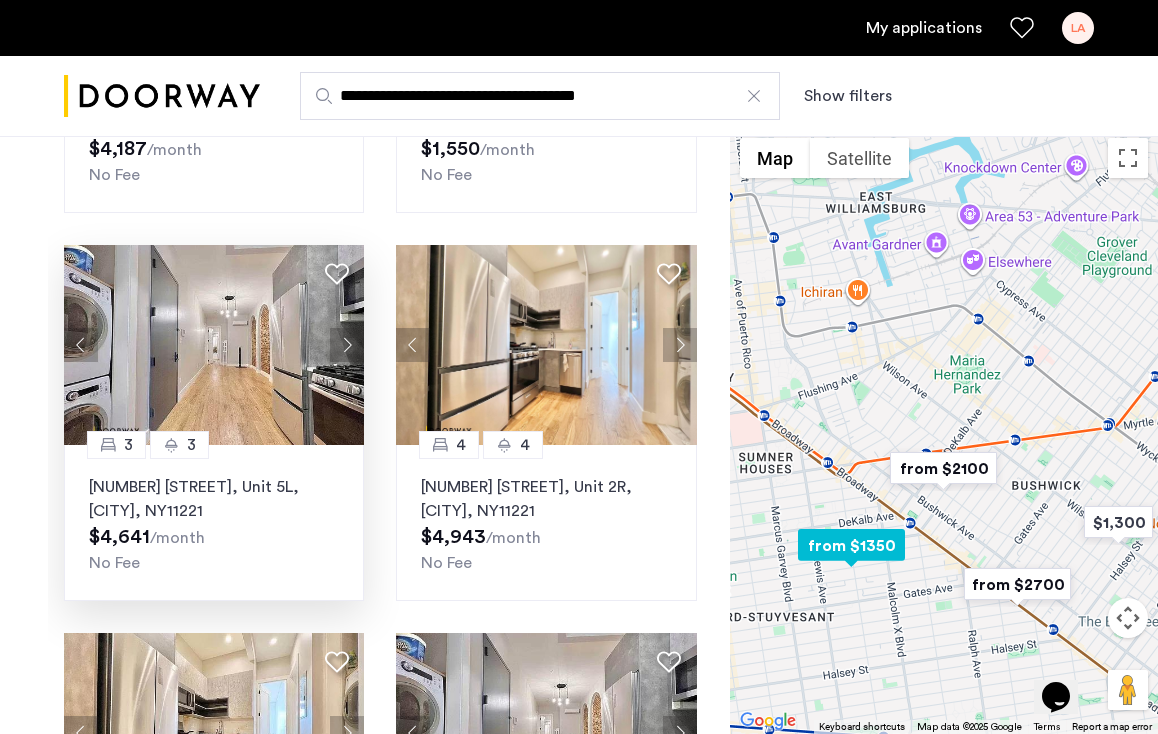 scroll, scrollTop: 642, scrollLeft: 0, axis: vertical 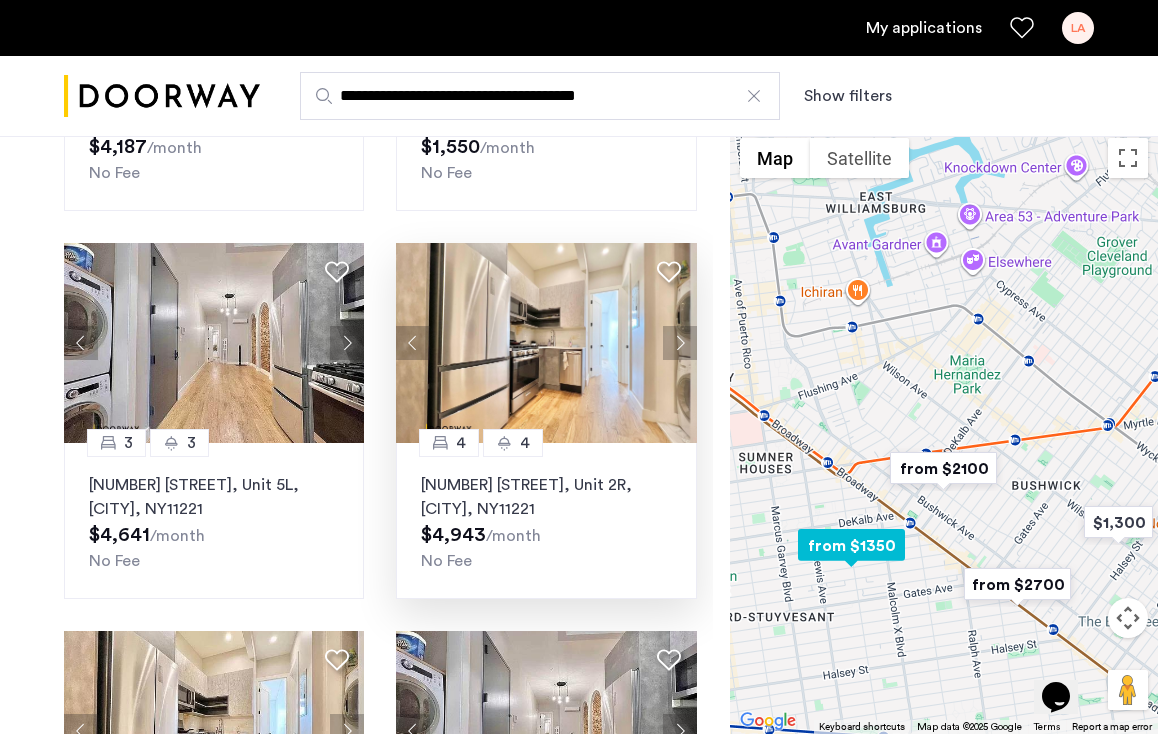 click 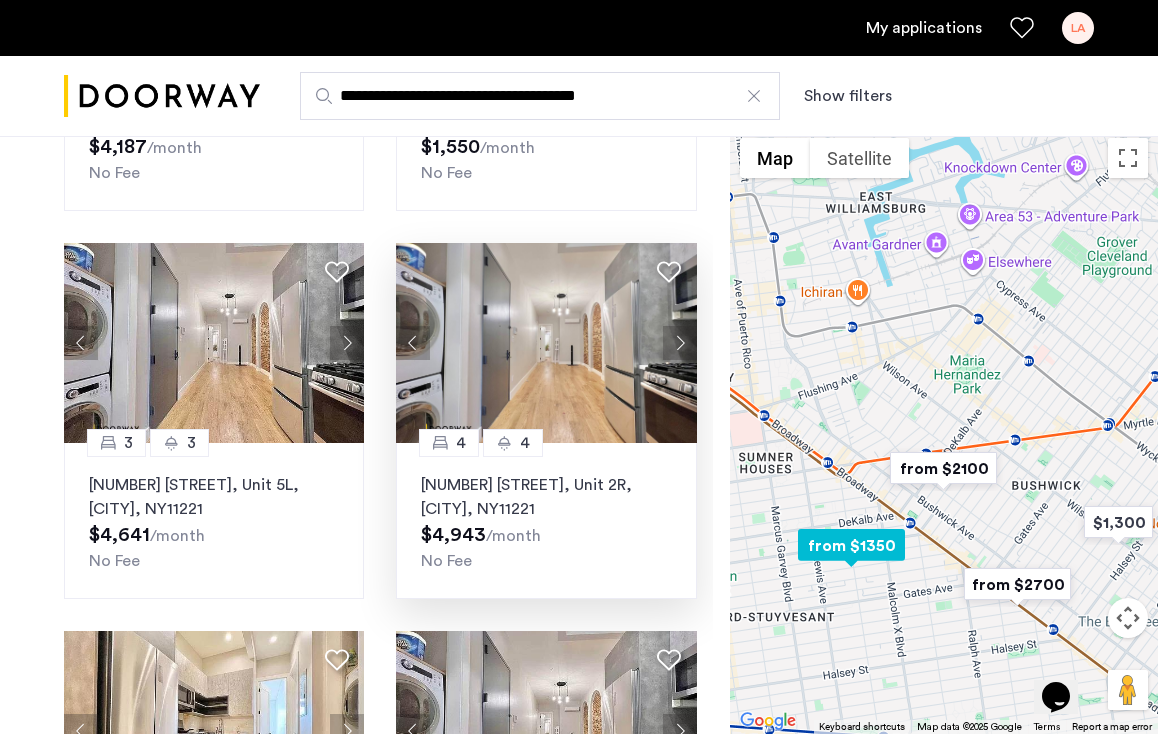 click 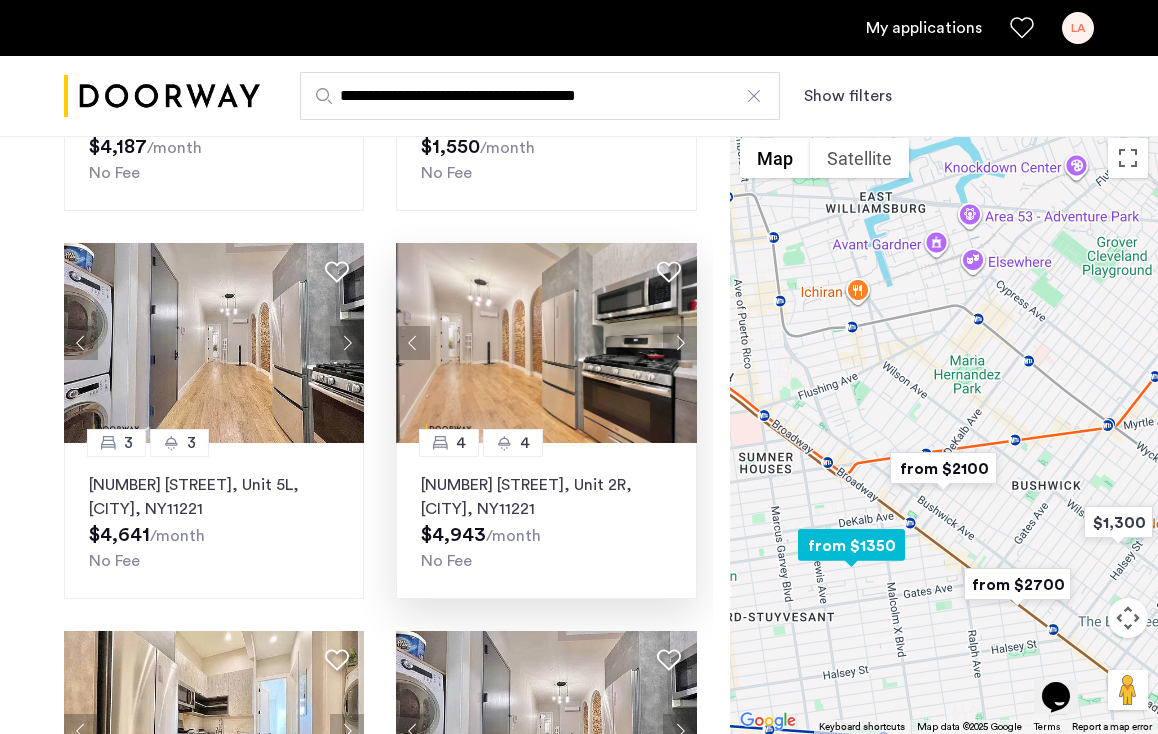 click 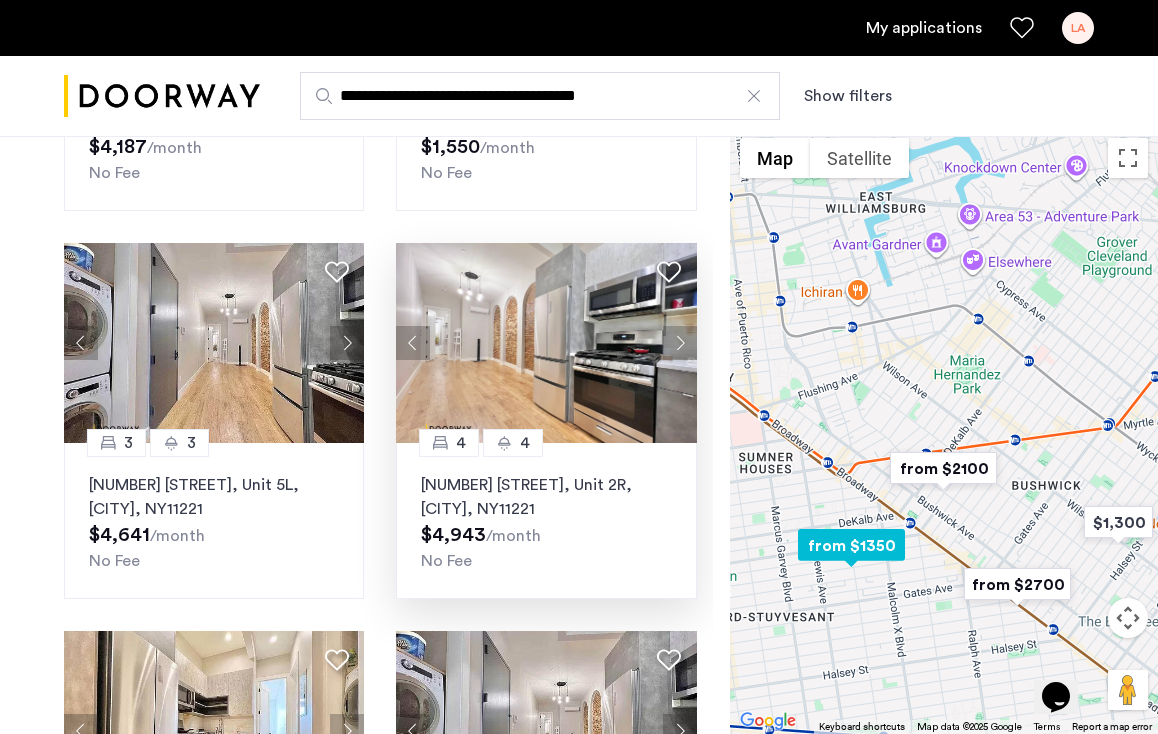 click 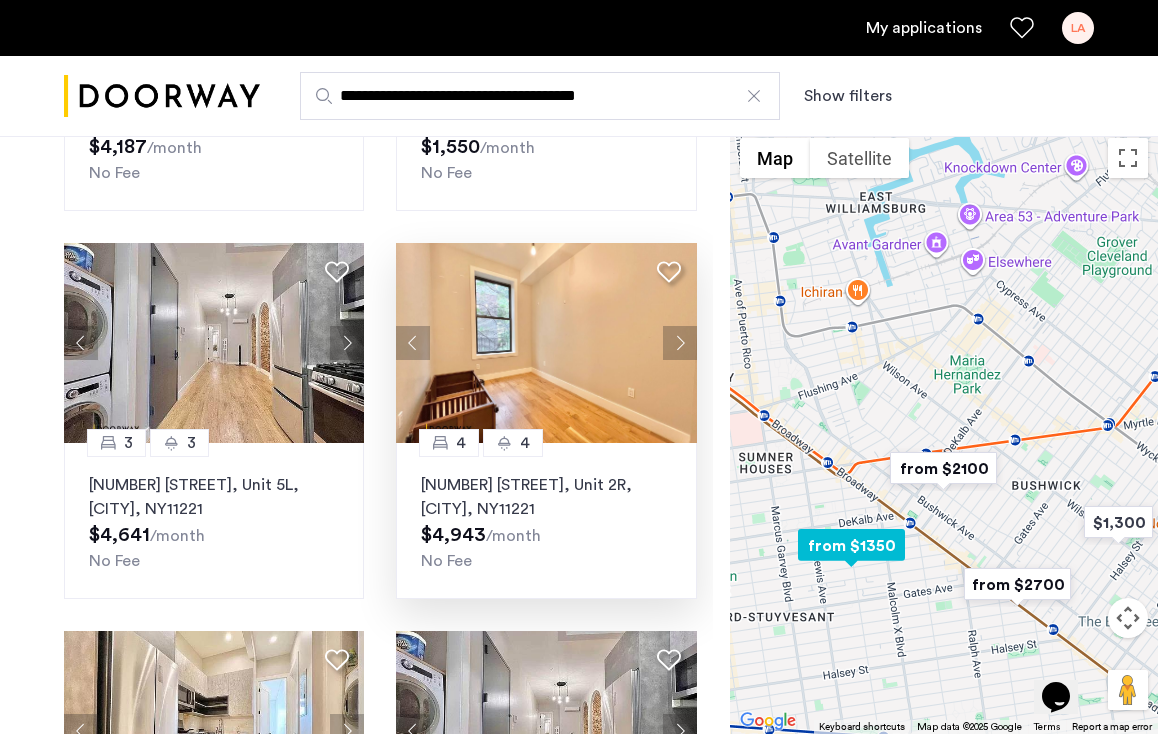 click 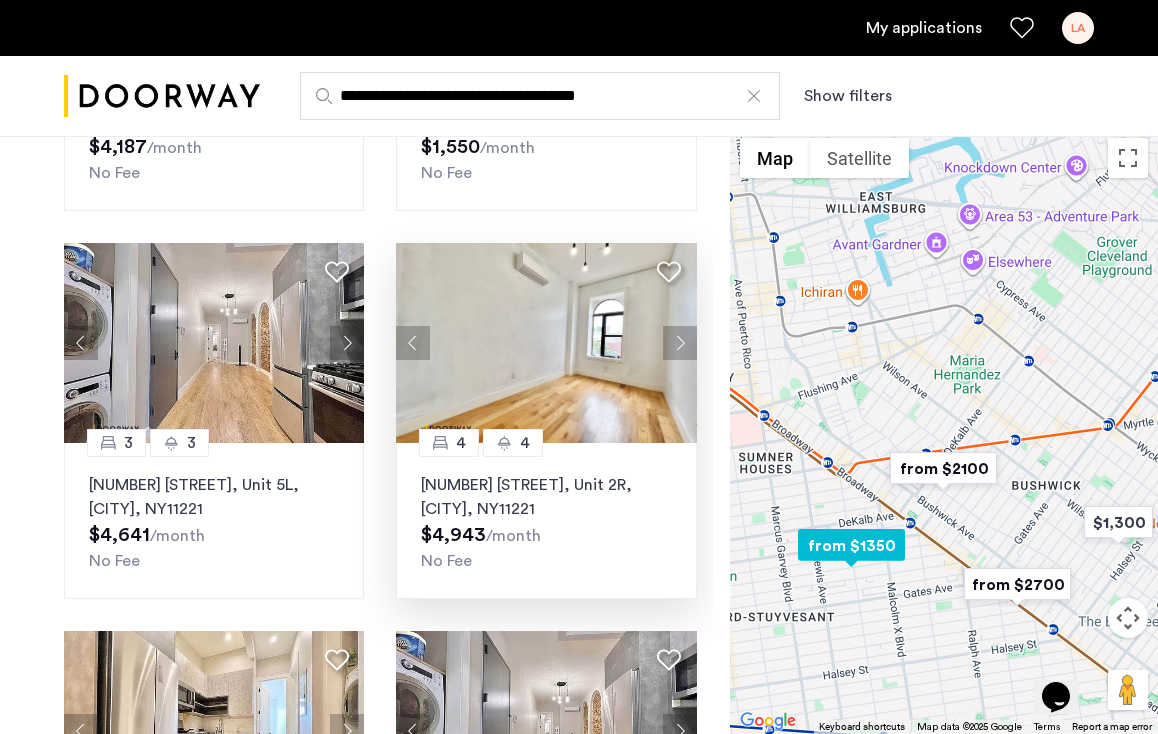click 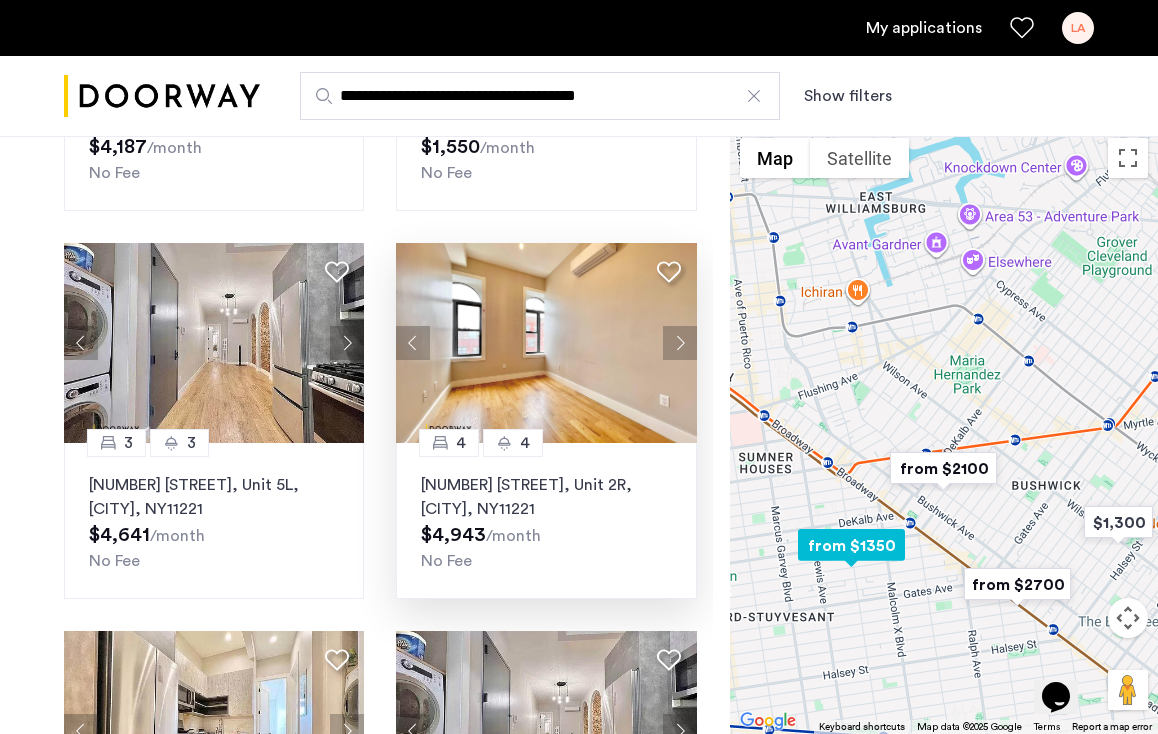 click 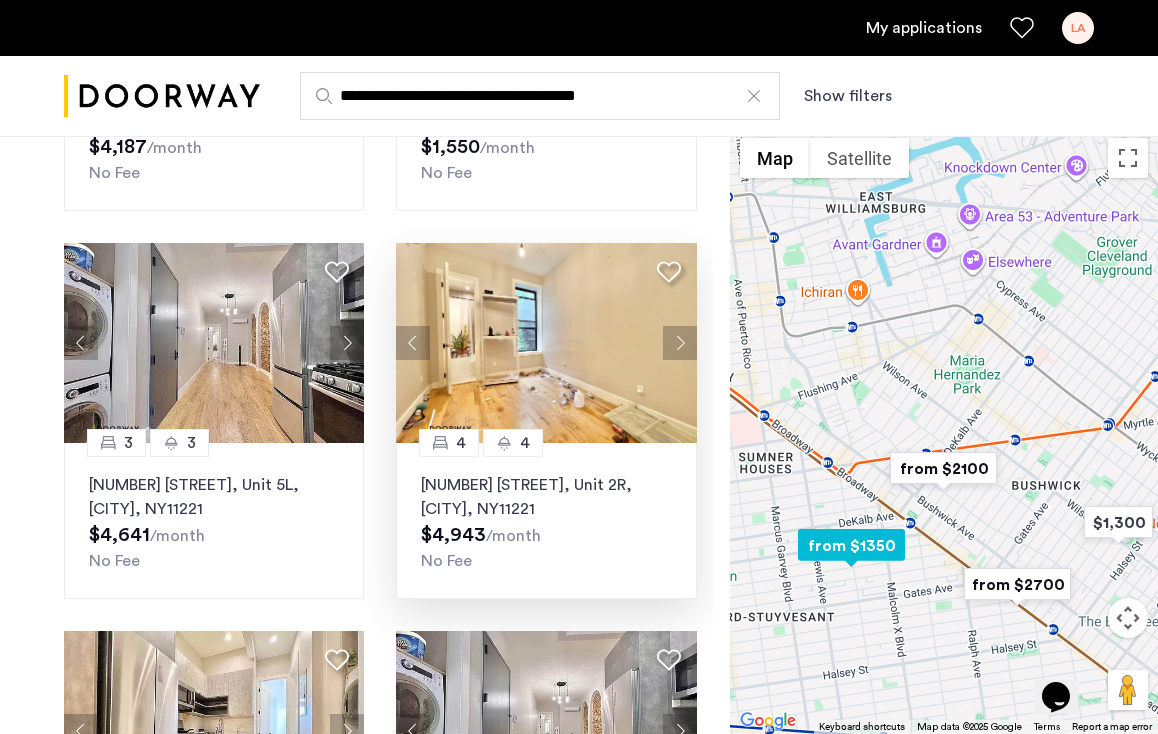 click 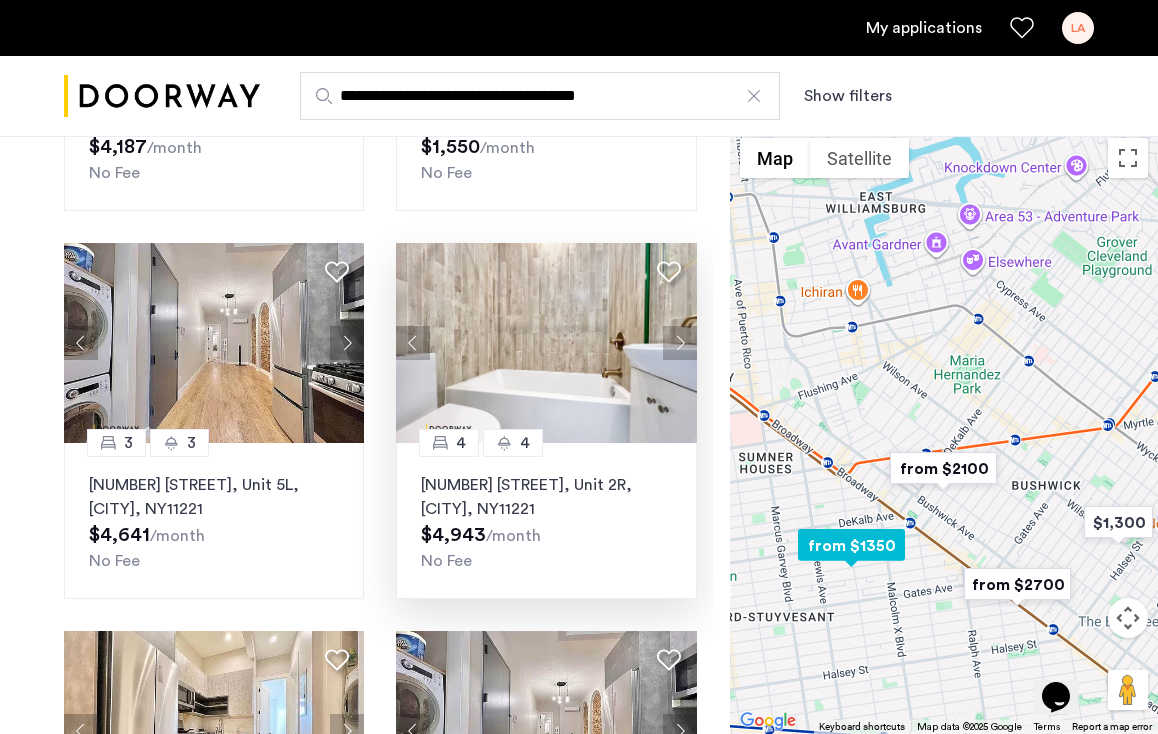 click 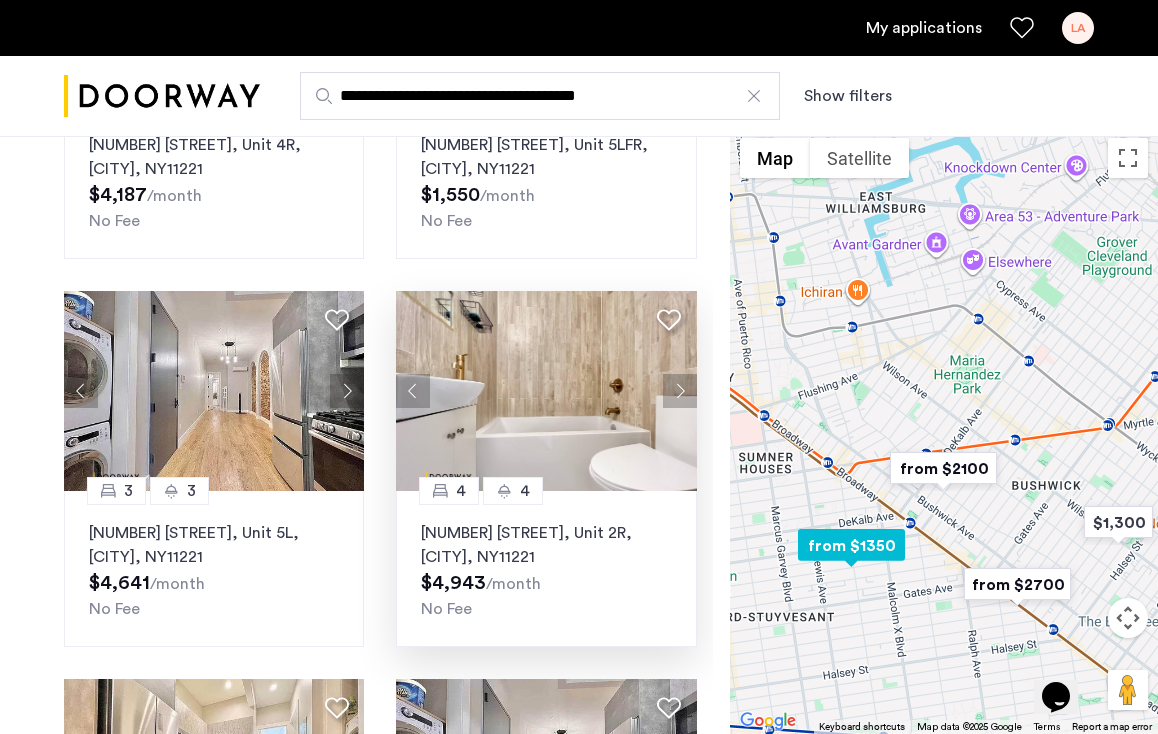 scroll, scrollTop: 588, scrollLeft: 0, axis: vertical 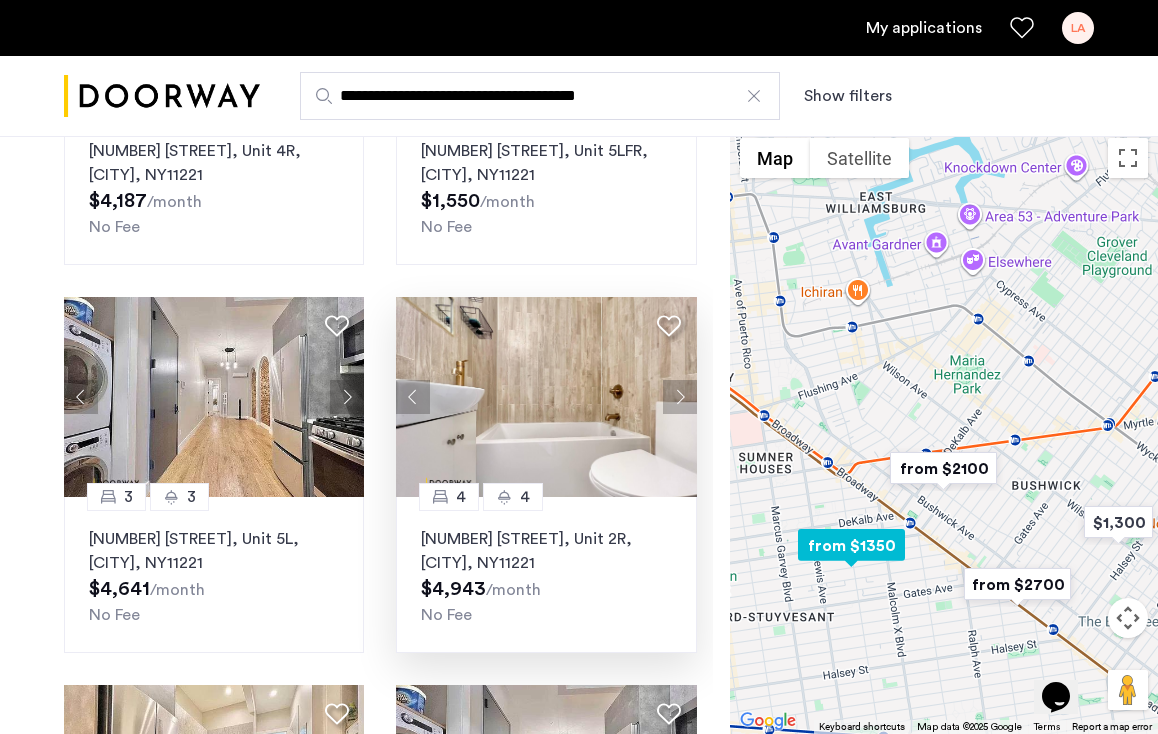 click 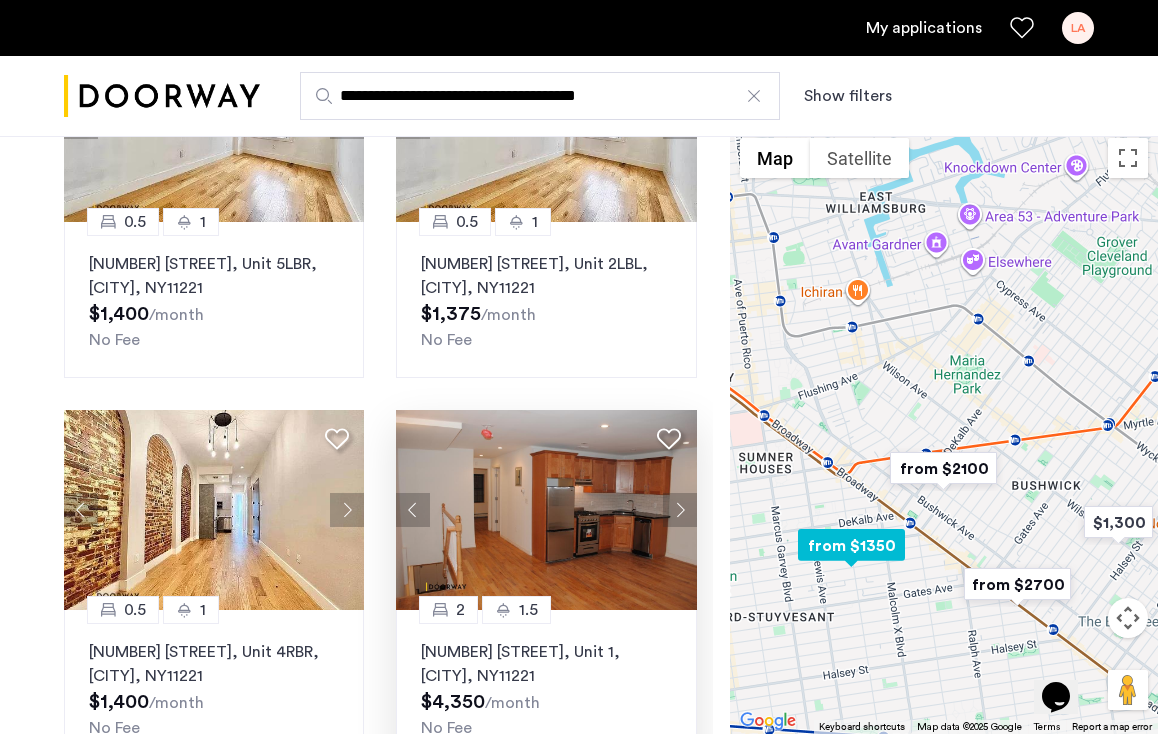 scroll, scrollTop: 1650, scrollLeft: 0, axis: vertical 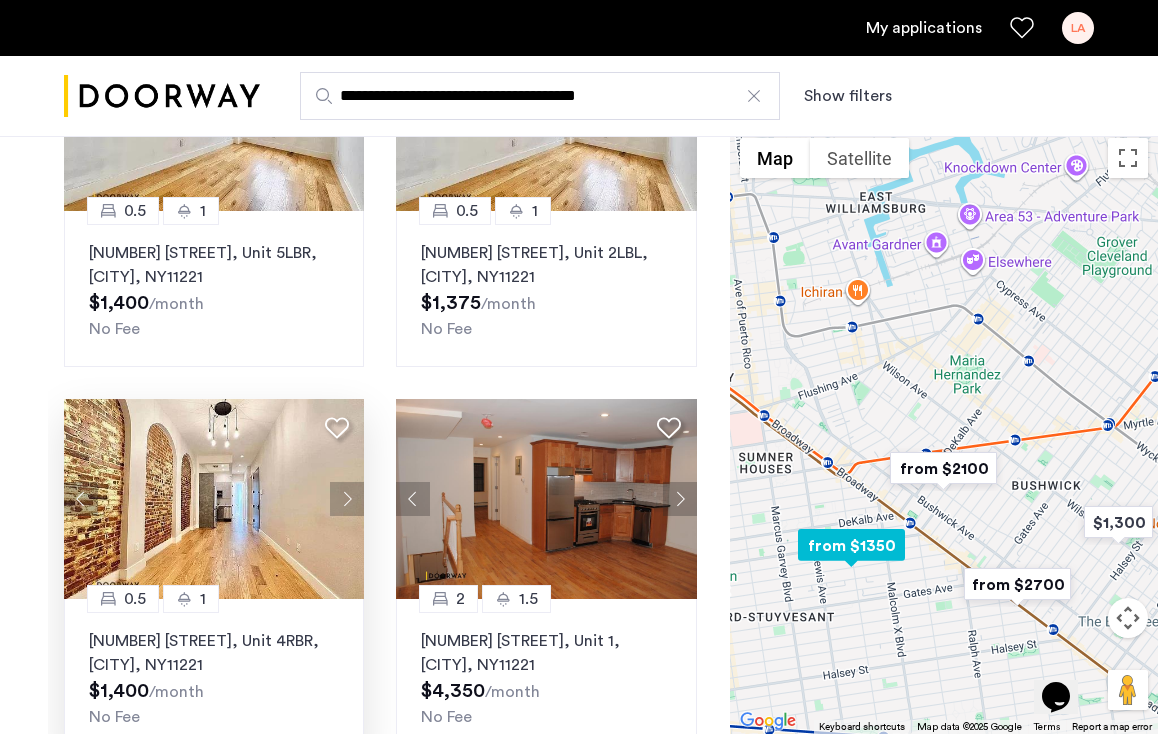 click 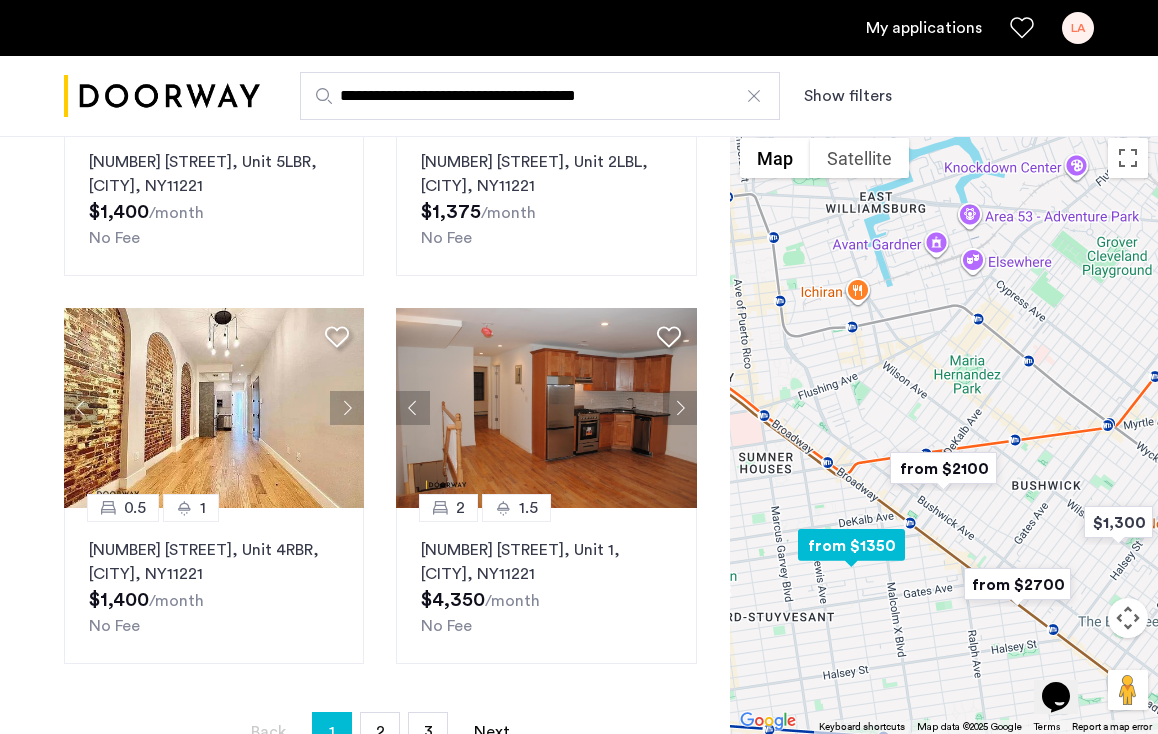 scroll, scrollTop: 291, scrollLeft: 0, axis: vertical 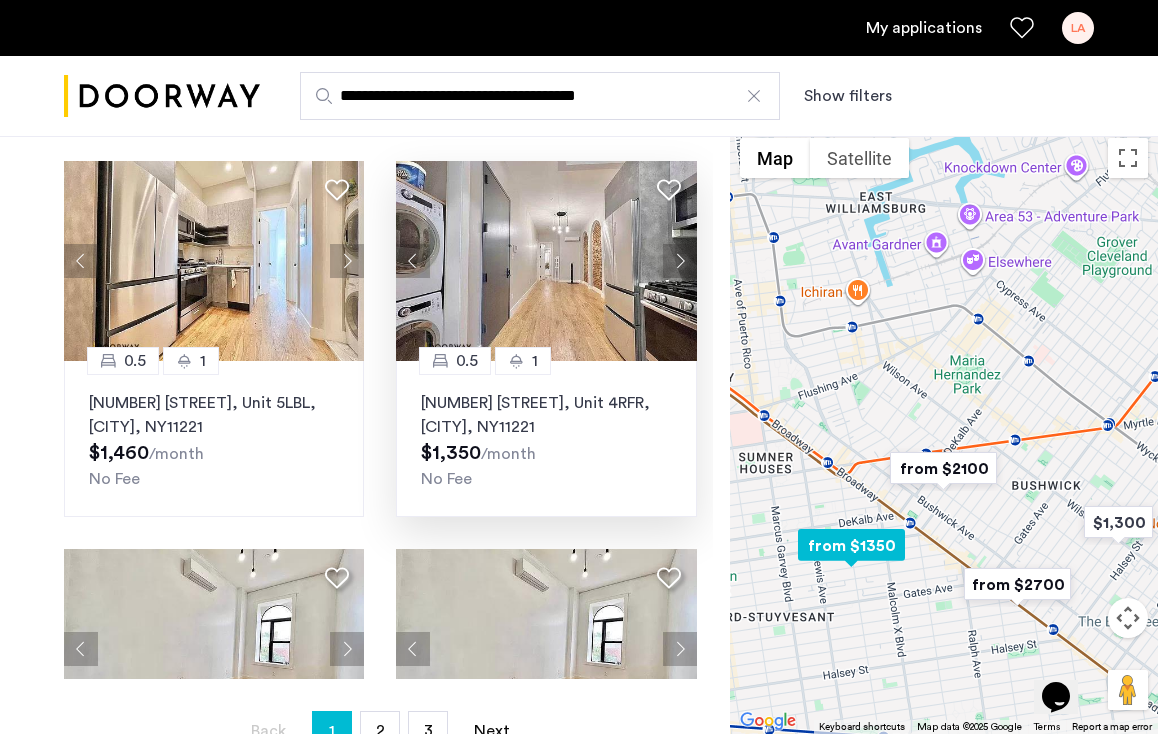 click 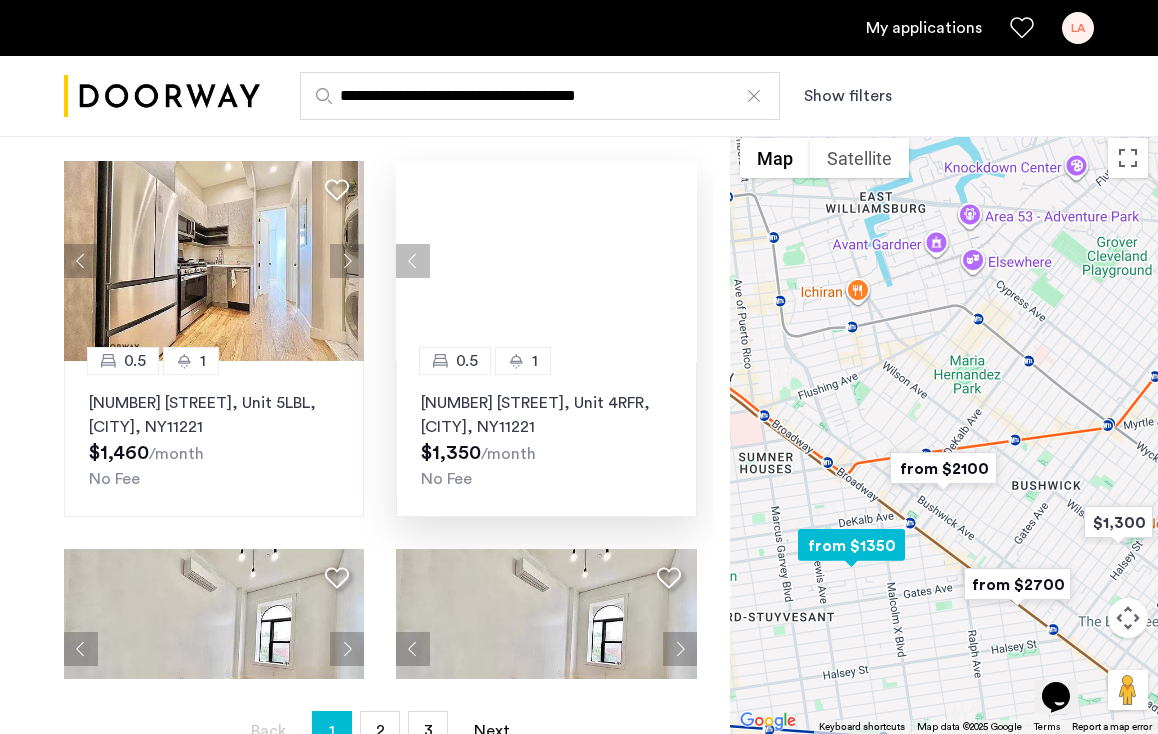 click 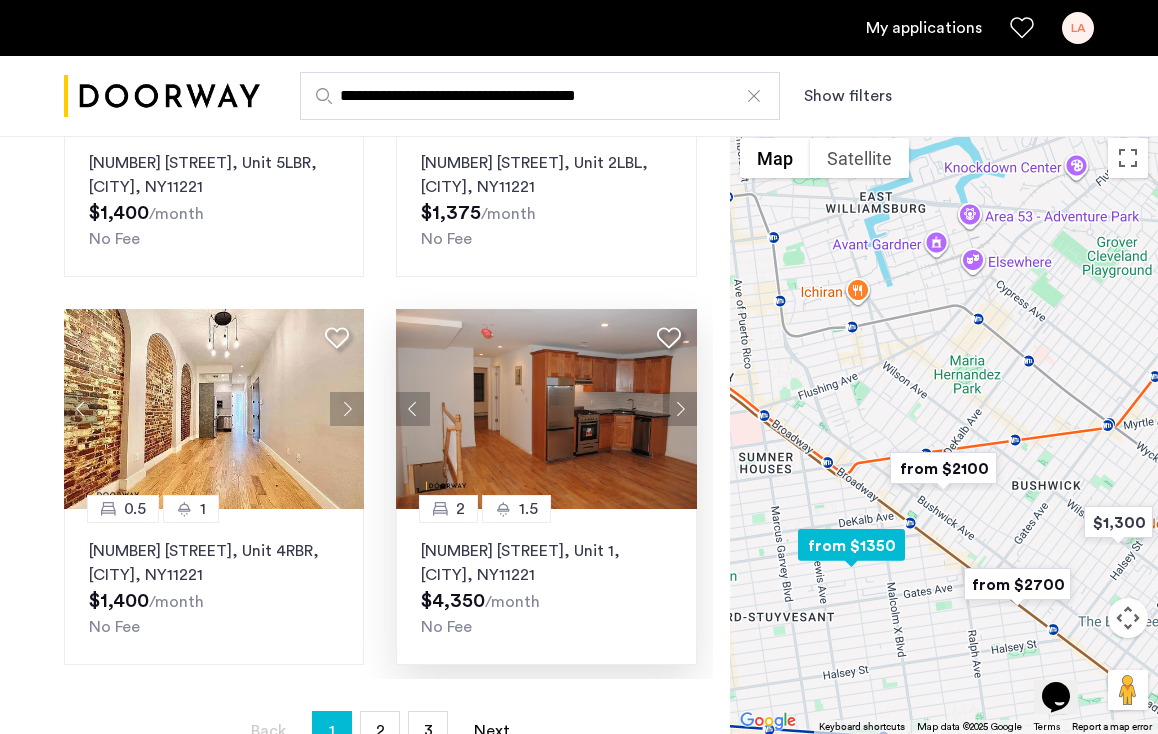 scroll, scrollTop: 1650, scrollLeft: 0, axis: vertical 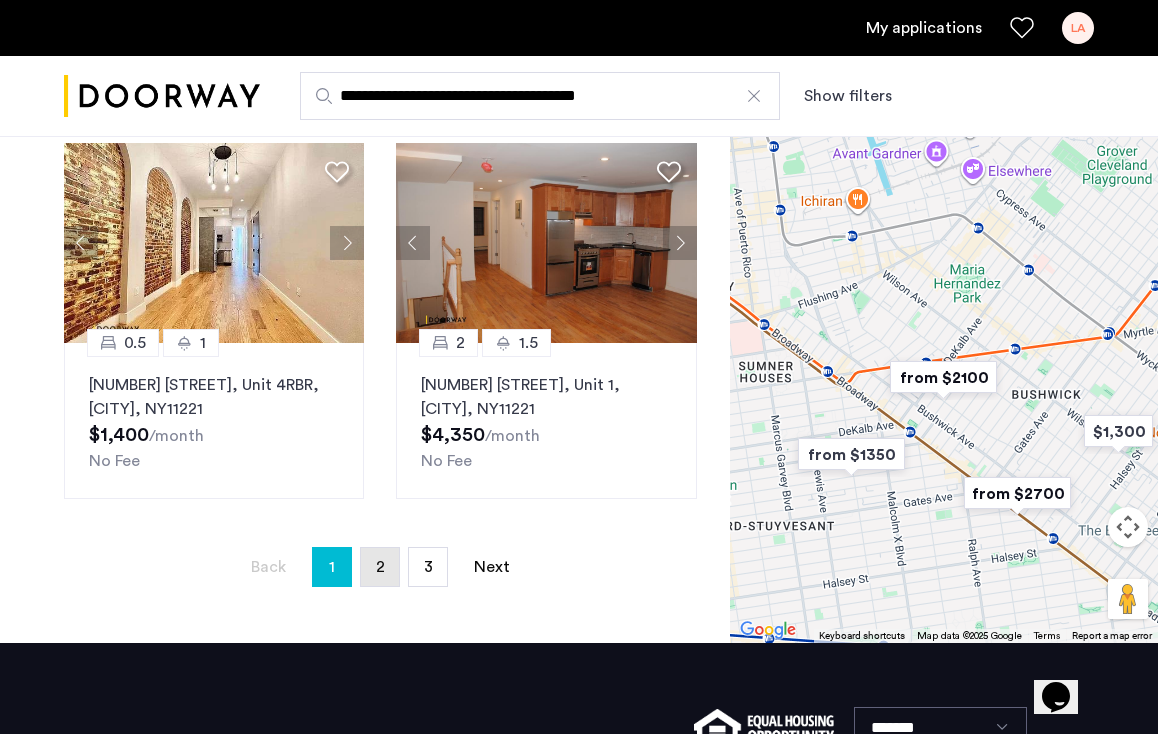 click on "page  2" at bounding box center [380, 567] 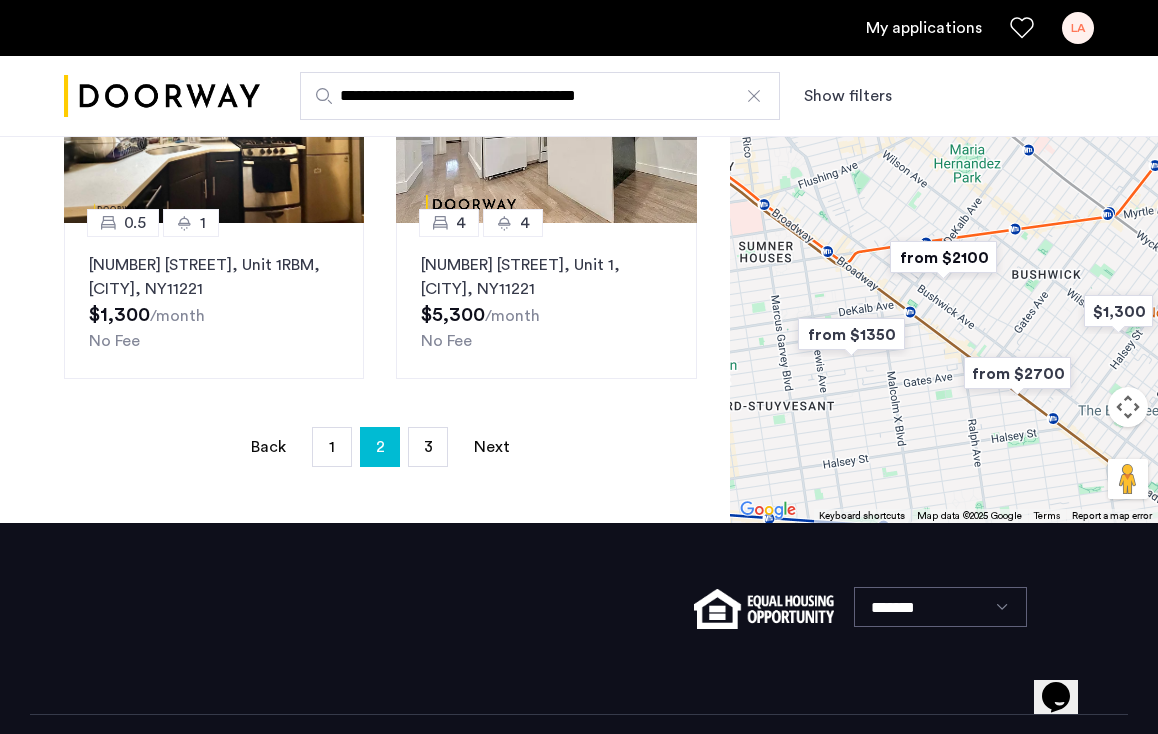 scroll, scrollTop: 567, scrollLeft: 0, axis: vertical 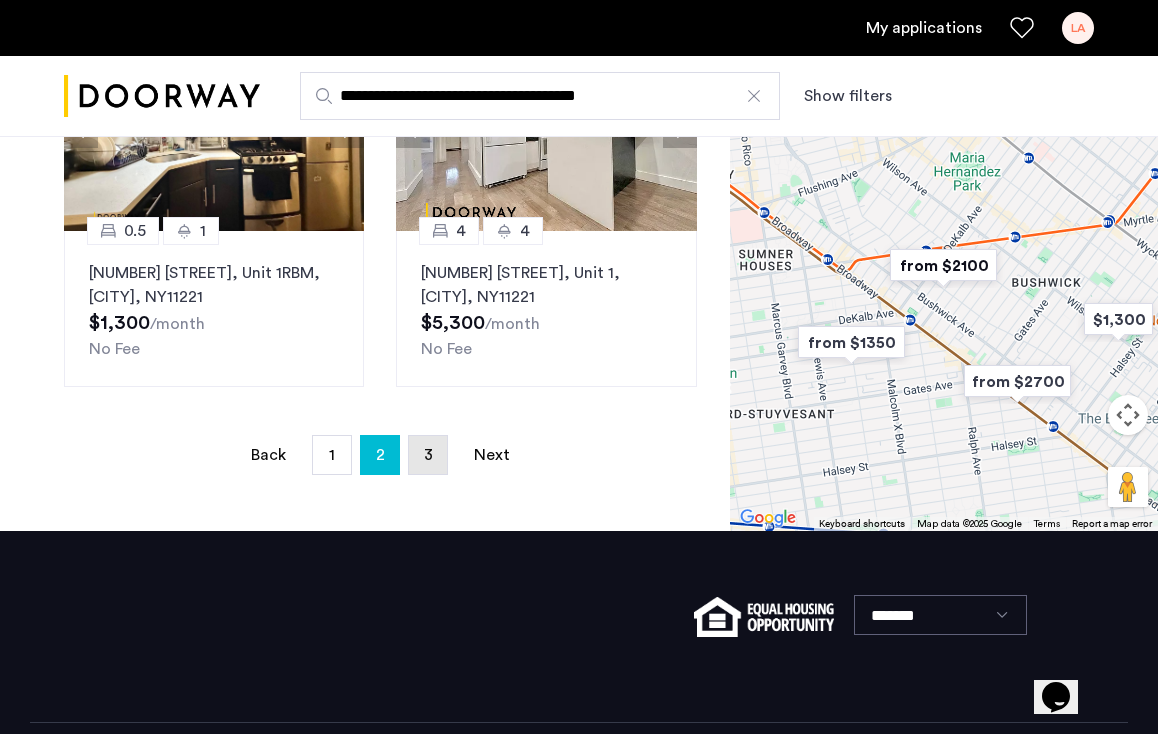 click on "page  3" at bounding box center [428, 455] 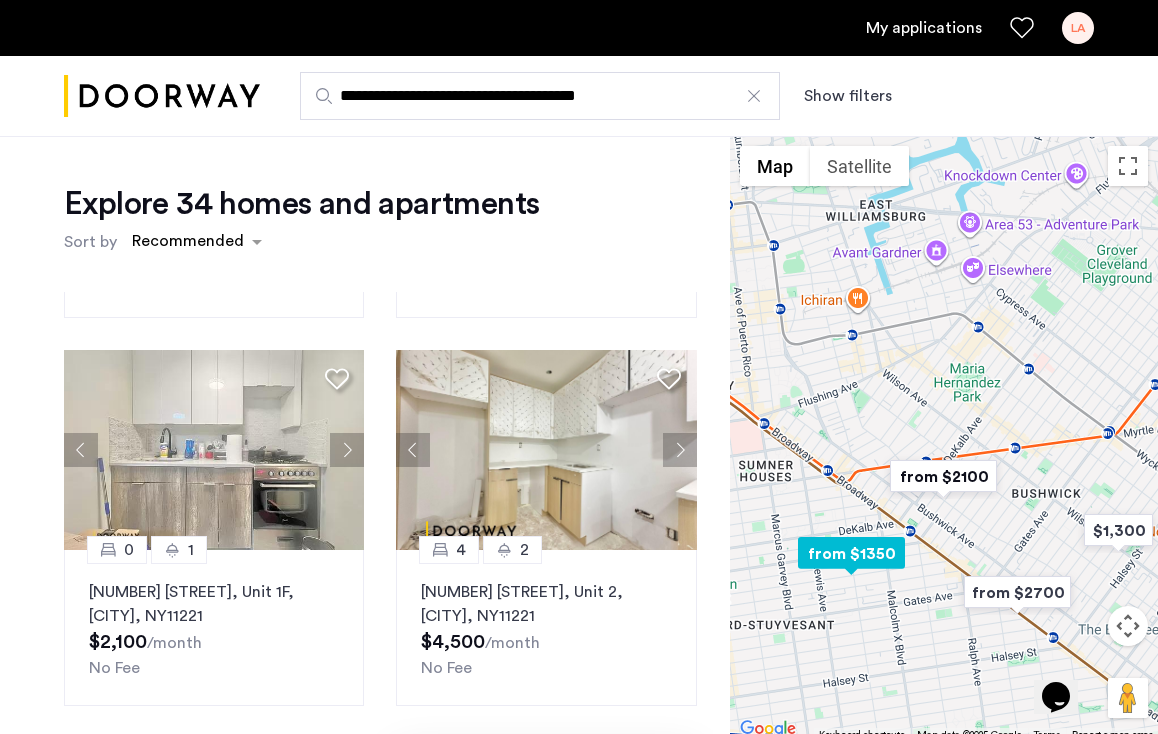 scroll, scrollTop: 726, scrollLeft: 0, axis: vertical 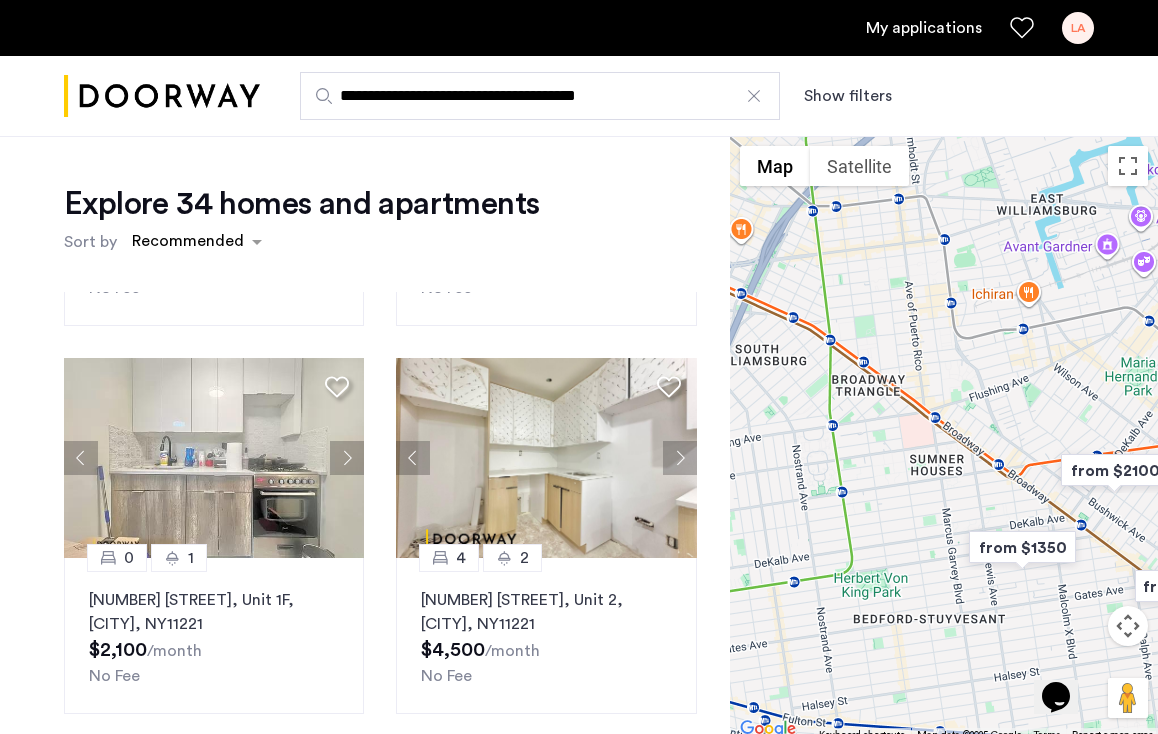 drag, startPoint x: 894, startPoint y: 530, endPoint x: 1143, endPoint y: 522, distance: 249.12848 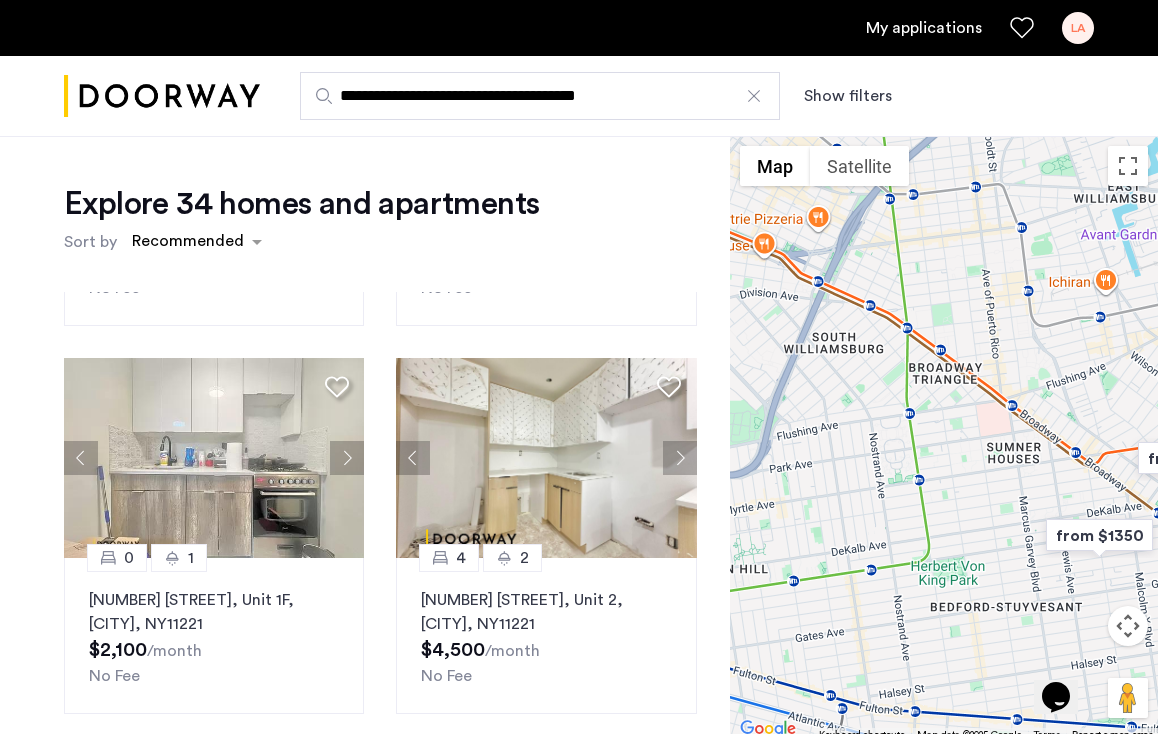 drag, startPoint x: 979, startPoint y: 531, endPoint x: 1052, endPoint y: 336, distance: 208.21623 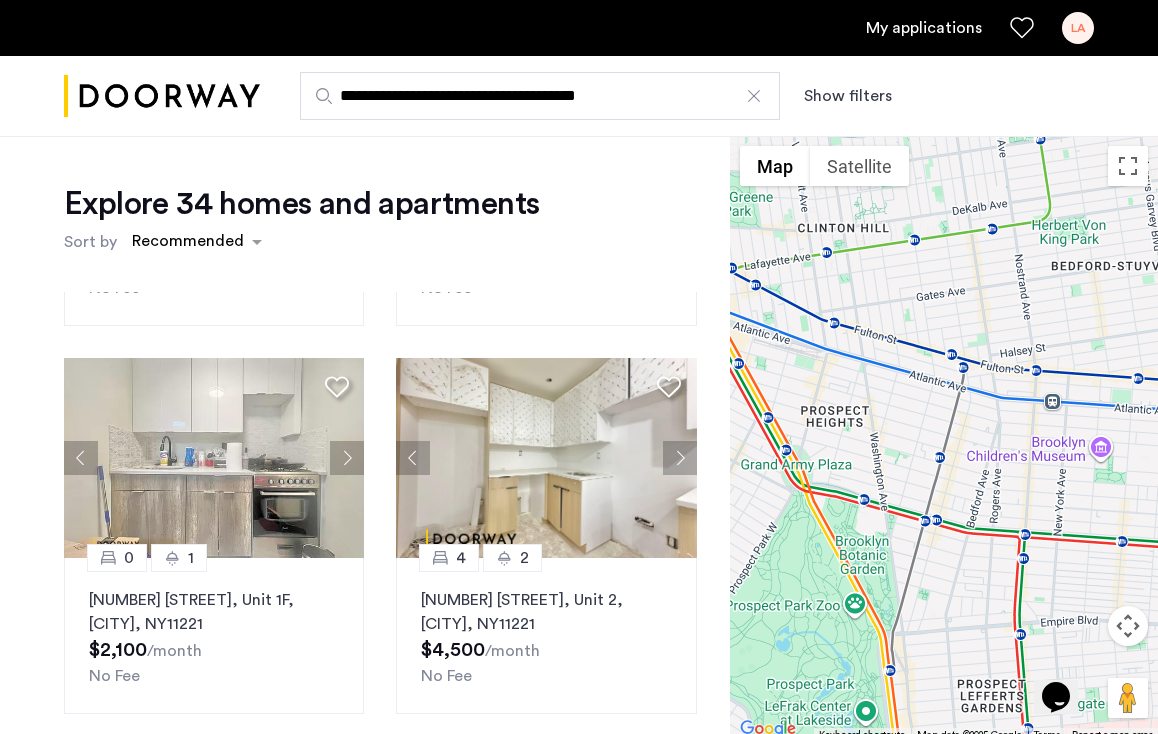 drag, startPoint x: 849, startPoint y: 423, endPoint x: 970, endPoint y: 432, distance: 121.33425 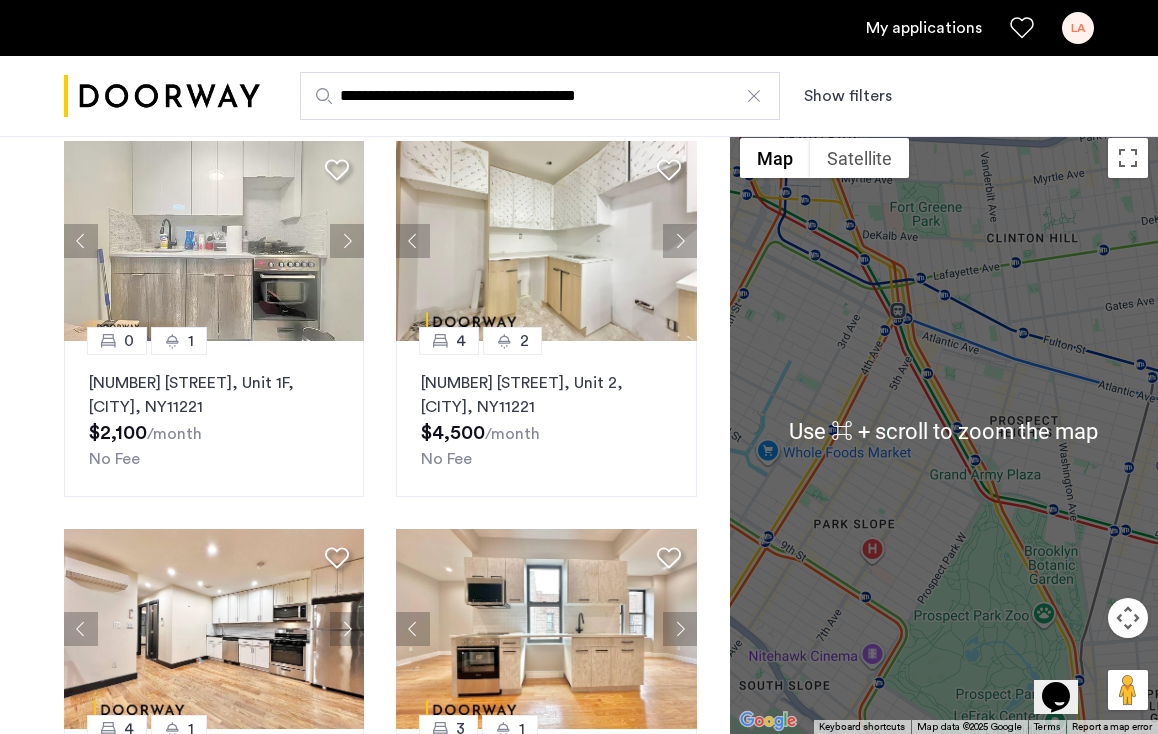 scroll, scrollTop: 225, scrollLeft: 0, axis: vertical 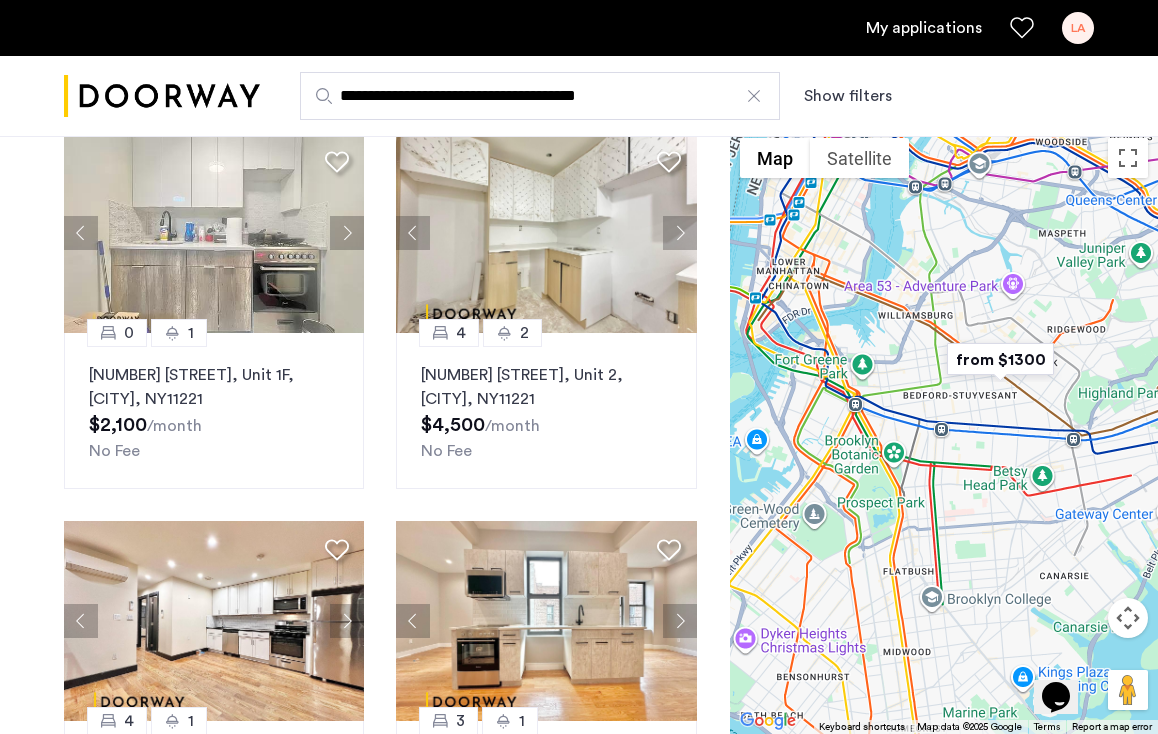 drag, startPoint x: 1060, startPoint y: 436, endPoint x: 849, endPoint y: 468, distance: 213.41275 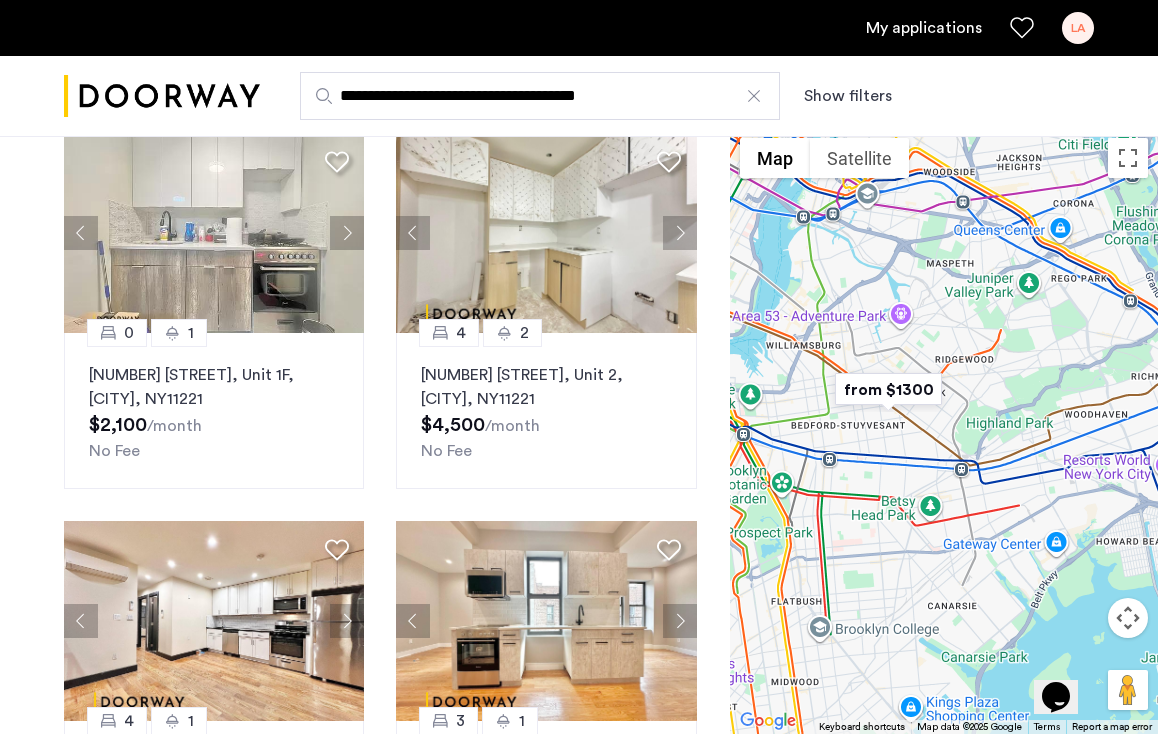 click at bounding box center [888, 389] 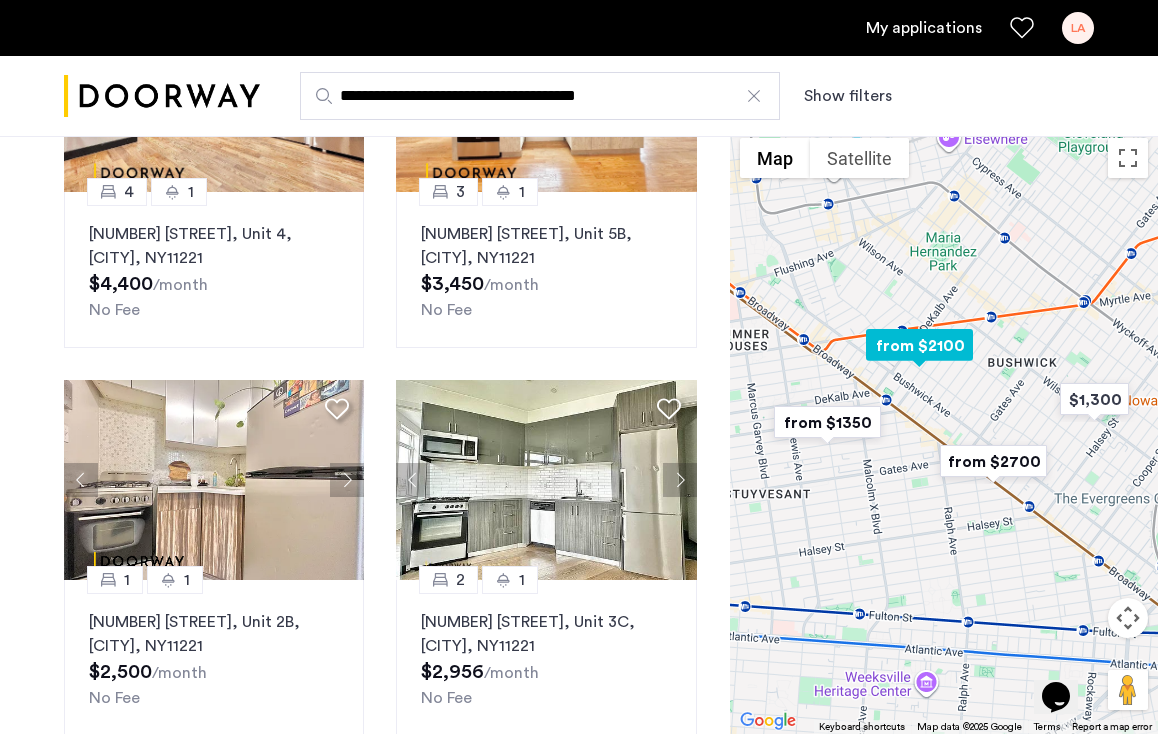 scroll, scrollTop: 1262, scrollLeft: 0, axis: vertical 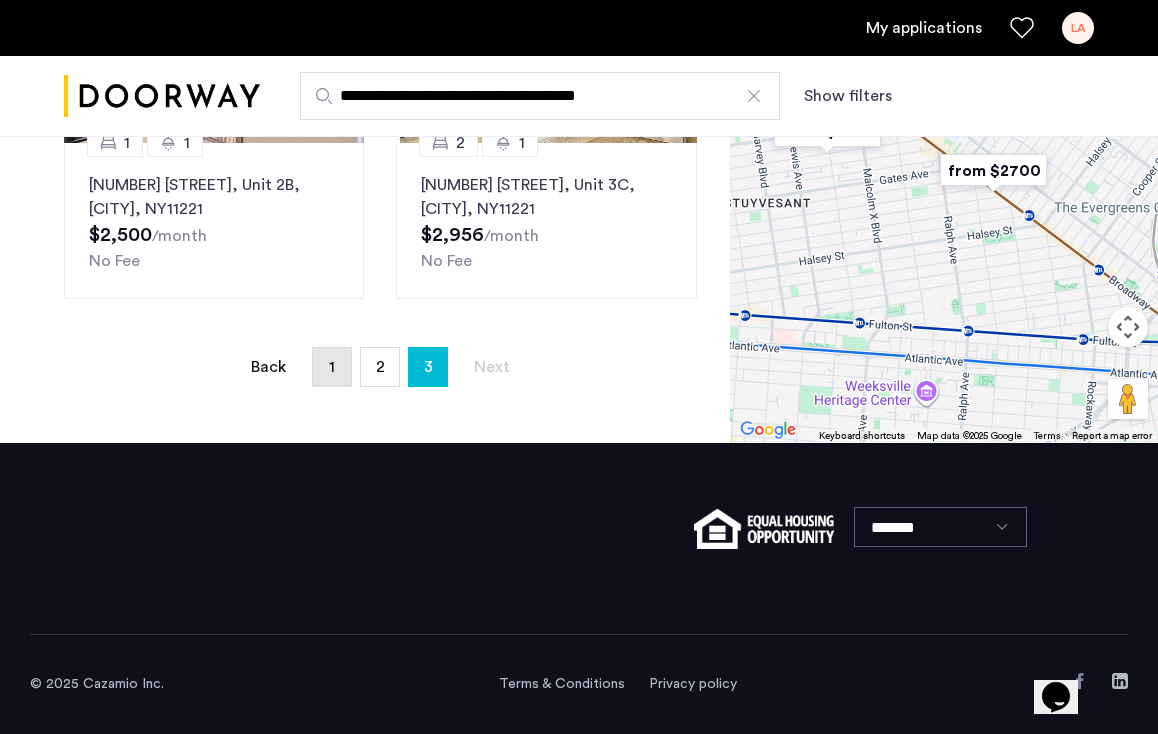 click on "page  1" at bounding box center (332, 367) 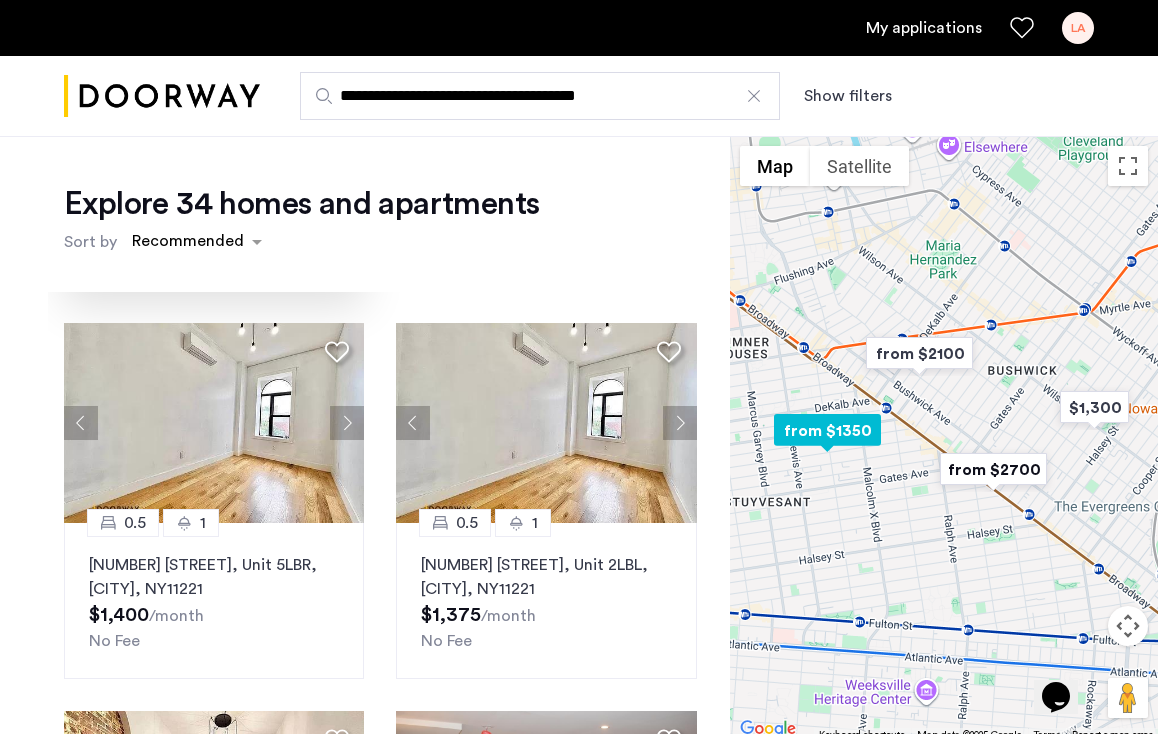 scroll, scrollTop: 1650, scrollLeft: 0, axis: vertical 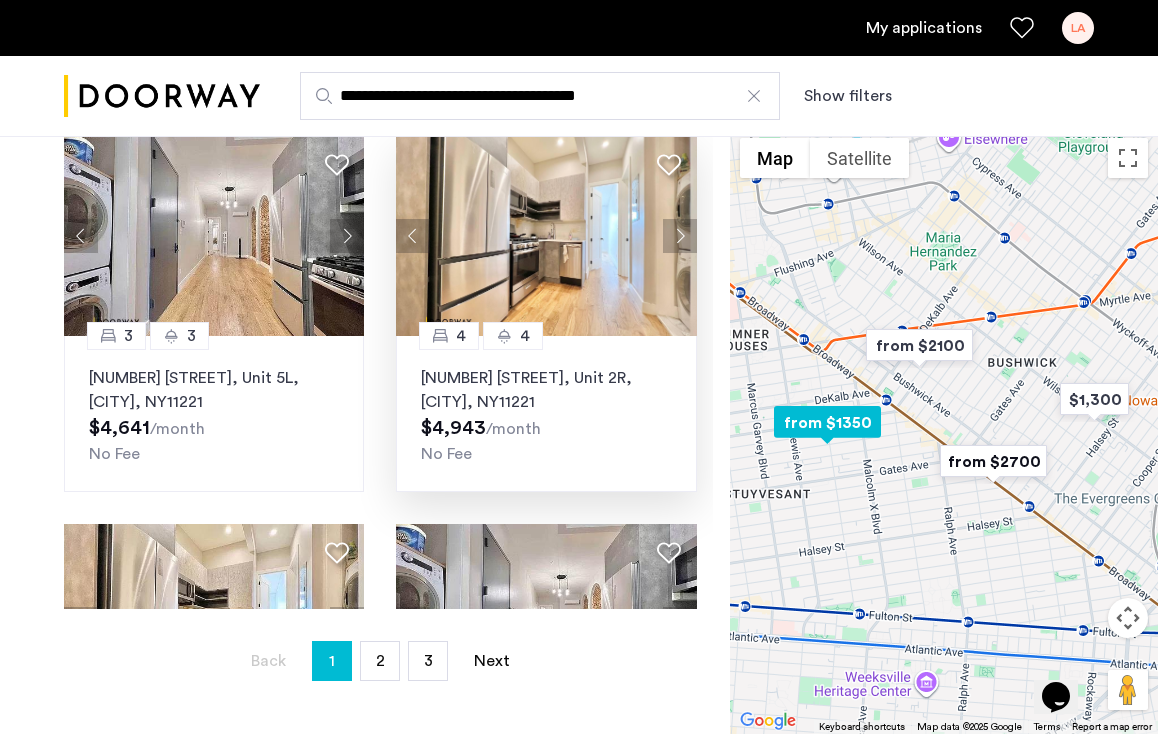 click 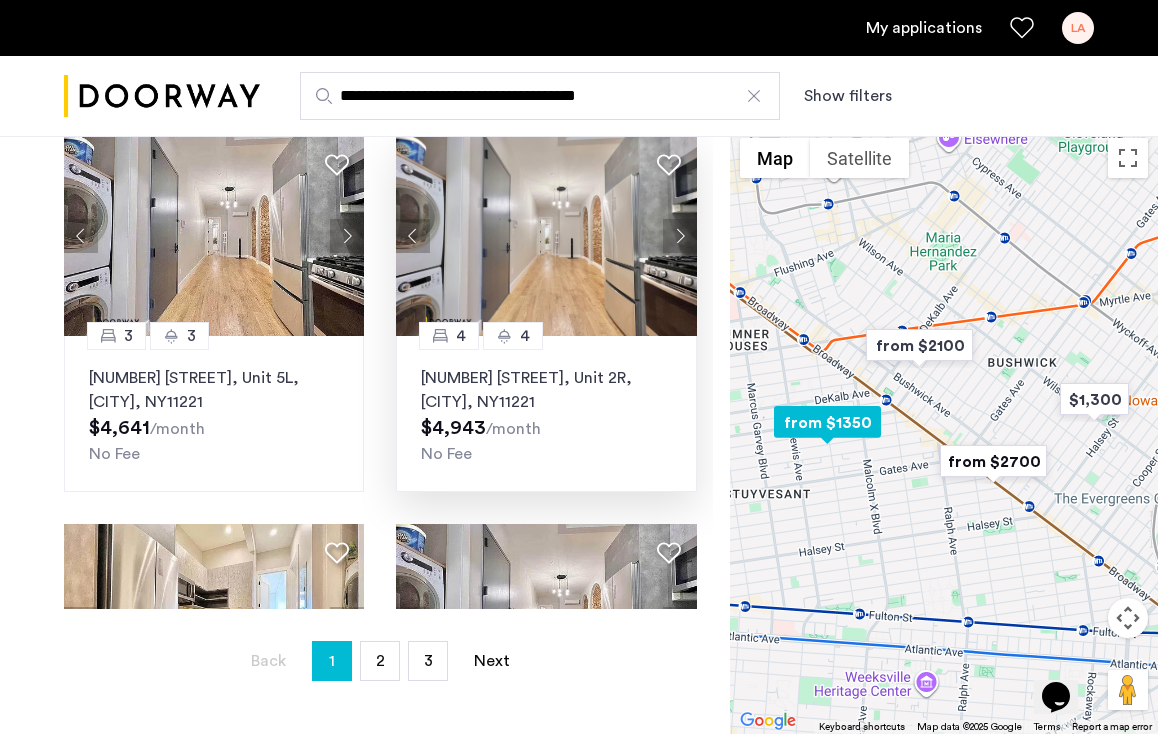 click 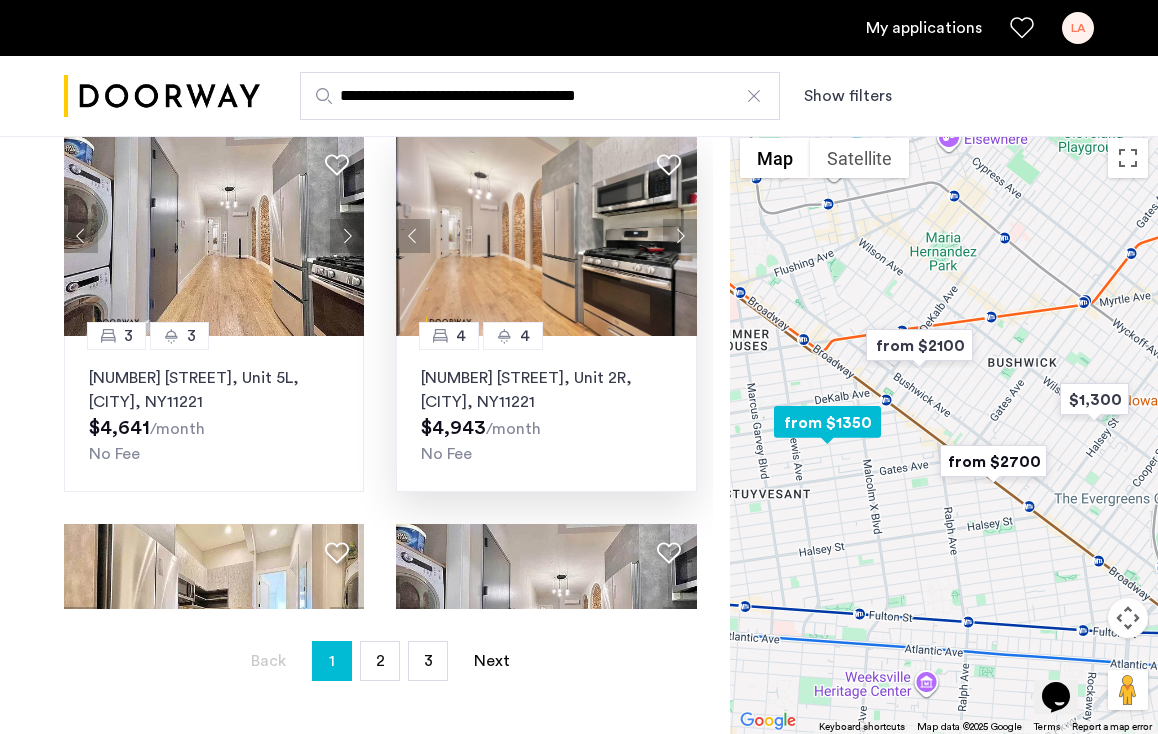 click 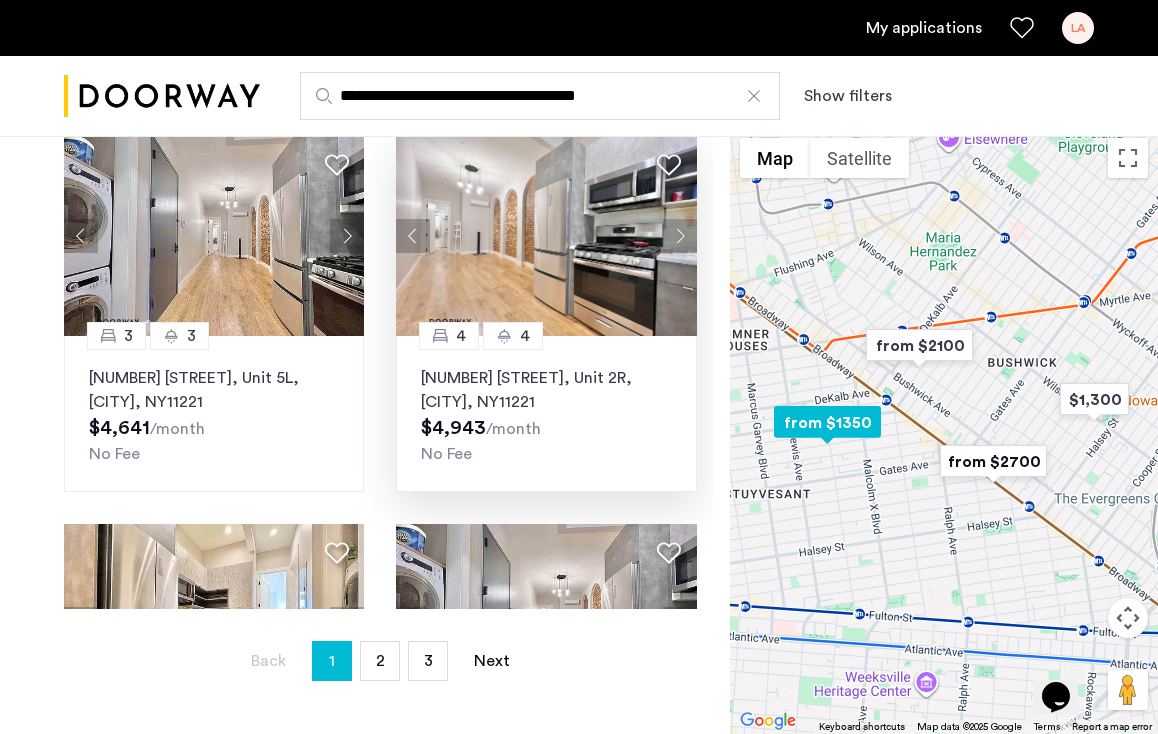 click 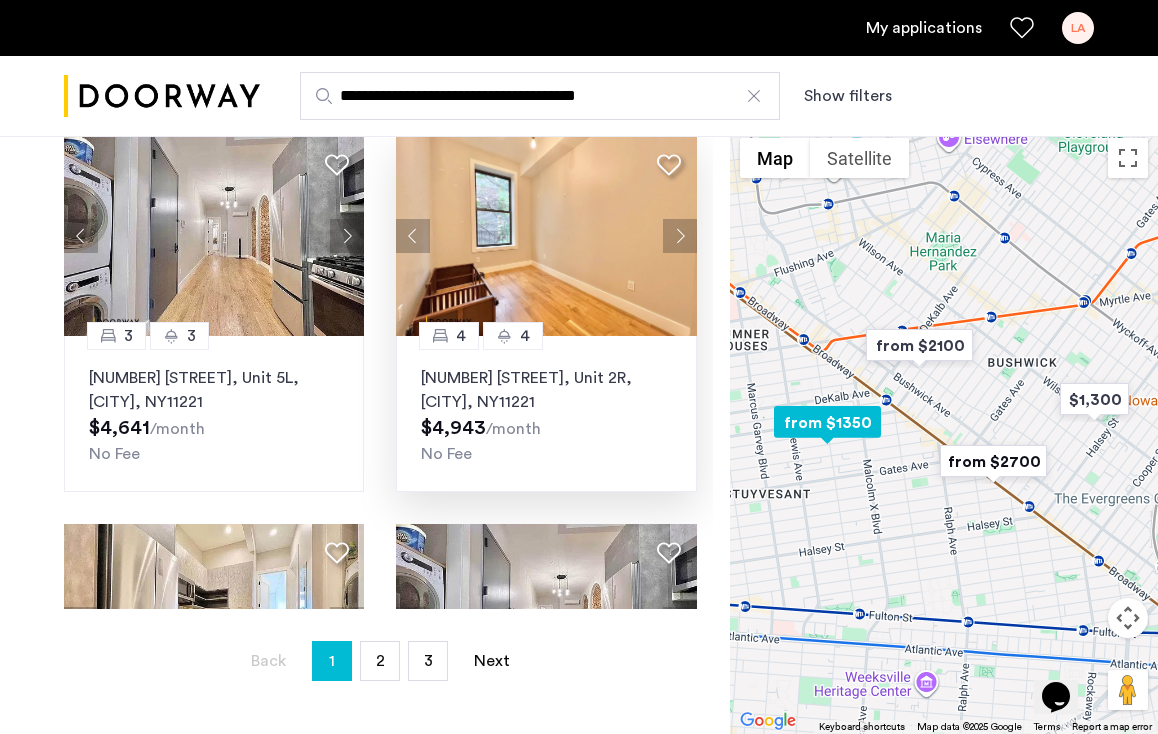 click 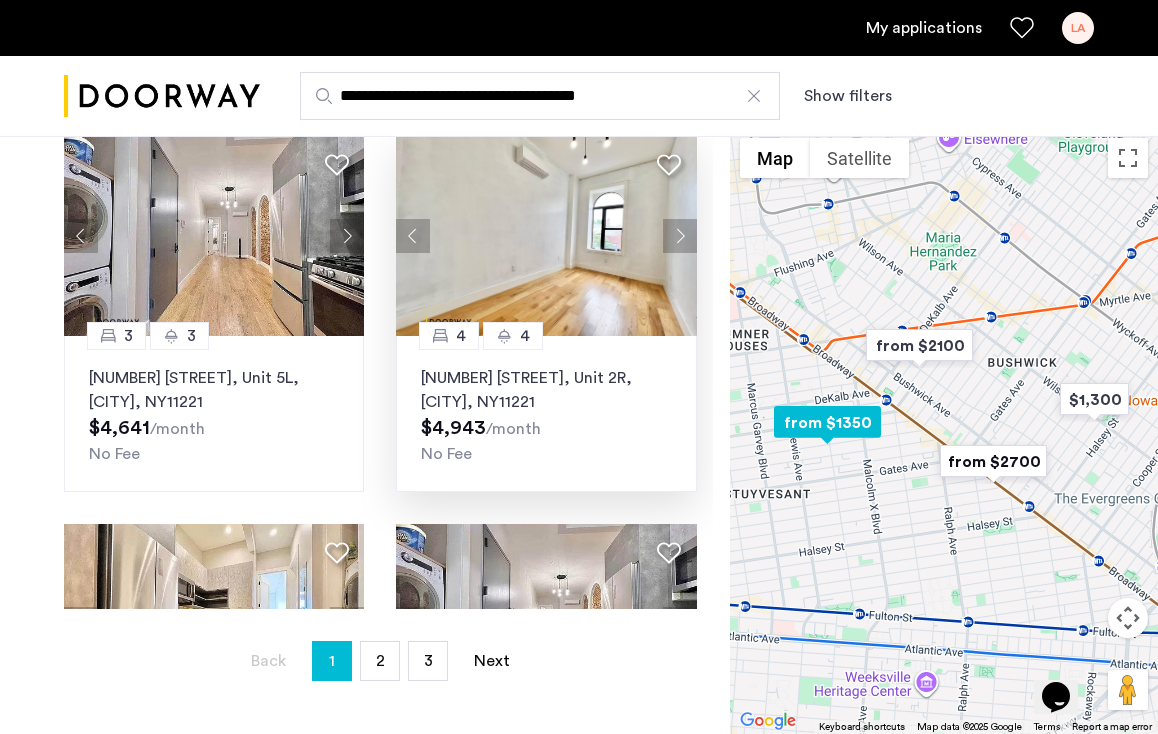 click 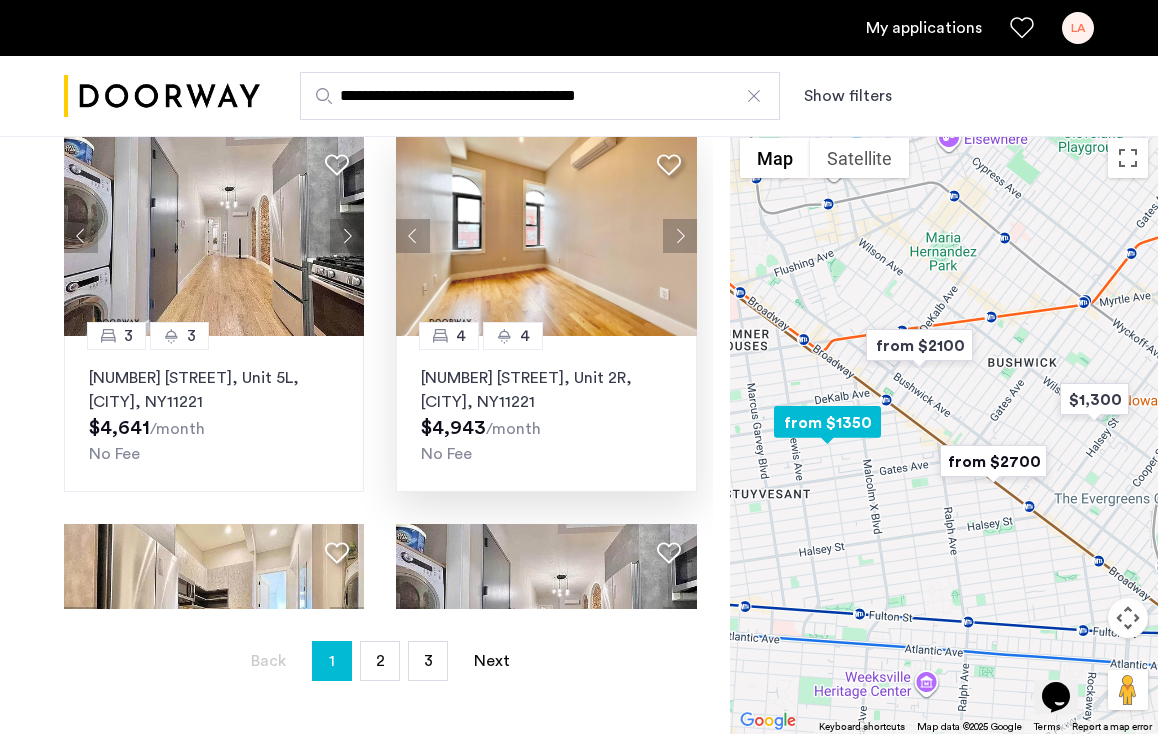 click 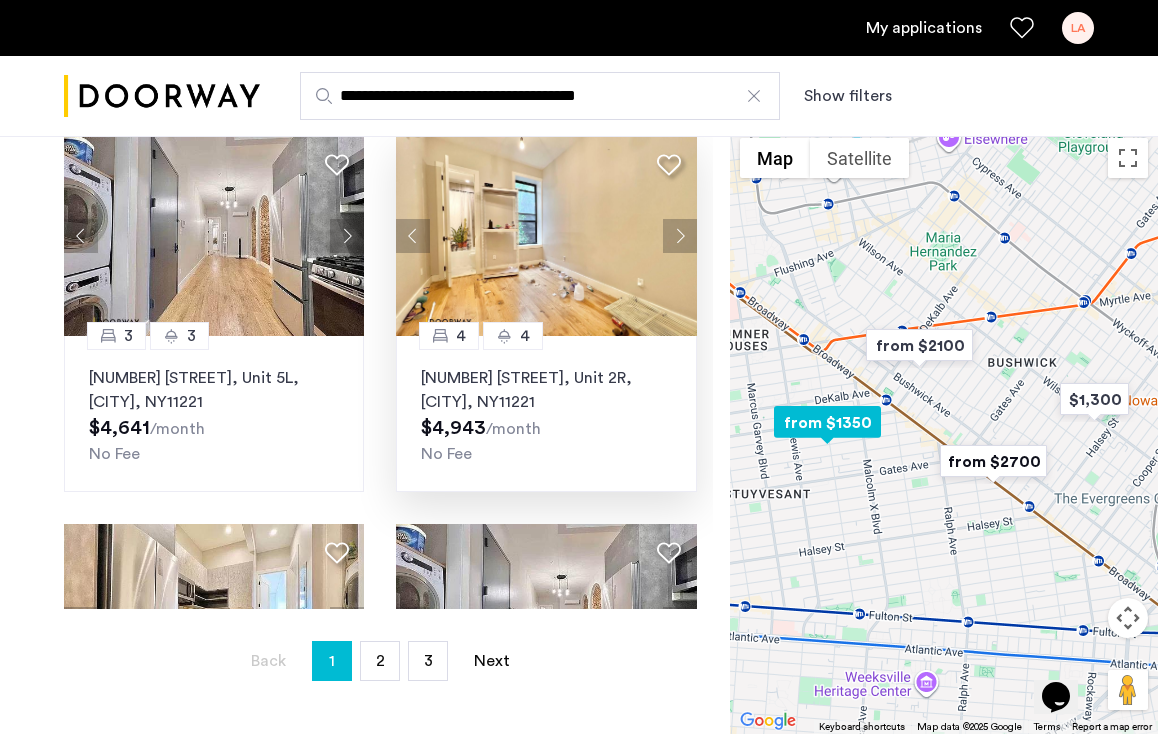click 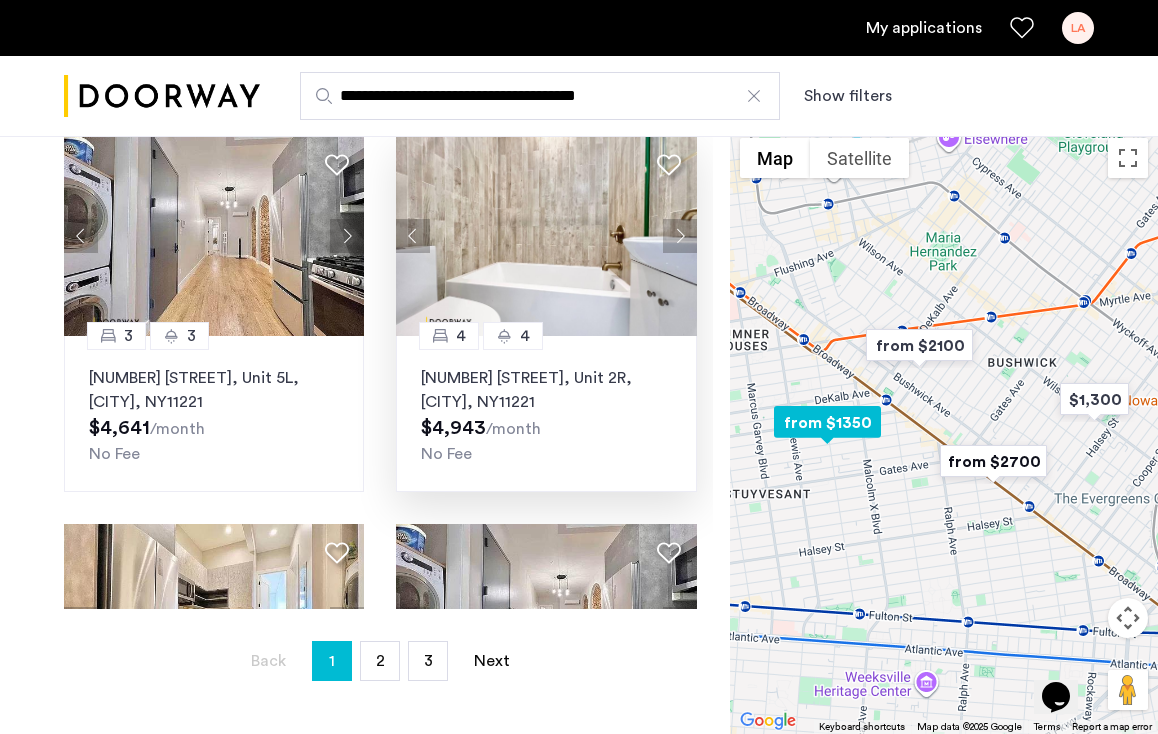 click 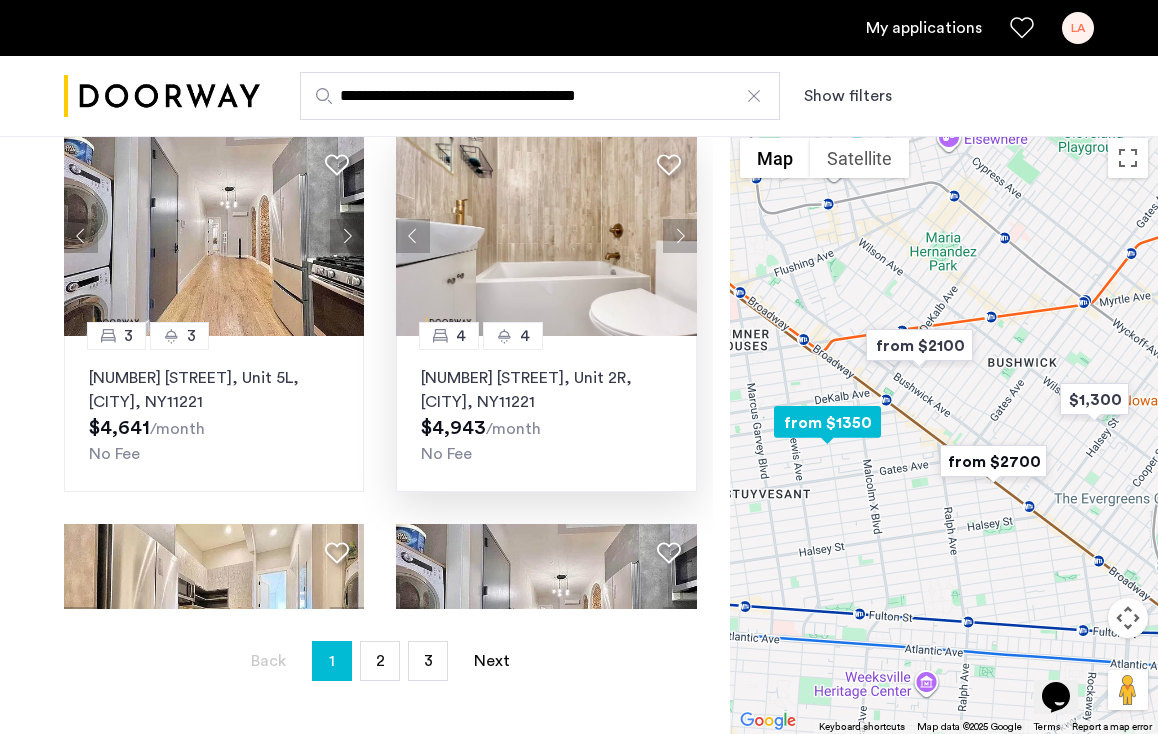 click 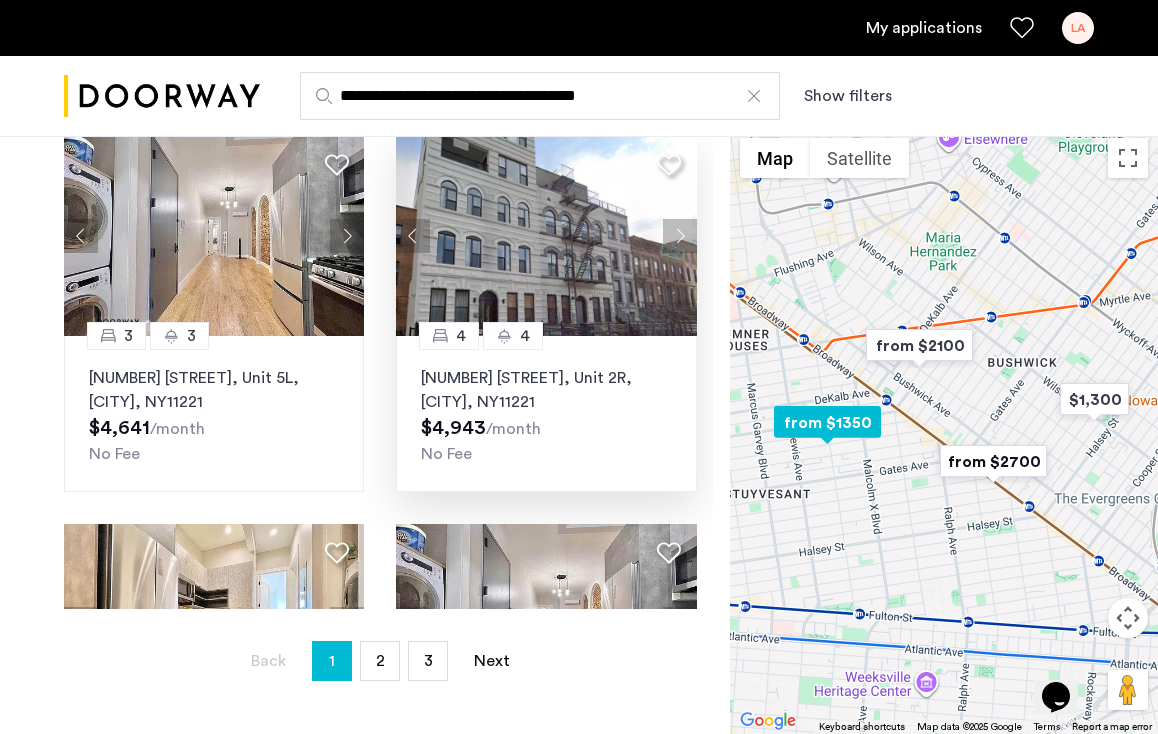 click 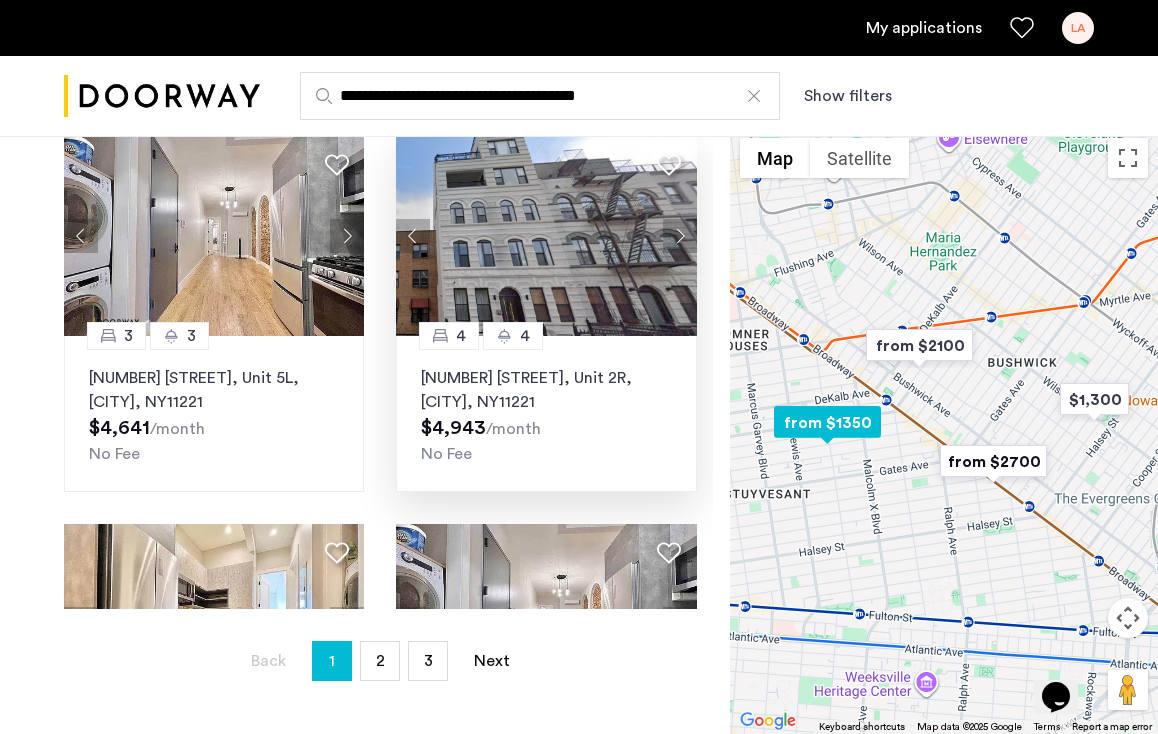 click 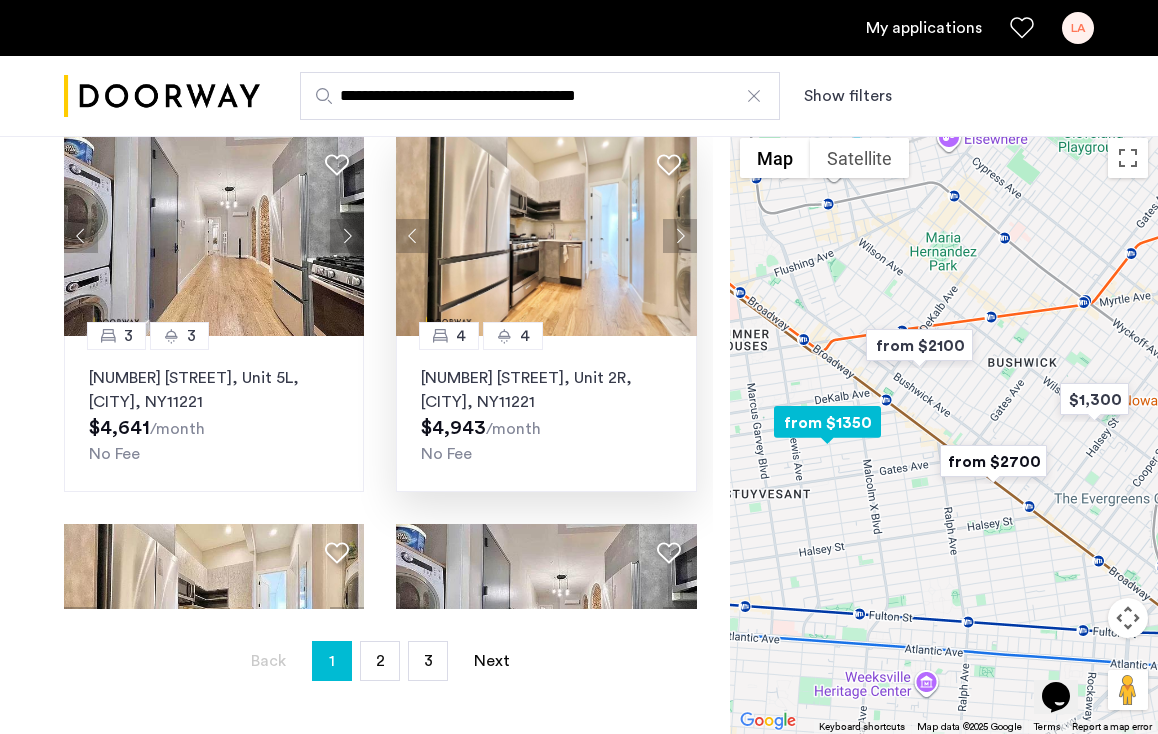 click 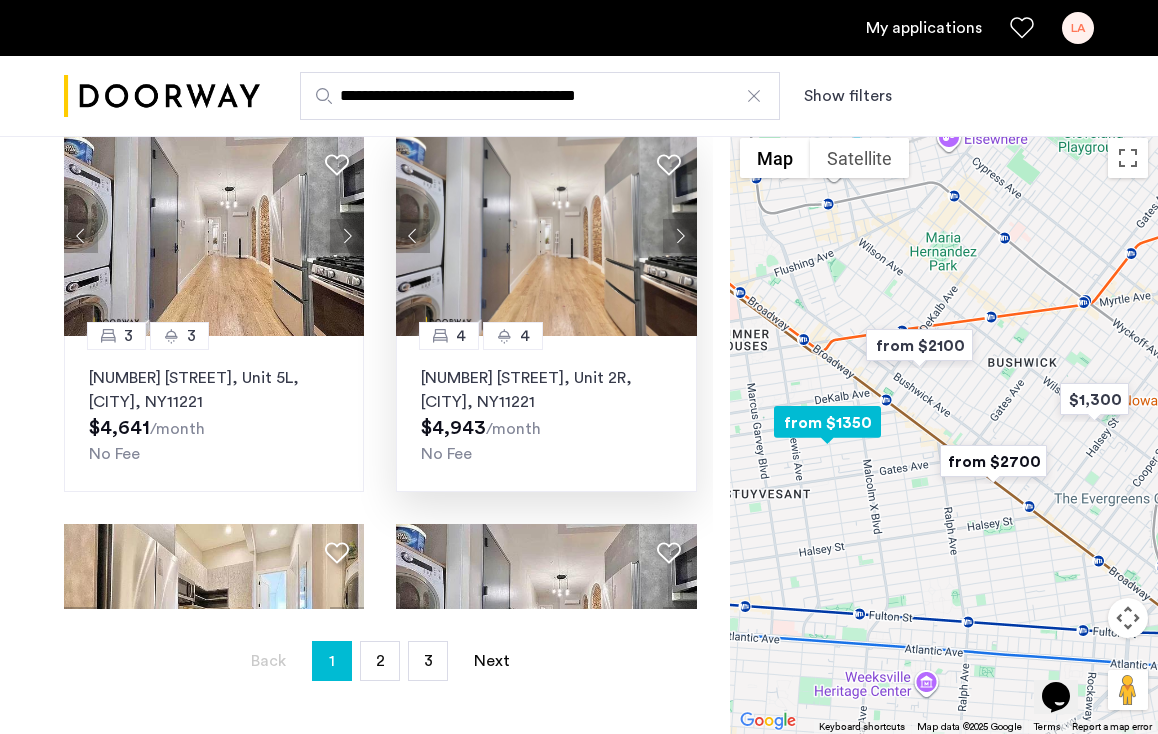 click 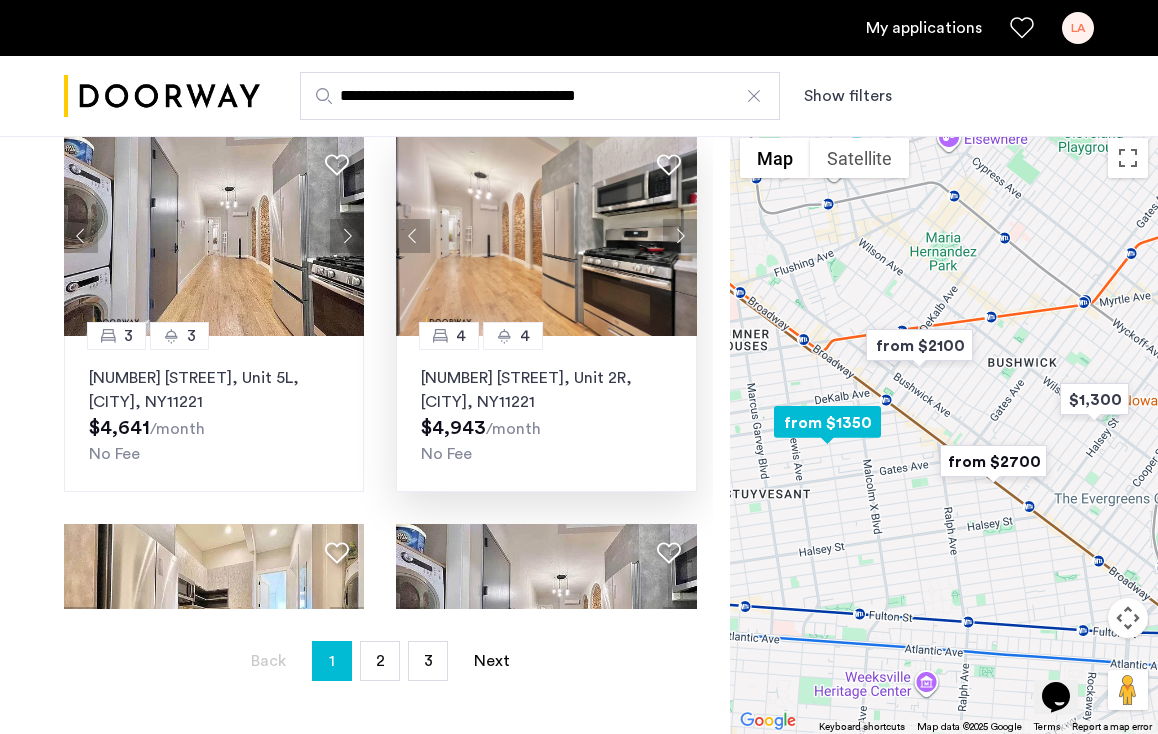 click 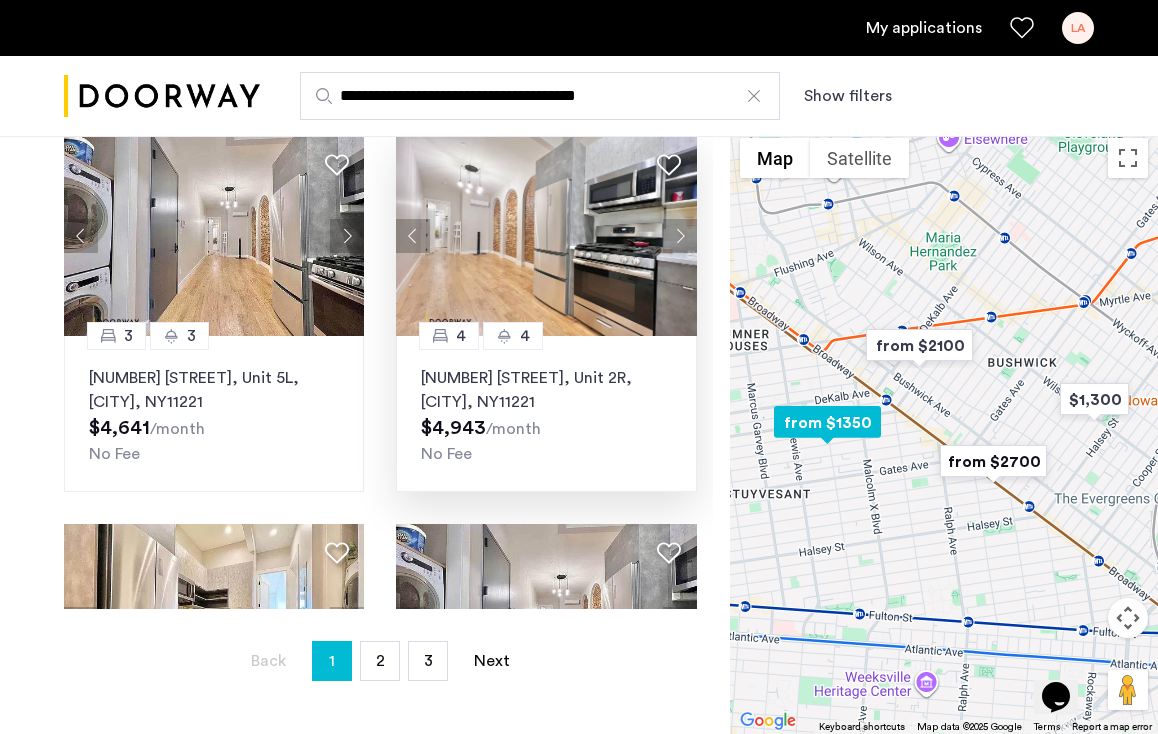 click 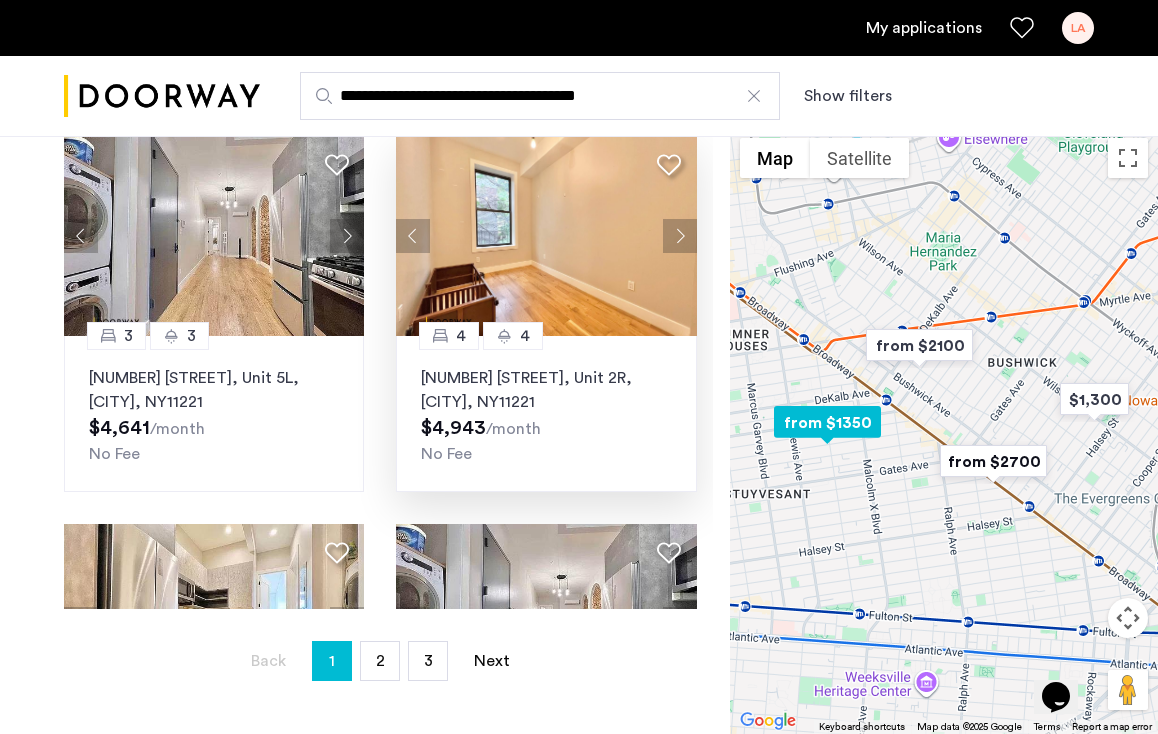 click 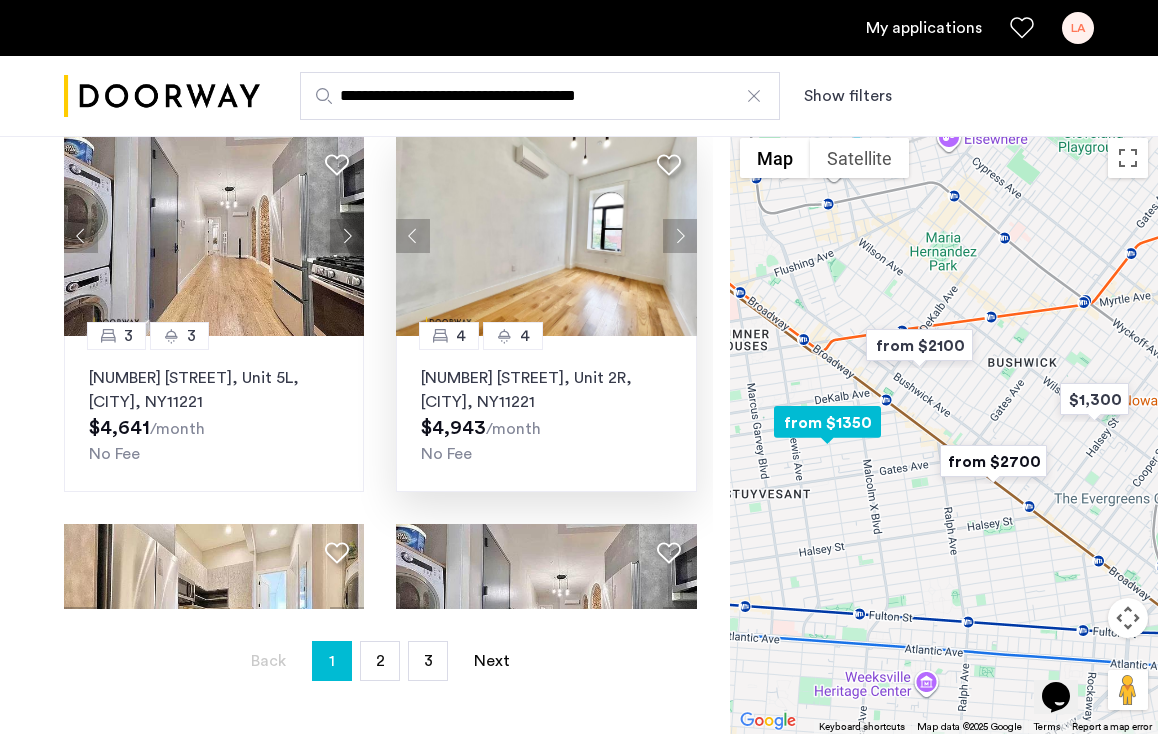 click 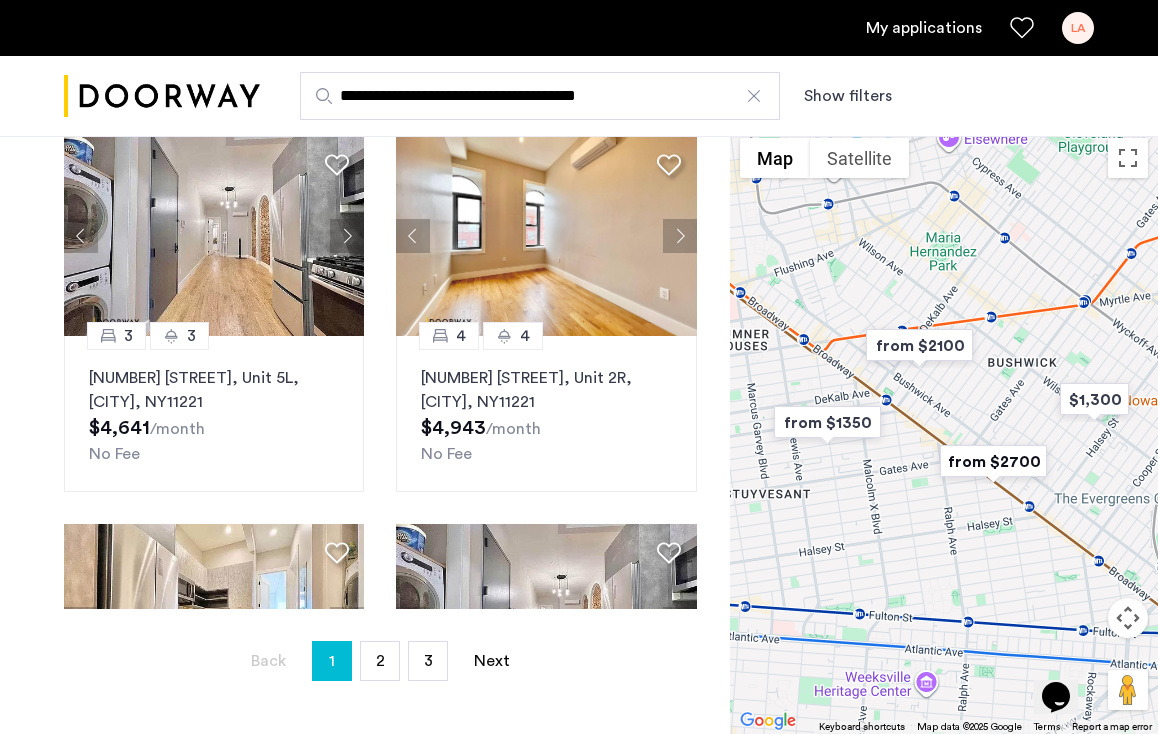 click on "My applications" at bounding box center [924, 28] 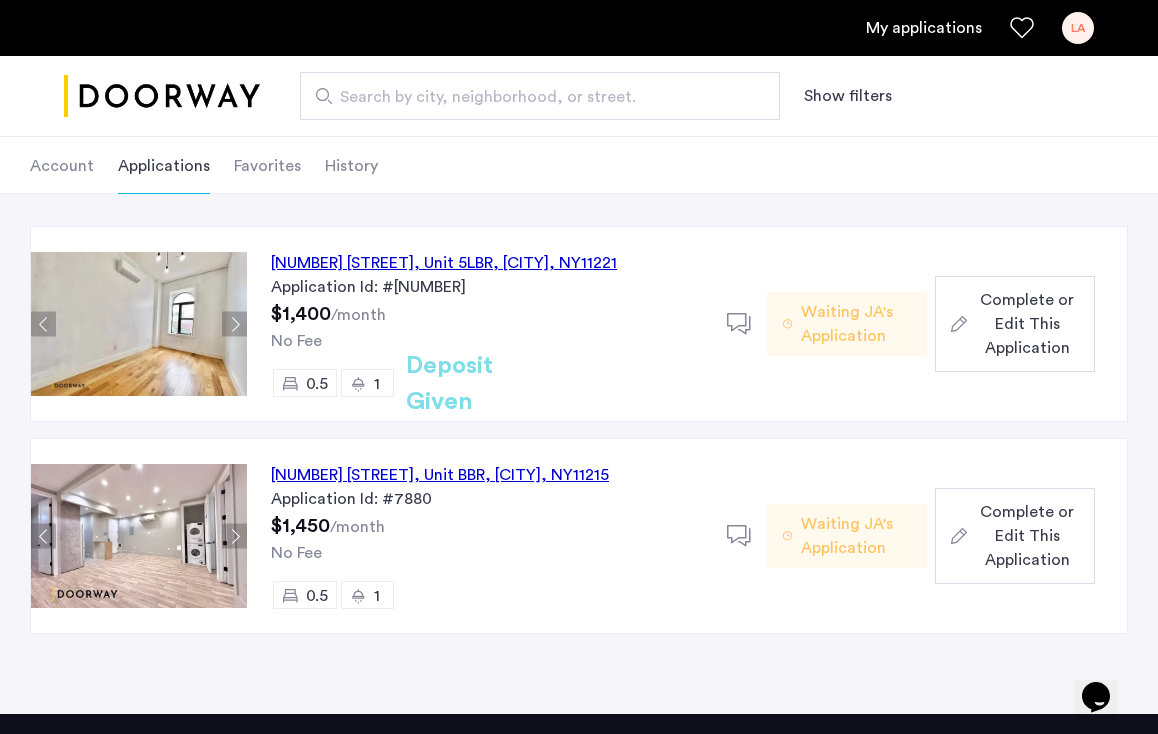 scroll, scrollTop: 74, scrollLeft: 0, axis: vertical 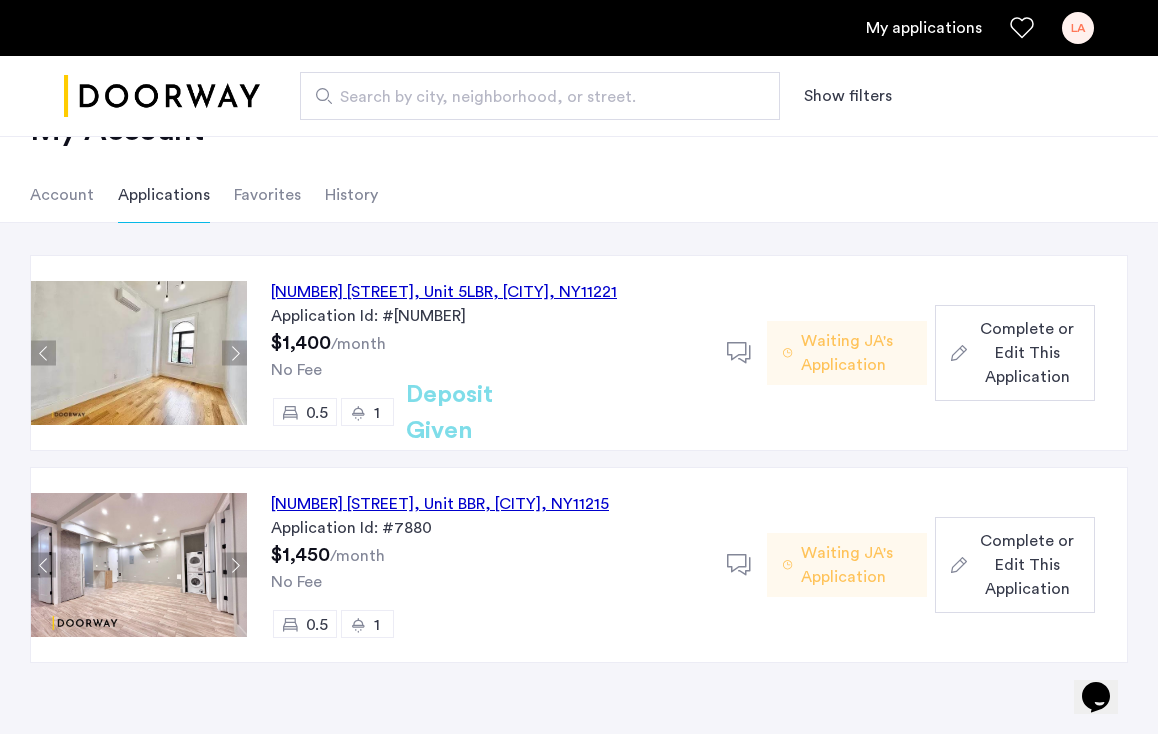 click on "856 Greene Avenue, Unit 5LBR, Brooklyn , NY  11221" 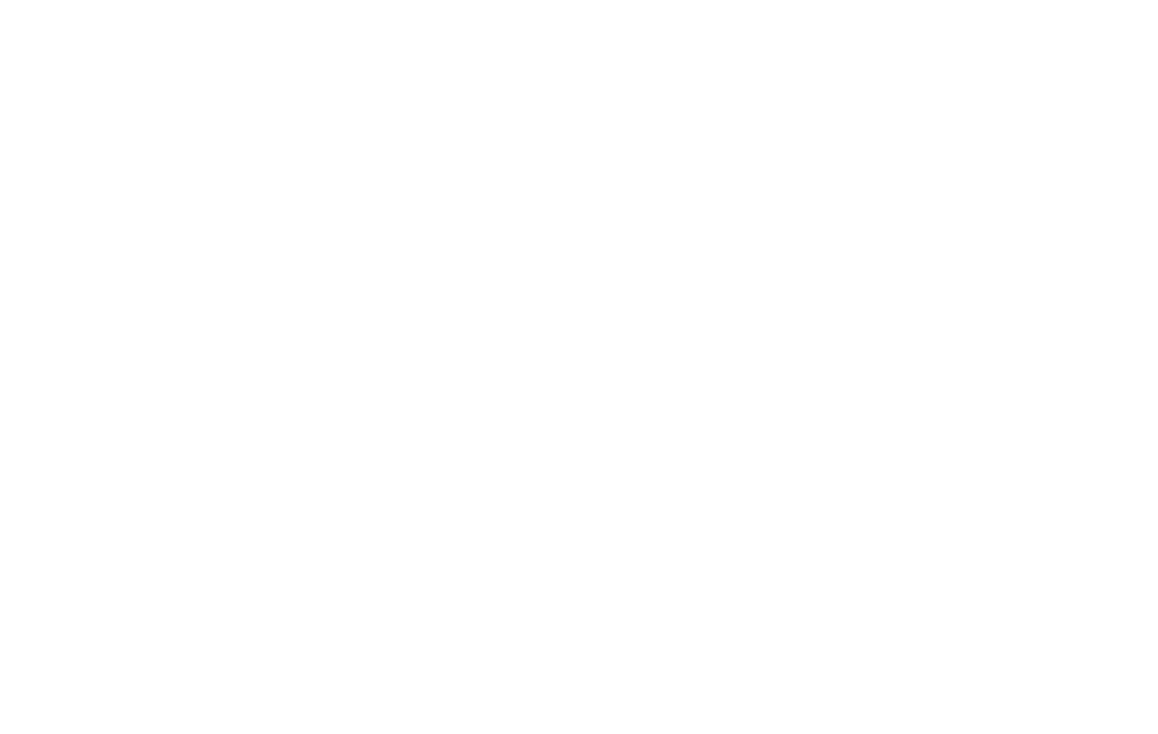 scroll, scrollTop: 0, scrollLeft: 0, axis: both 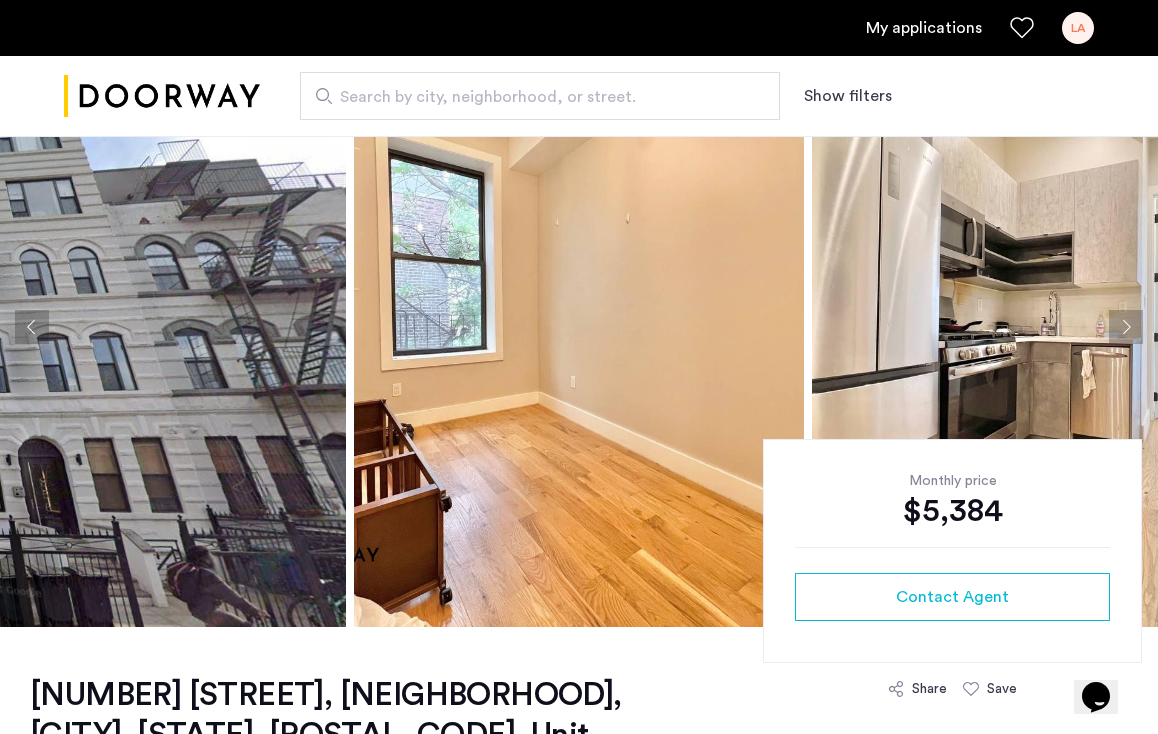 click 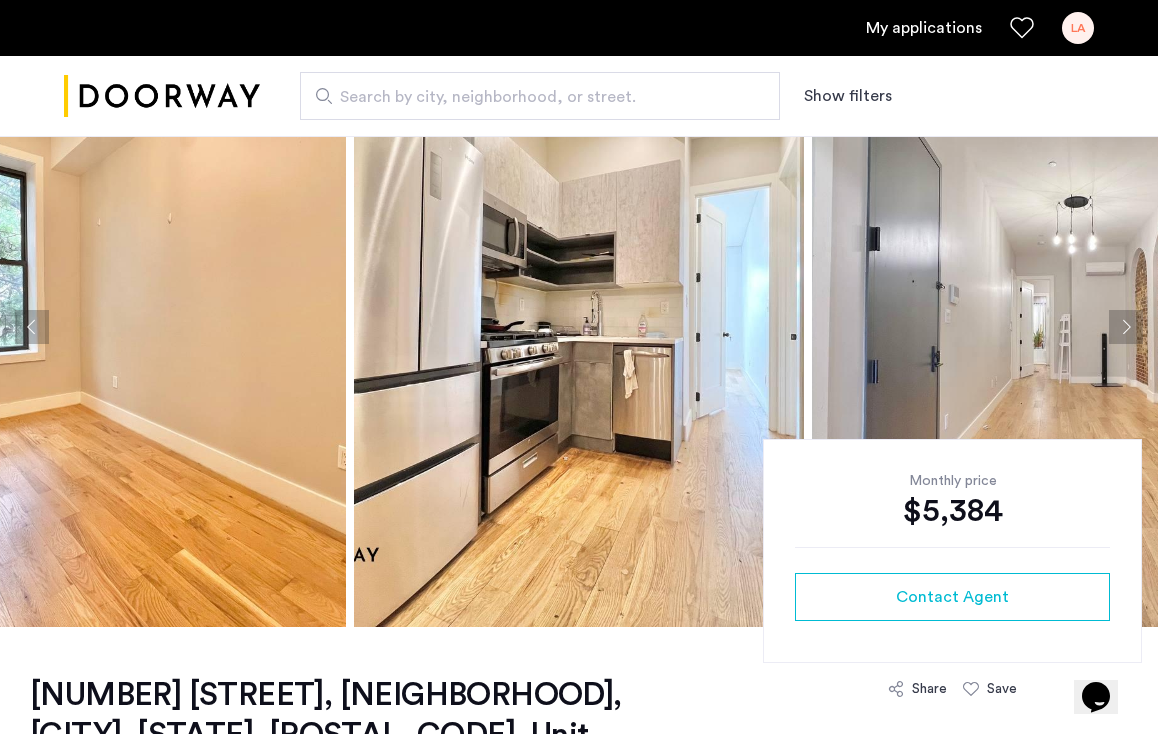 click 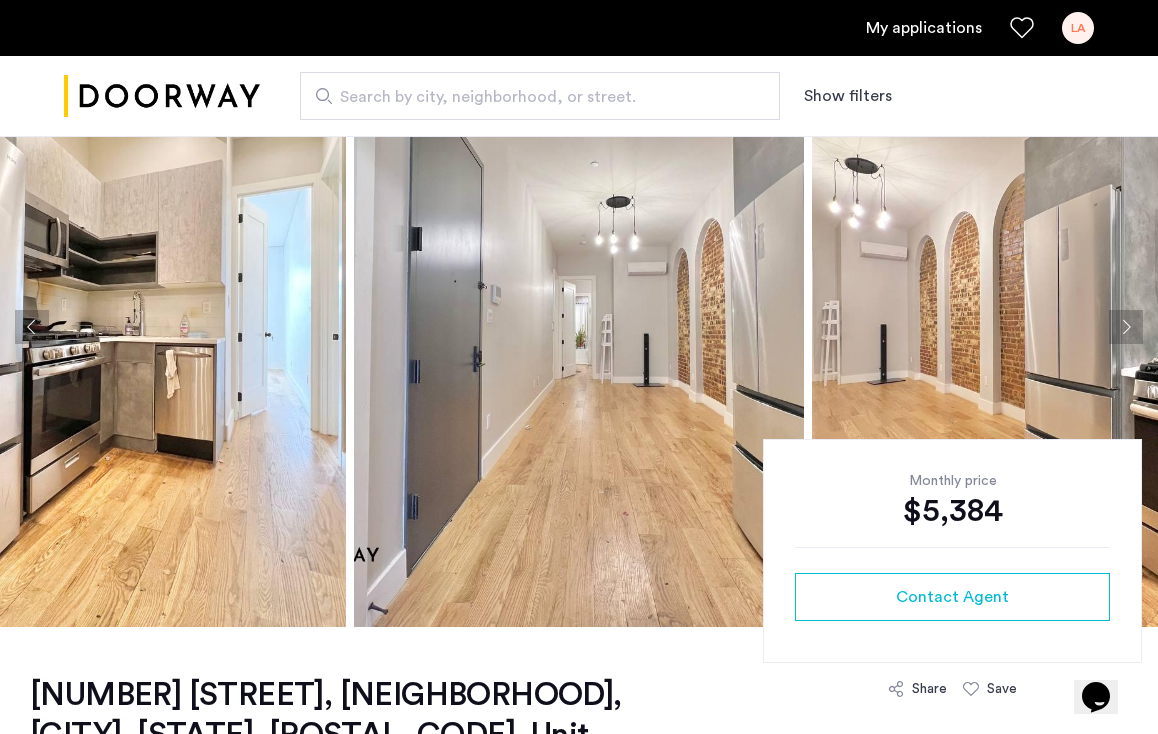 click 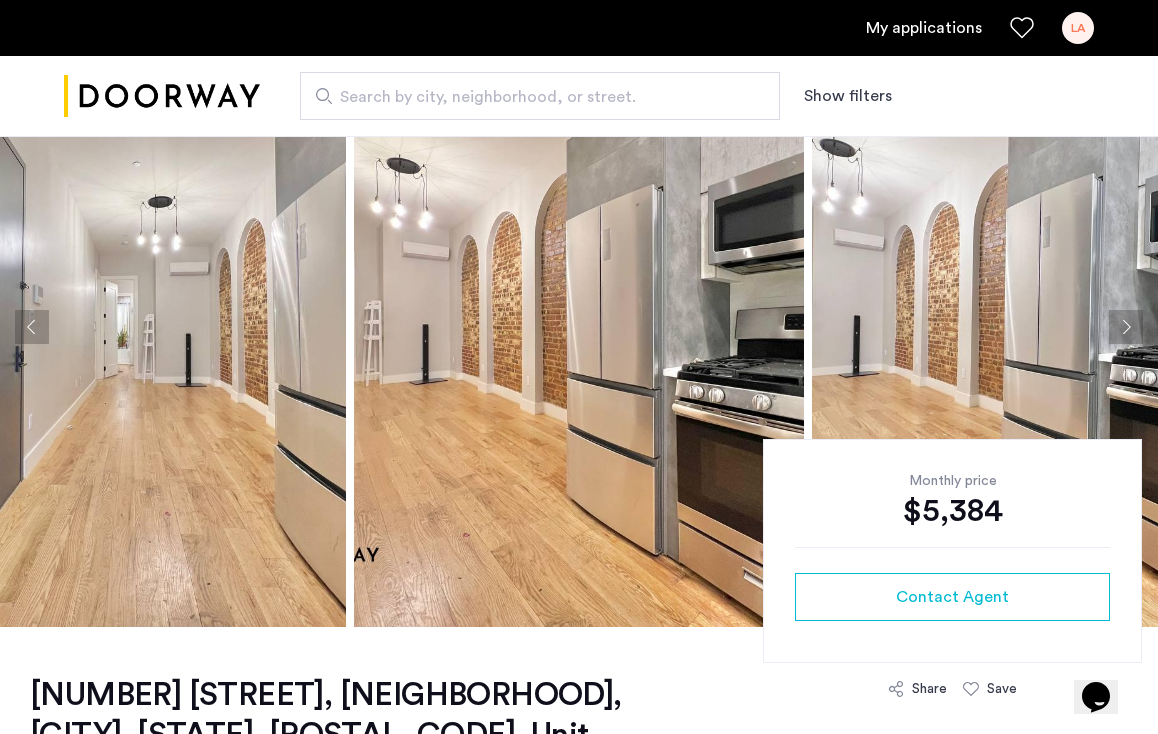 click 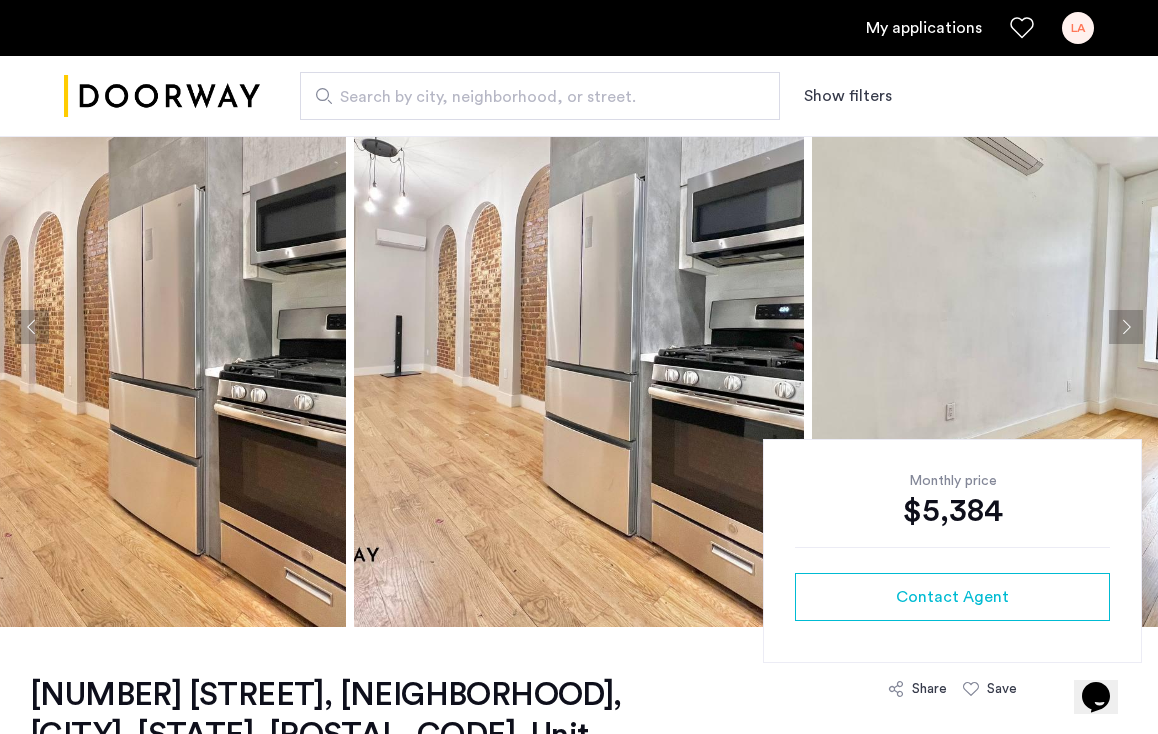click 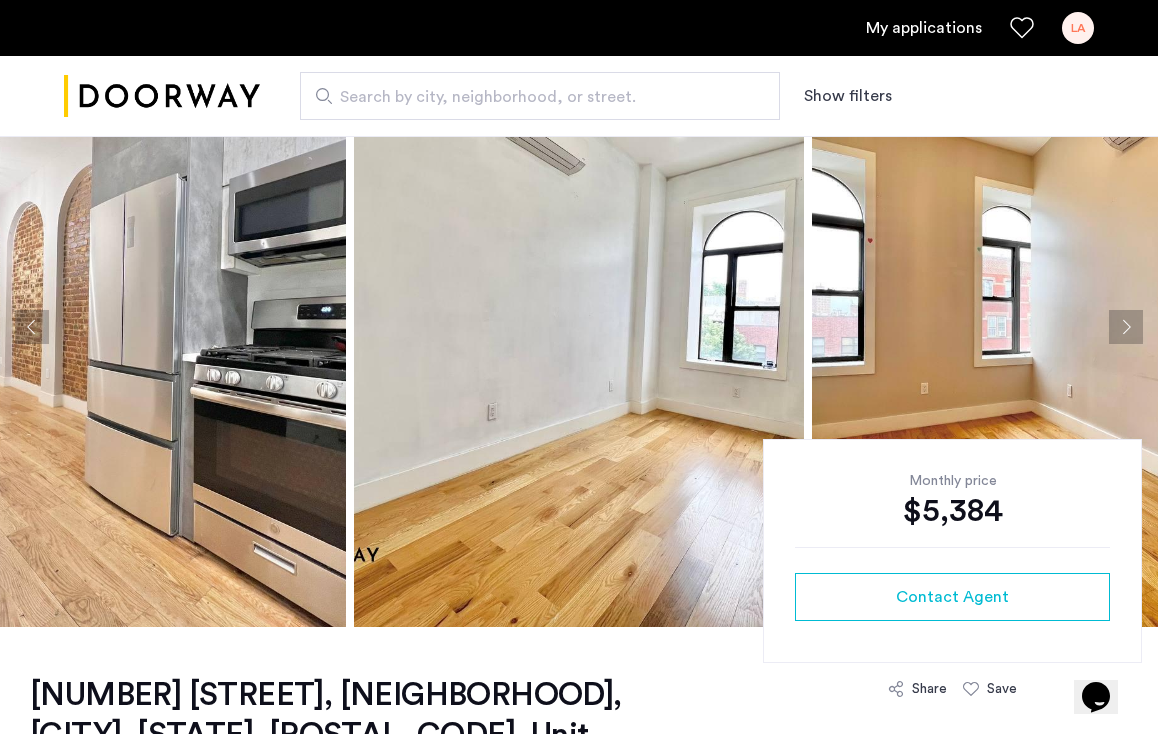 click 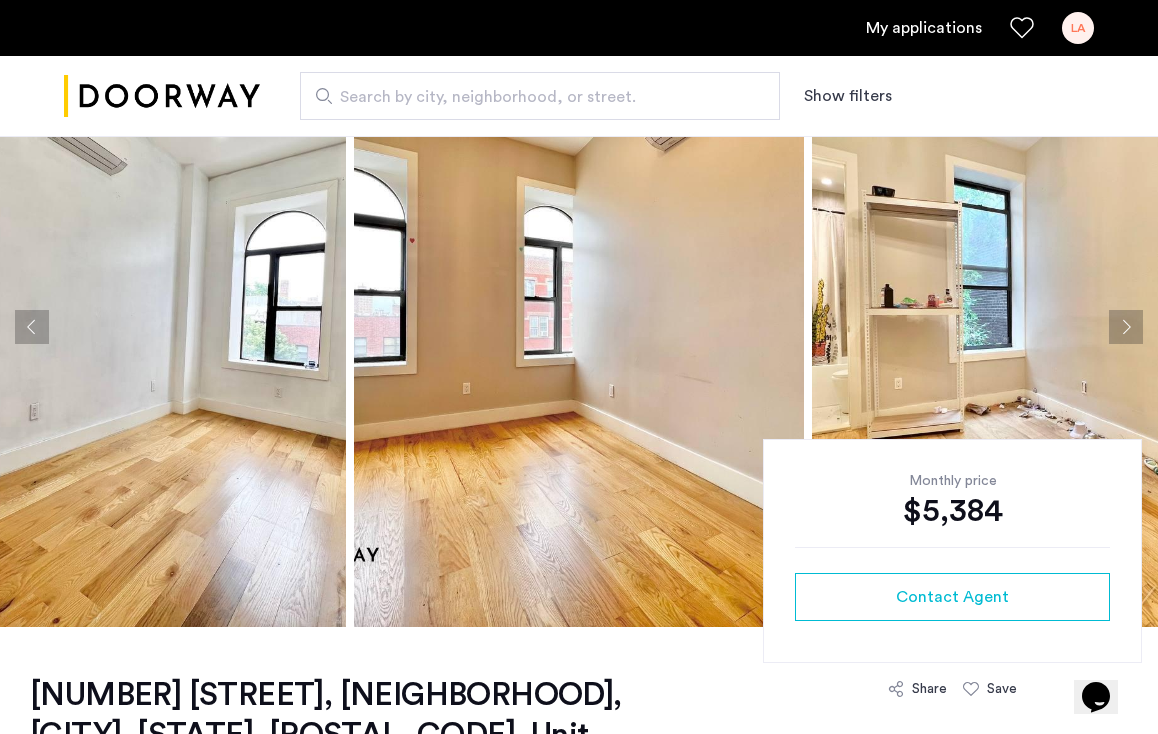 click 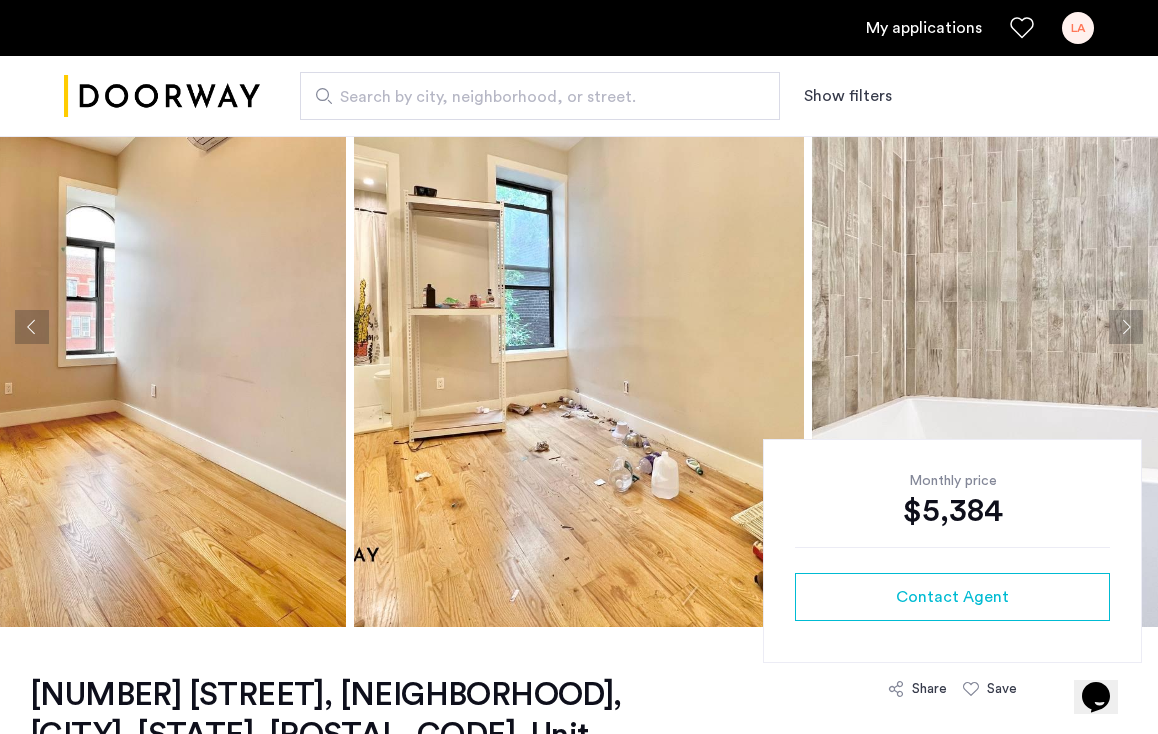 click 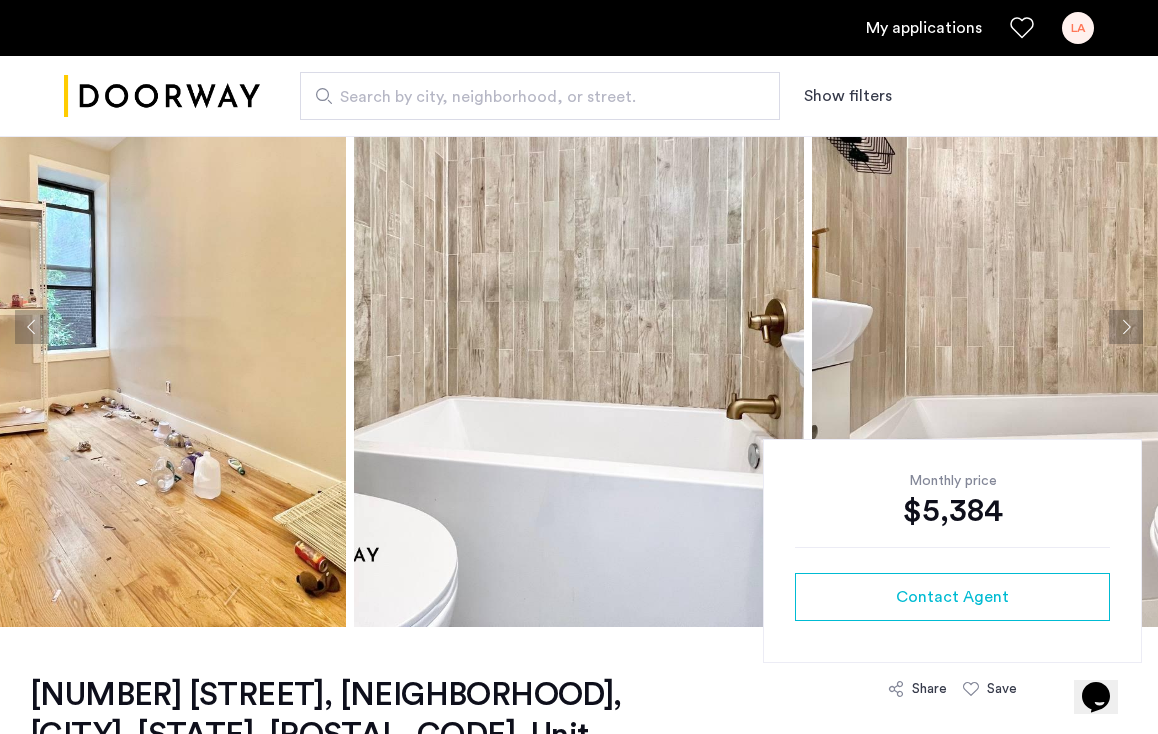 click 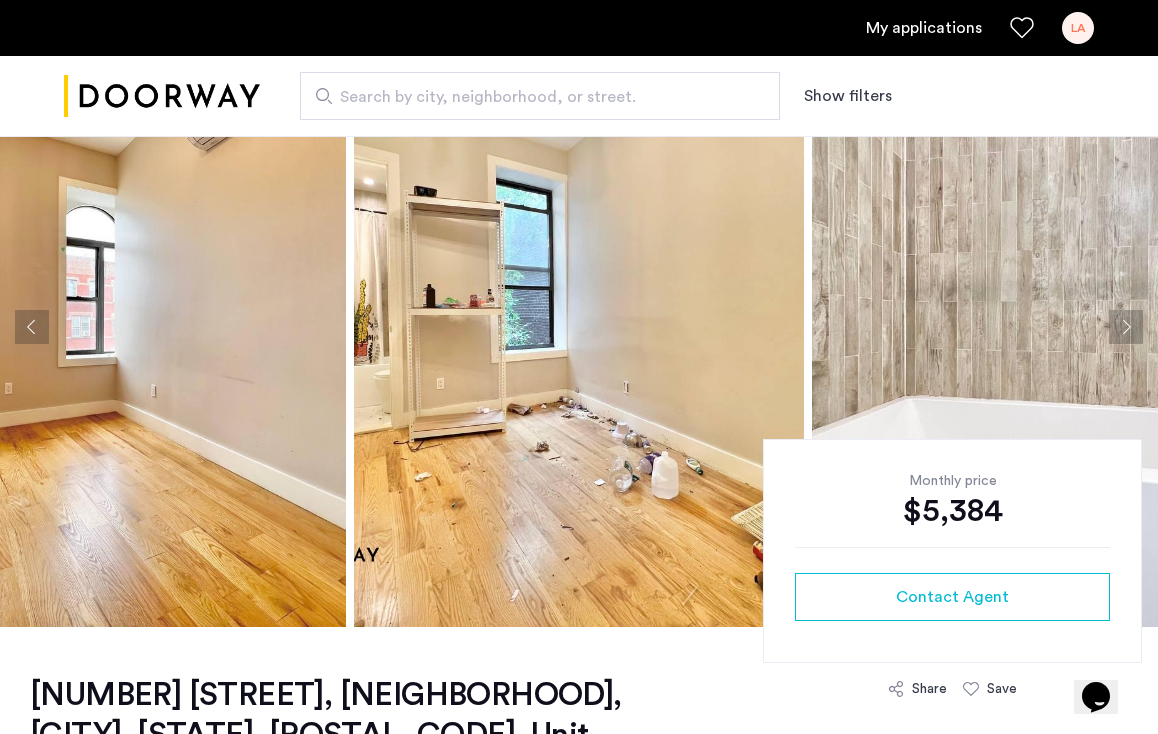 click 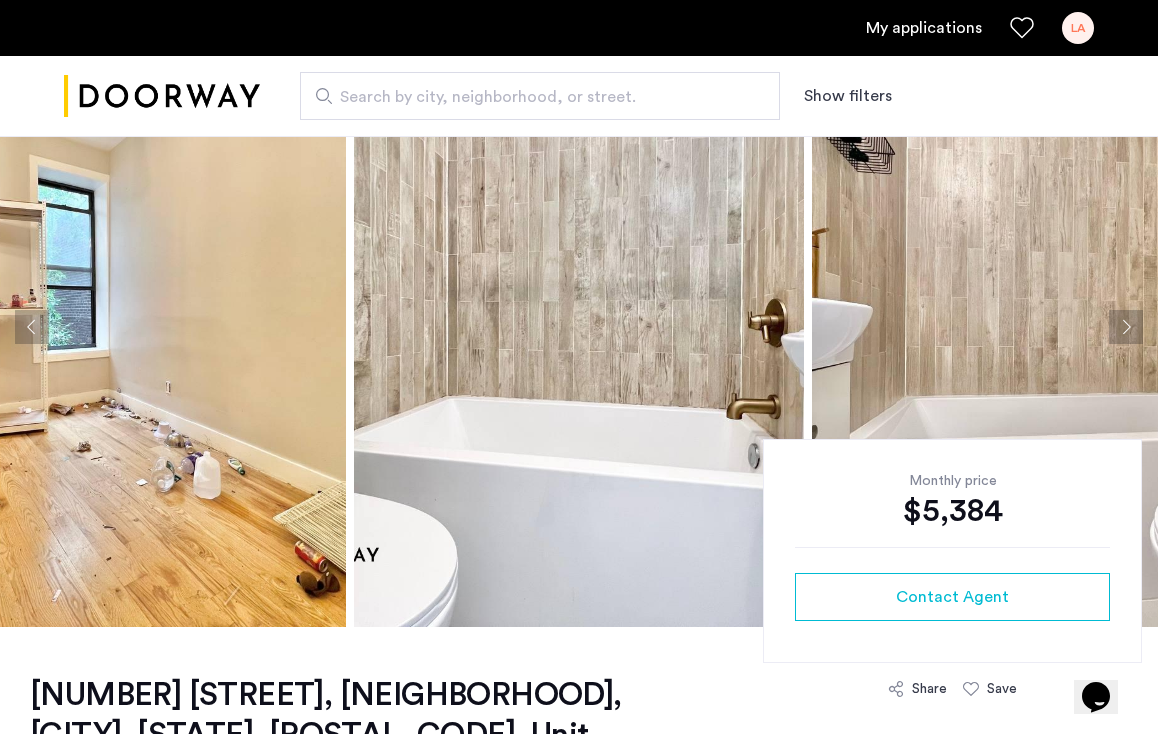 click 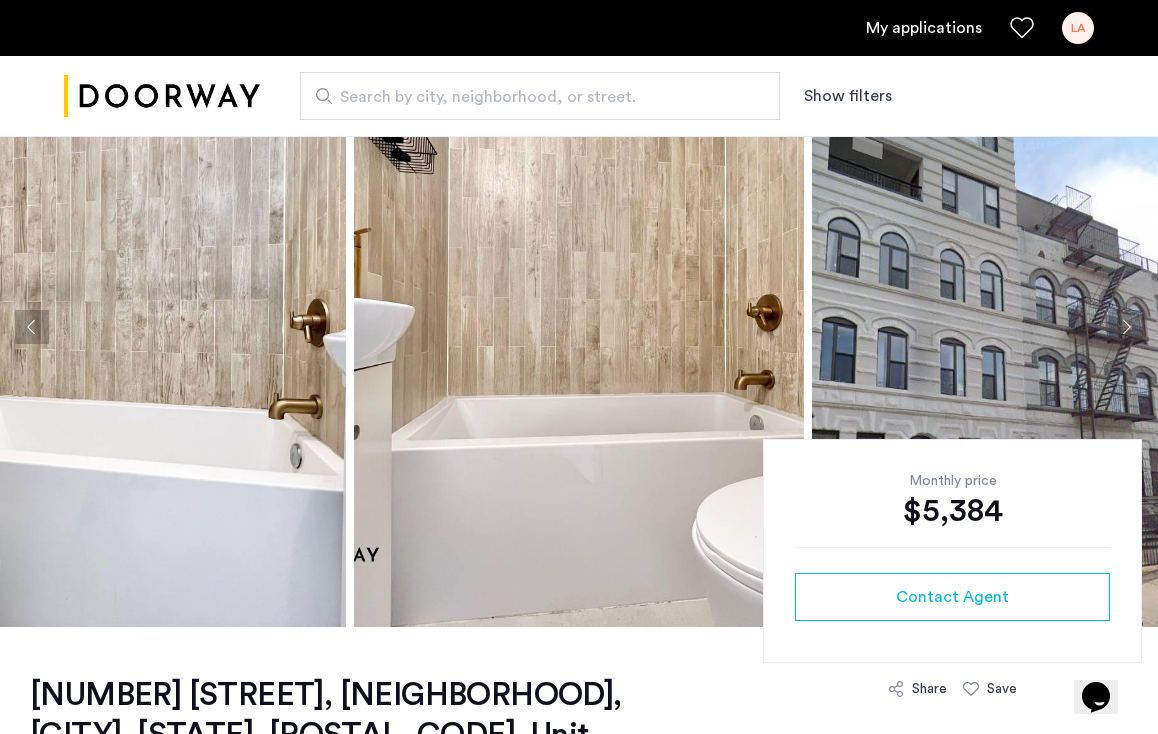 click 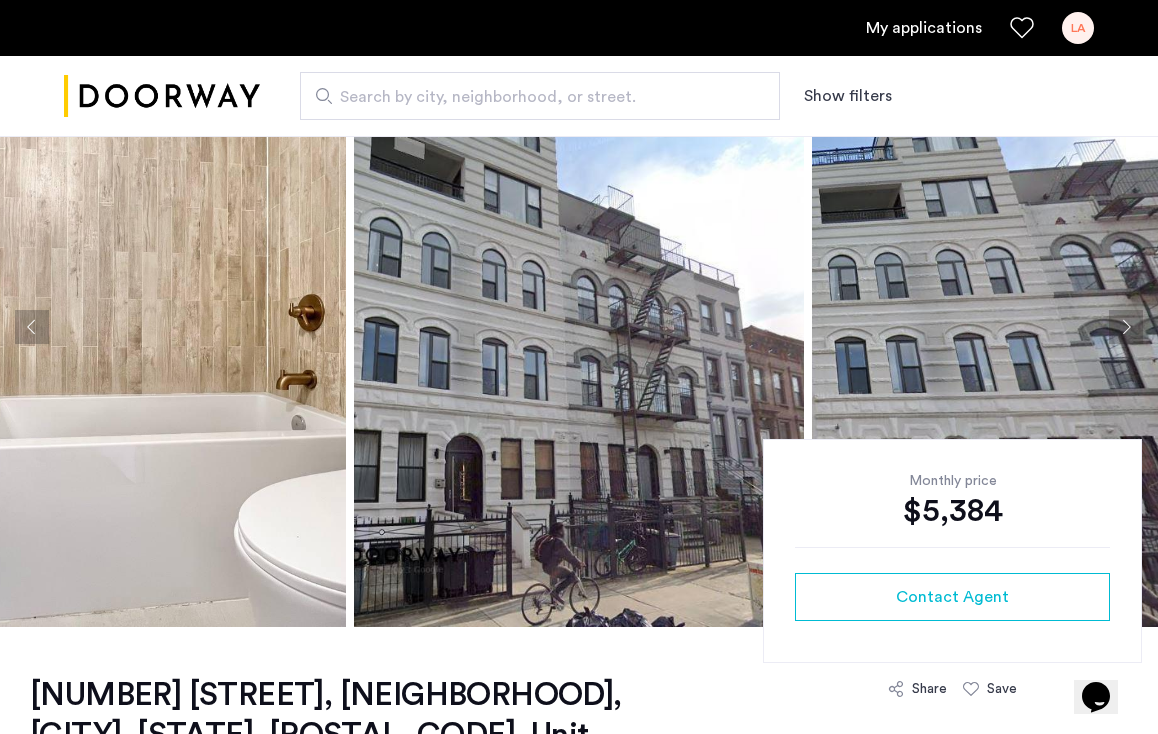 click 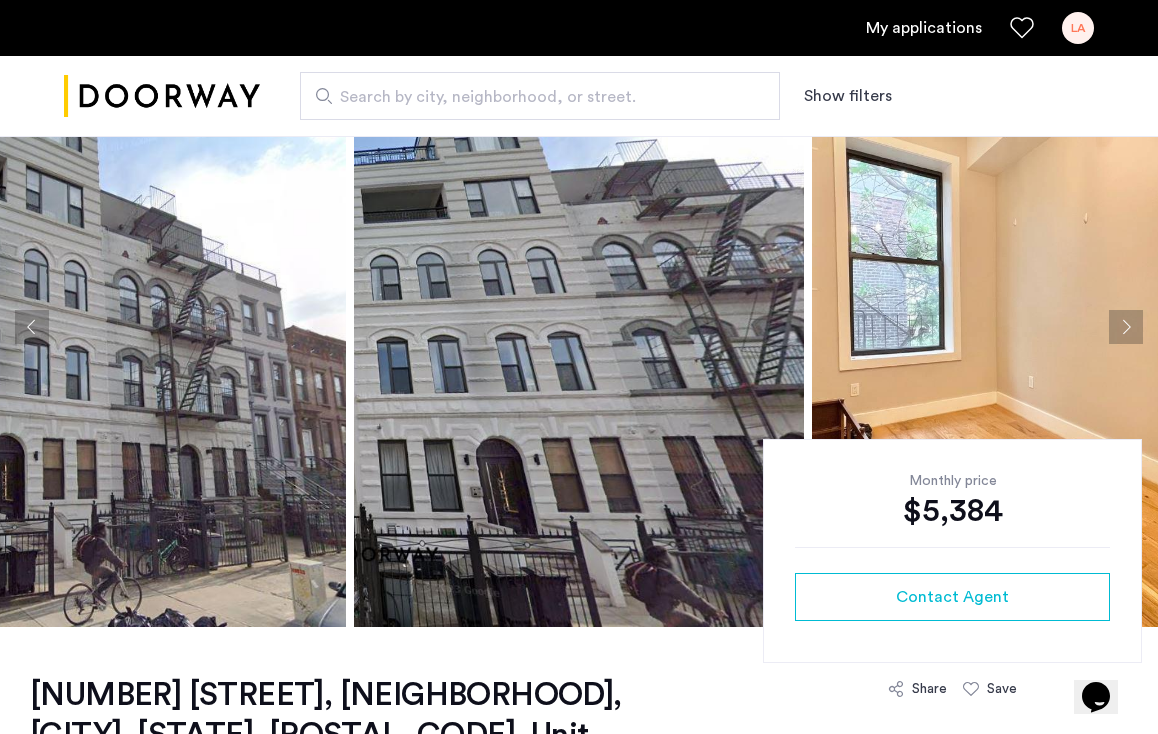 click 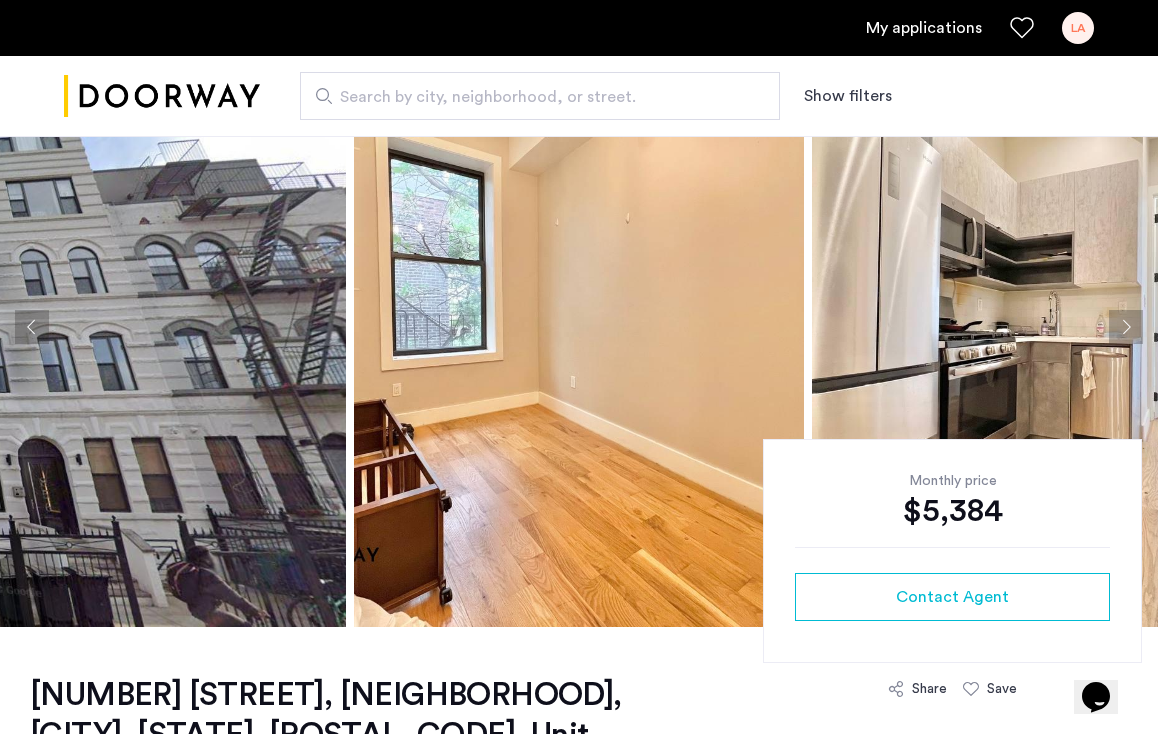 click 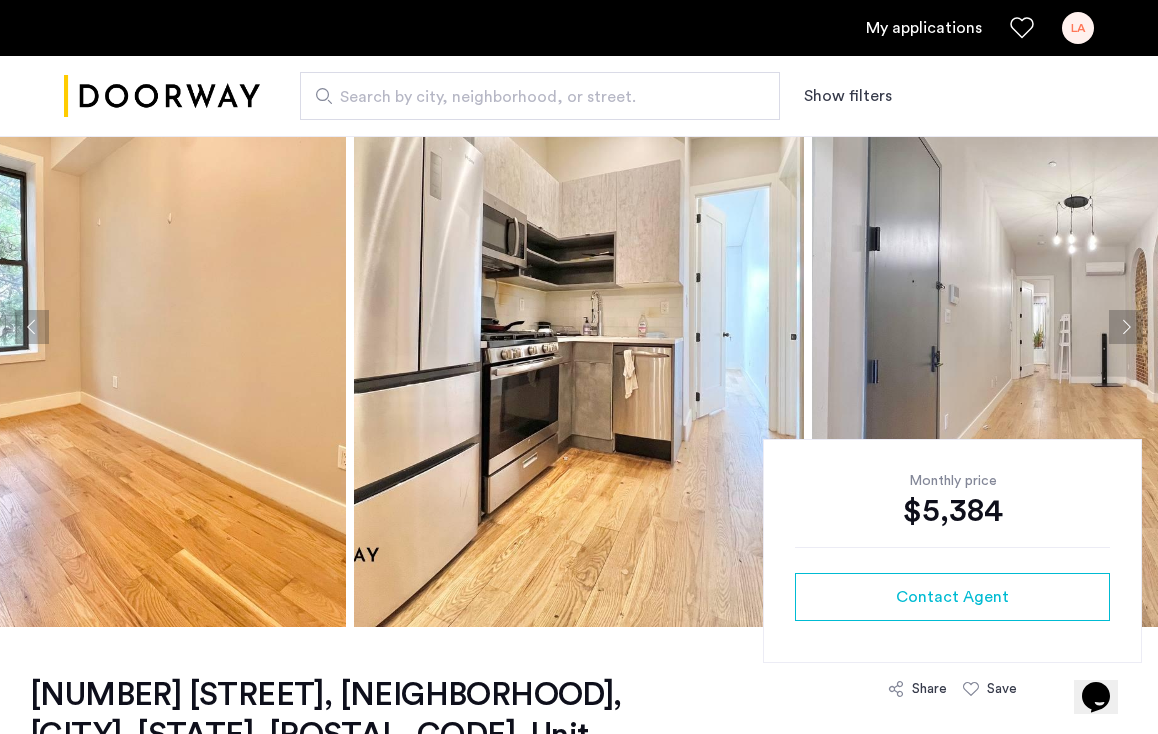 click 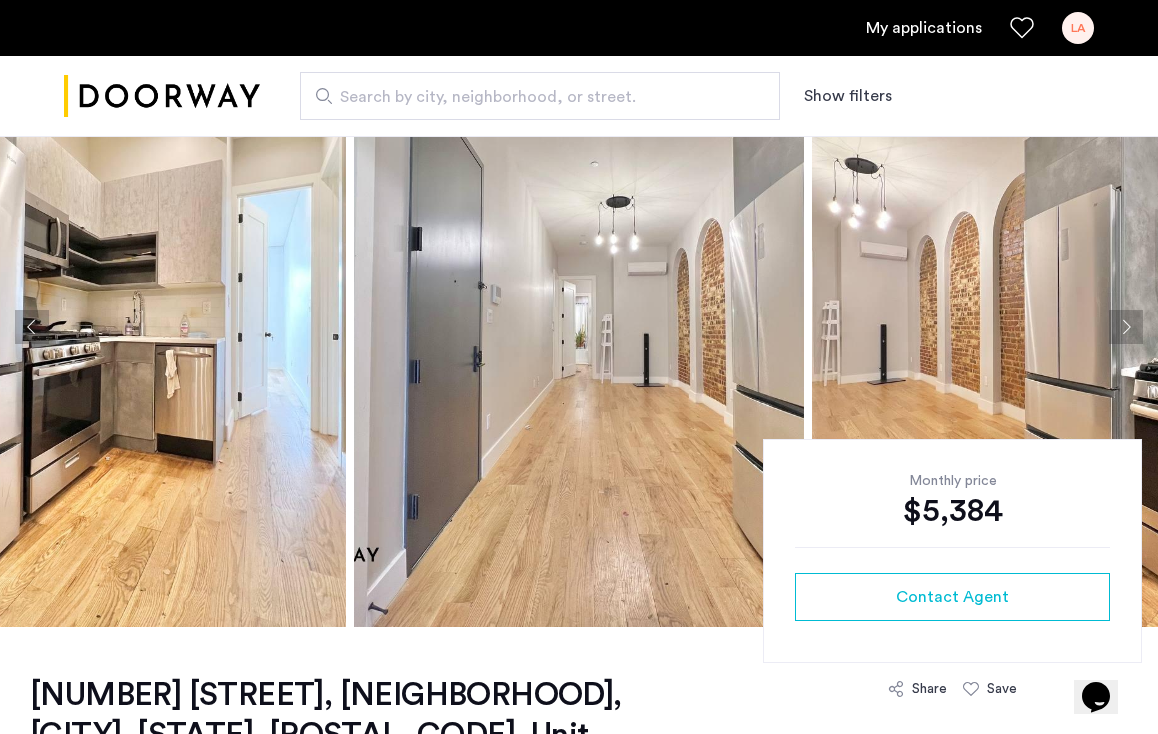click 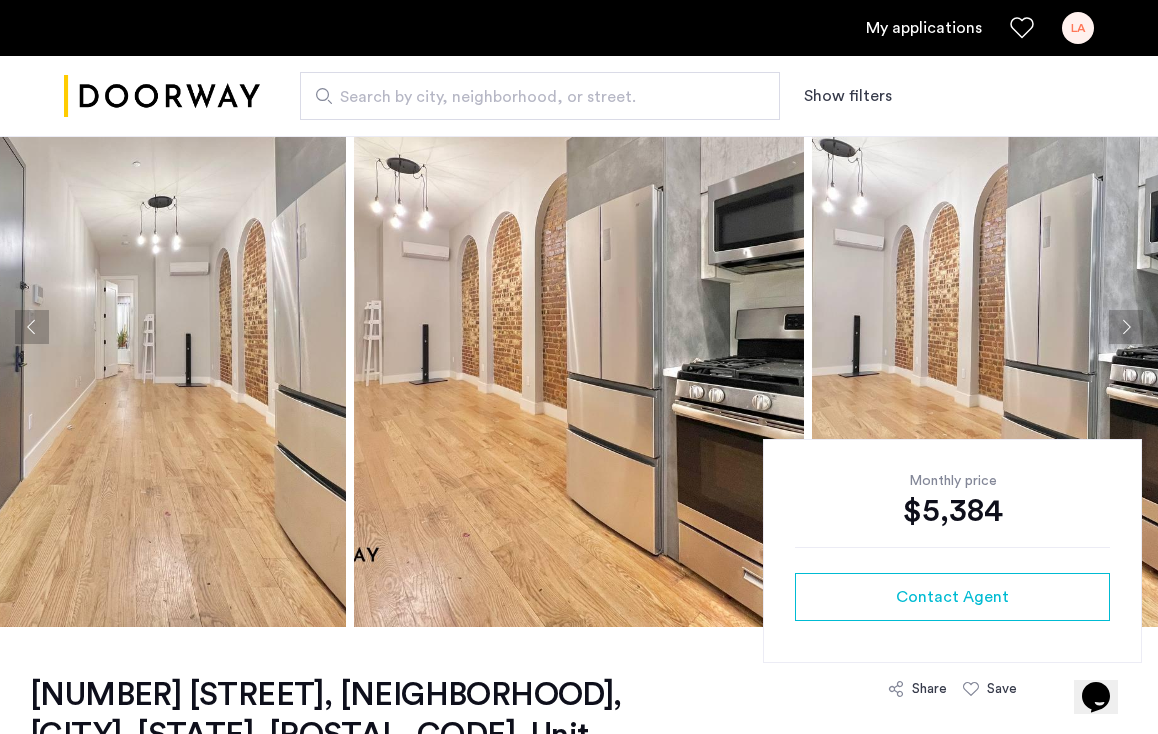 click 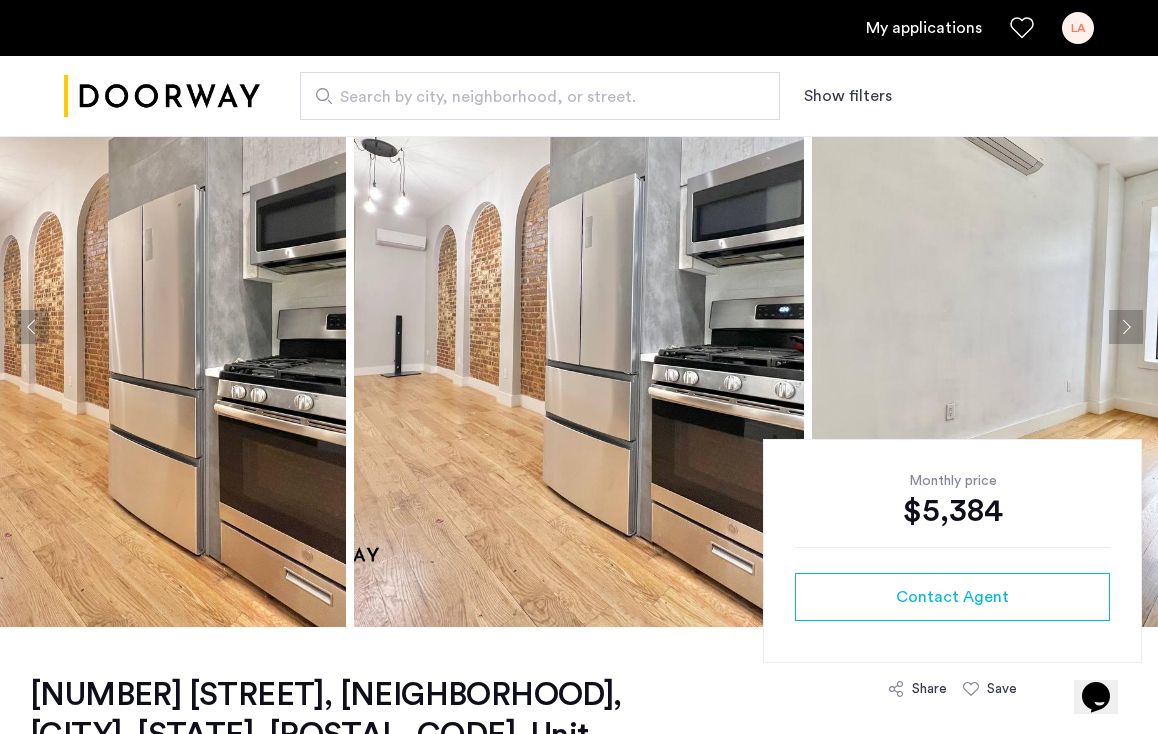 click 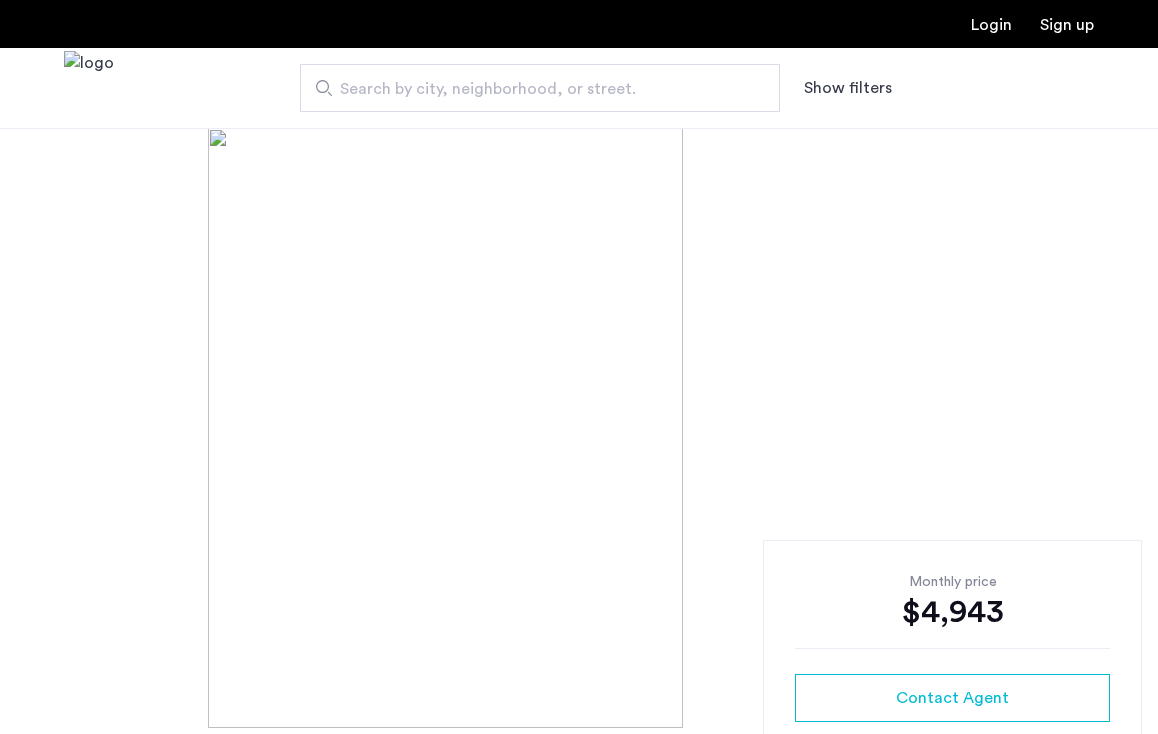 scroll, scrollTop: 0, scrollLeft: 0, axis: both 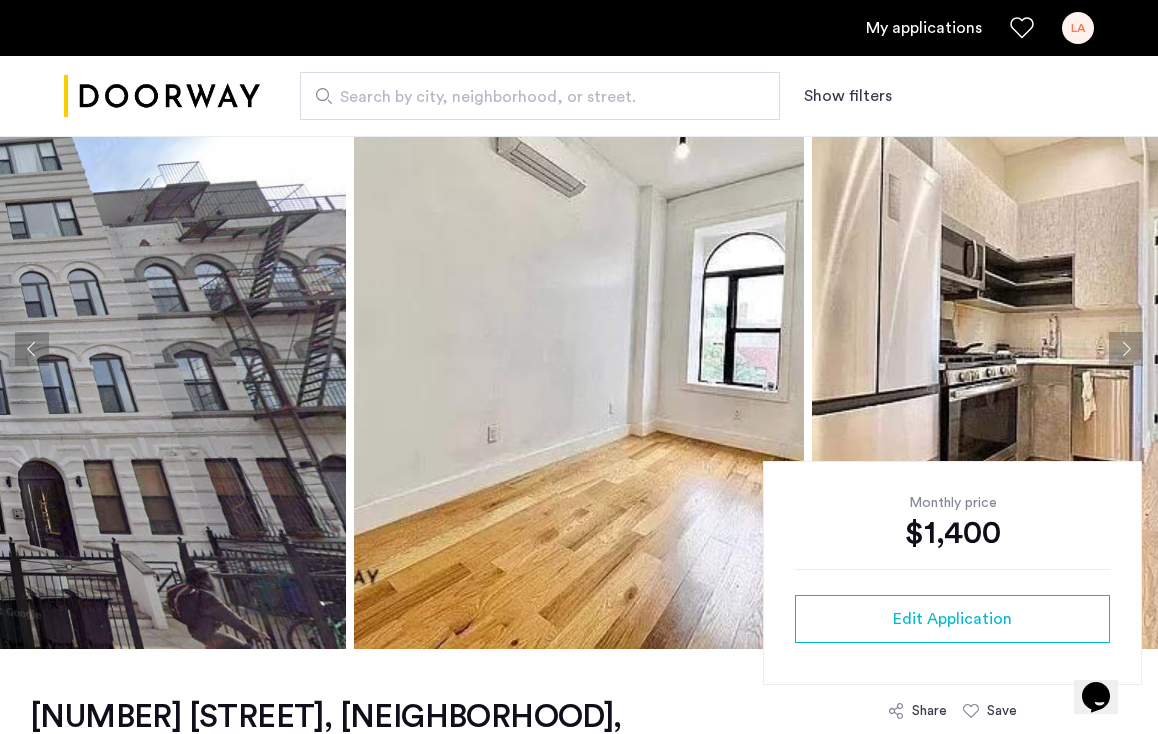 click 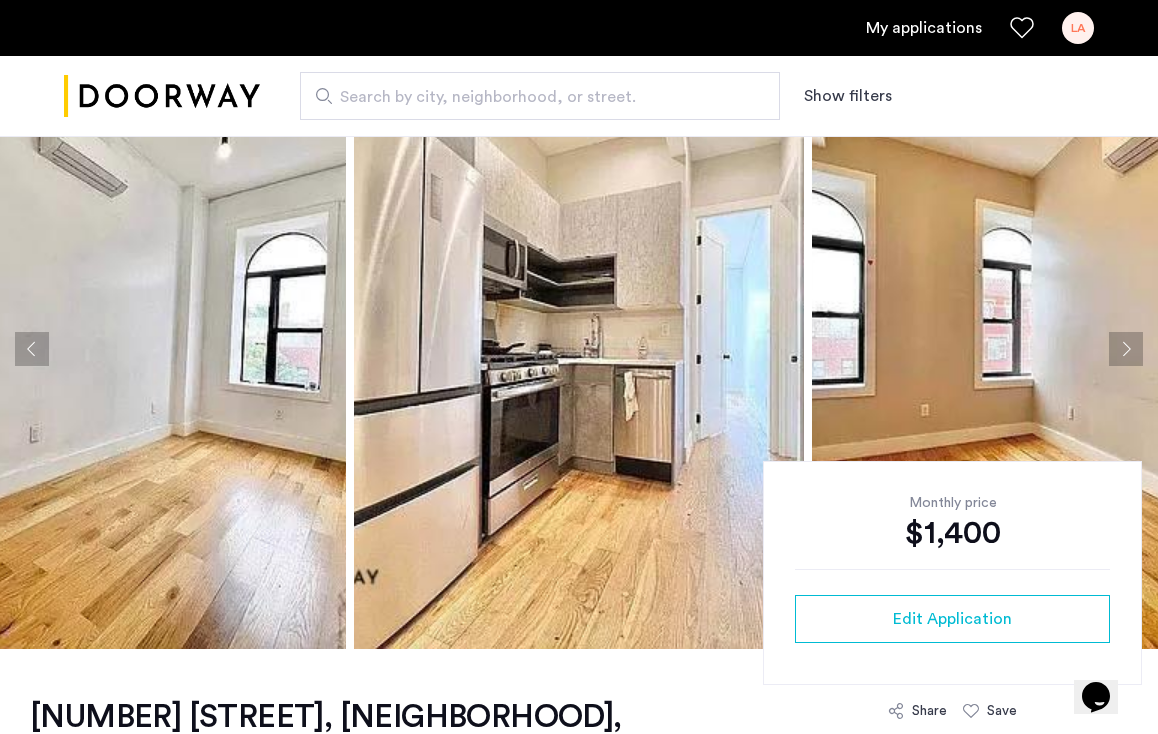 click 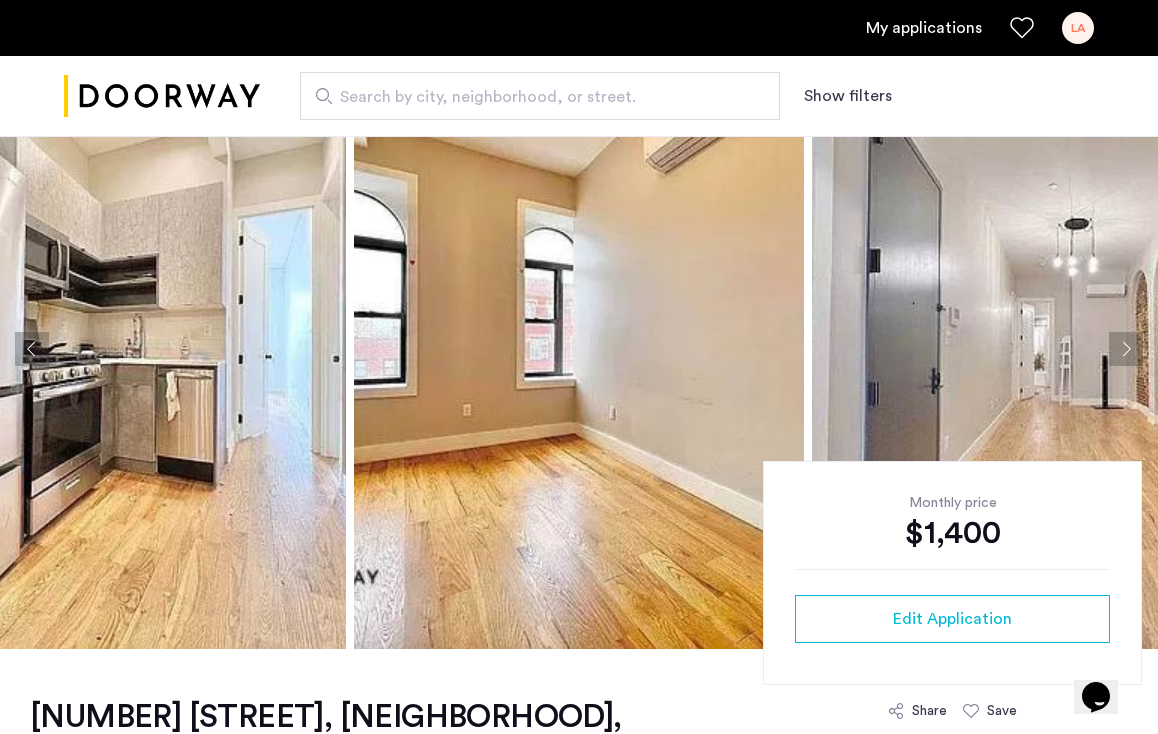 click 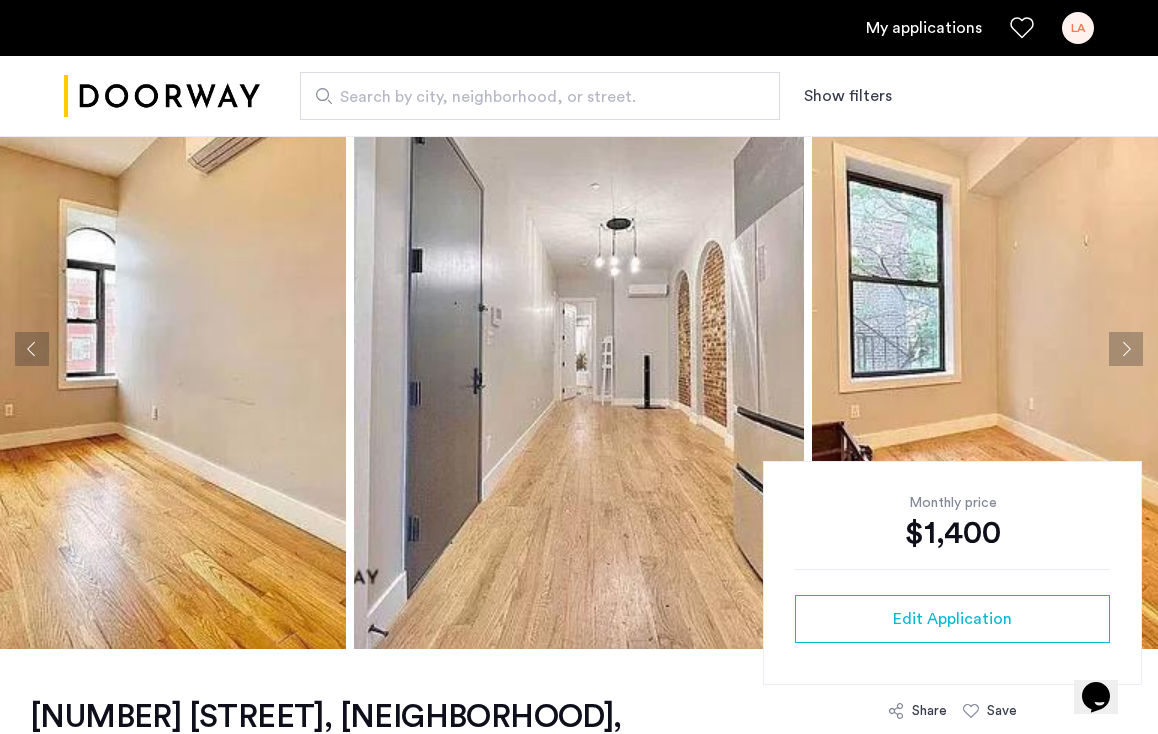 click 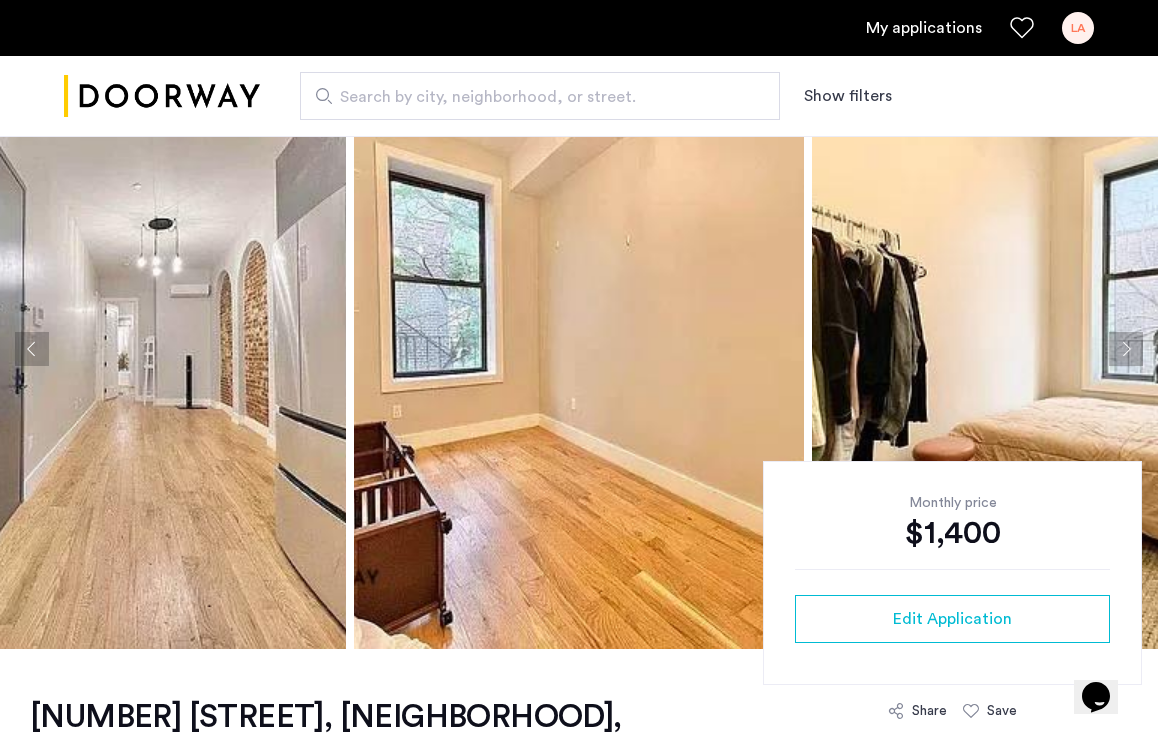 click 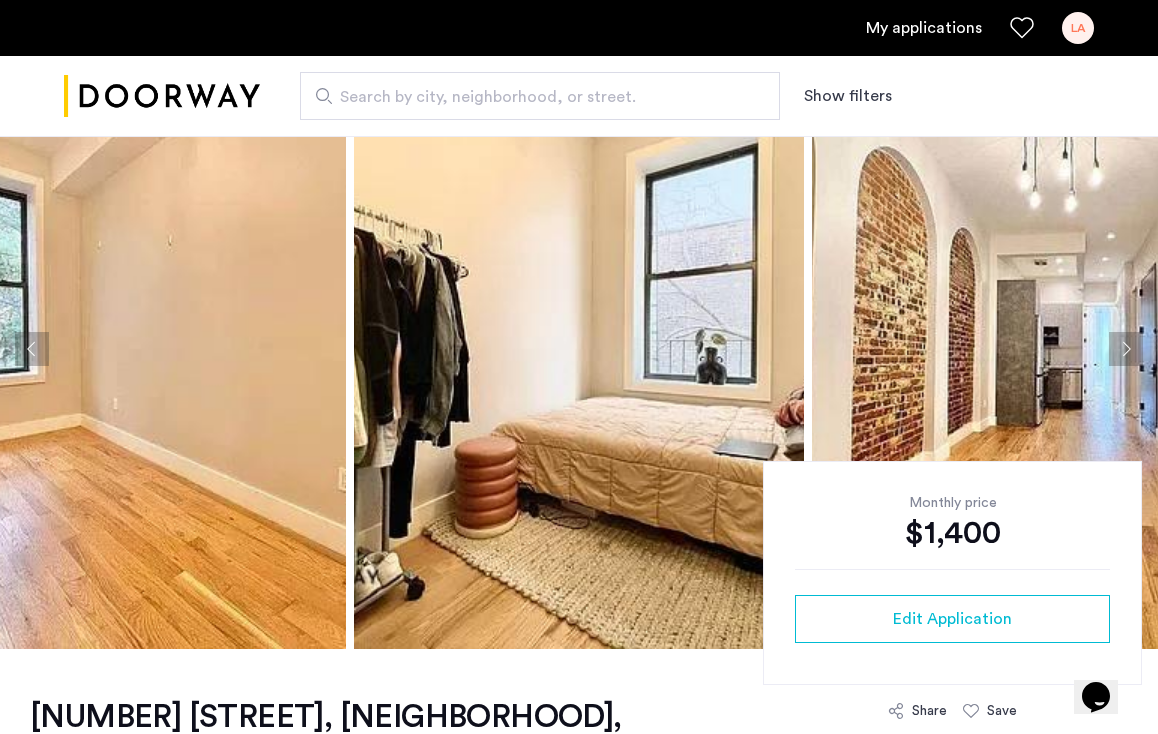 click 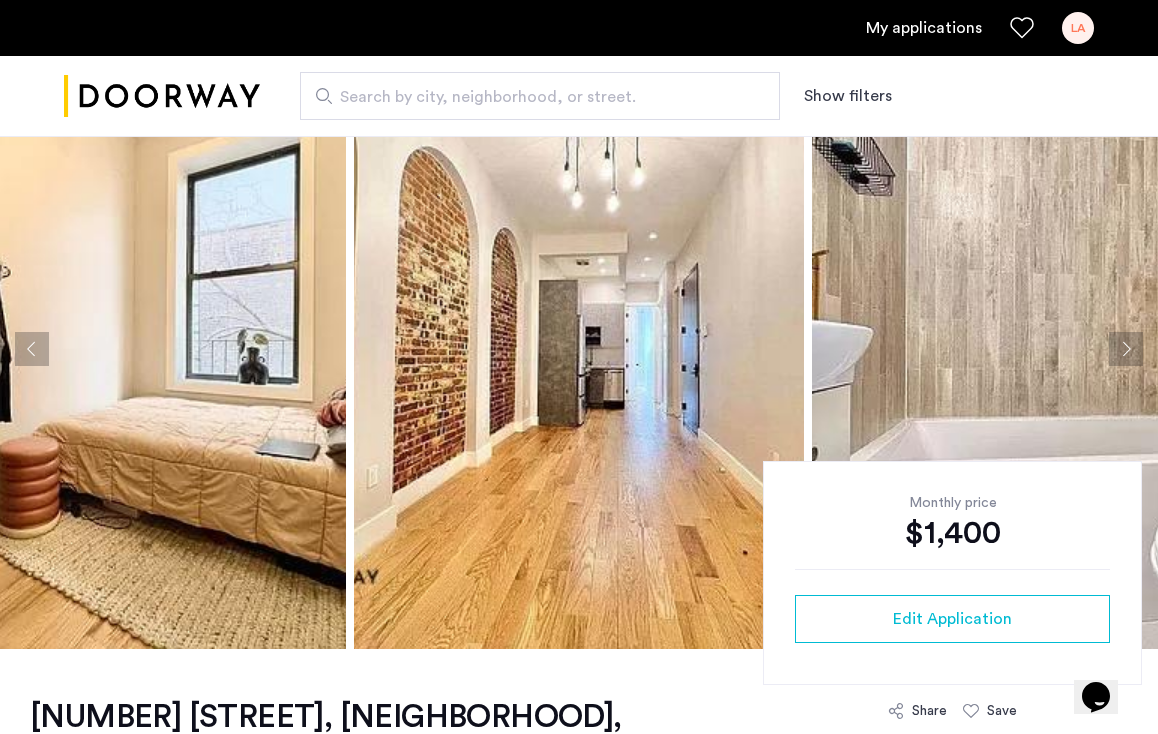 click 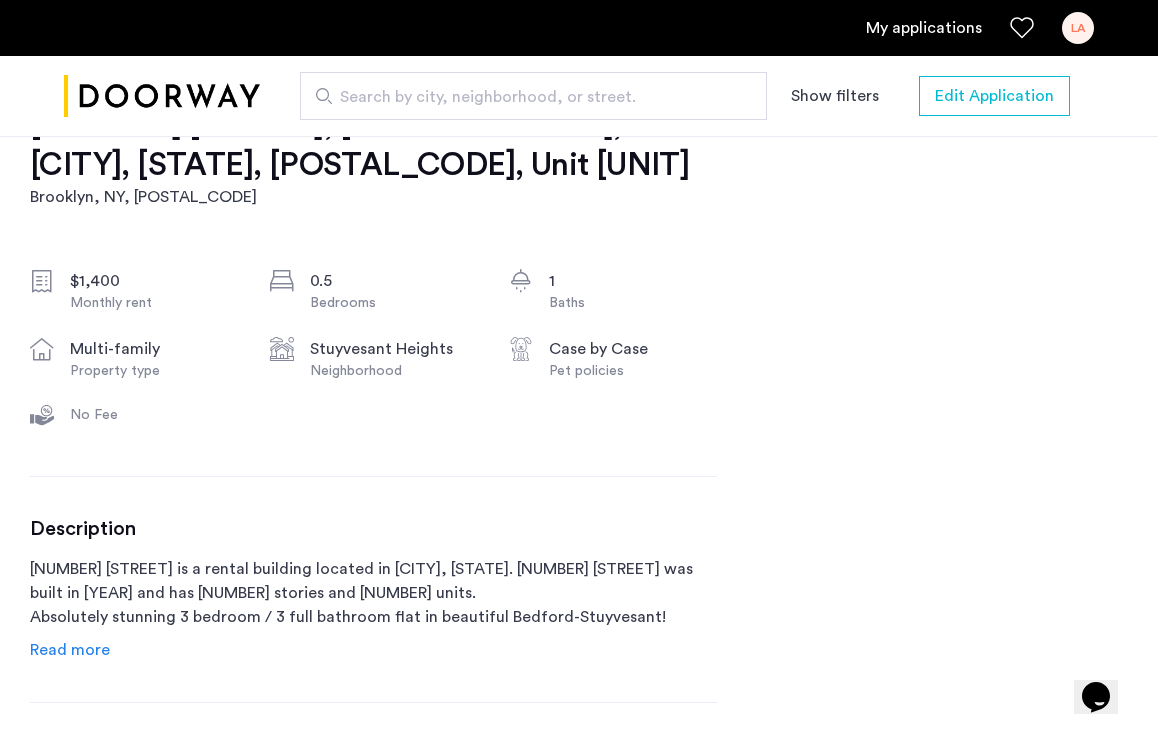 scroll, scrollTop: 631, scrollLeft: 0, axis: vertical 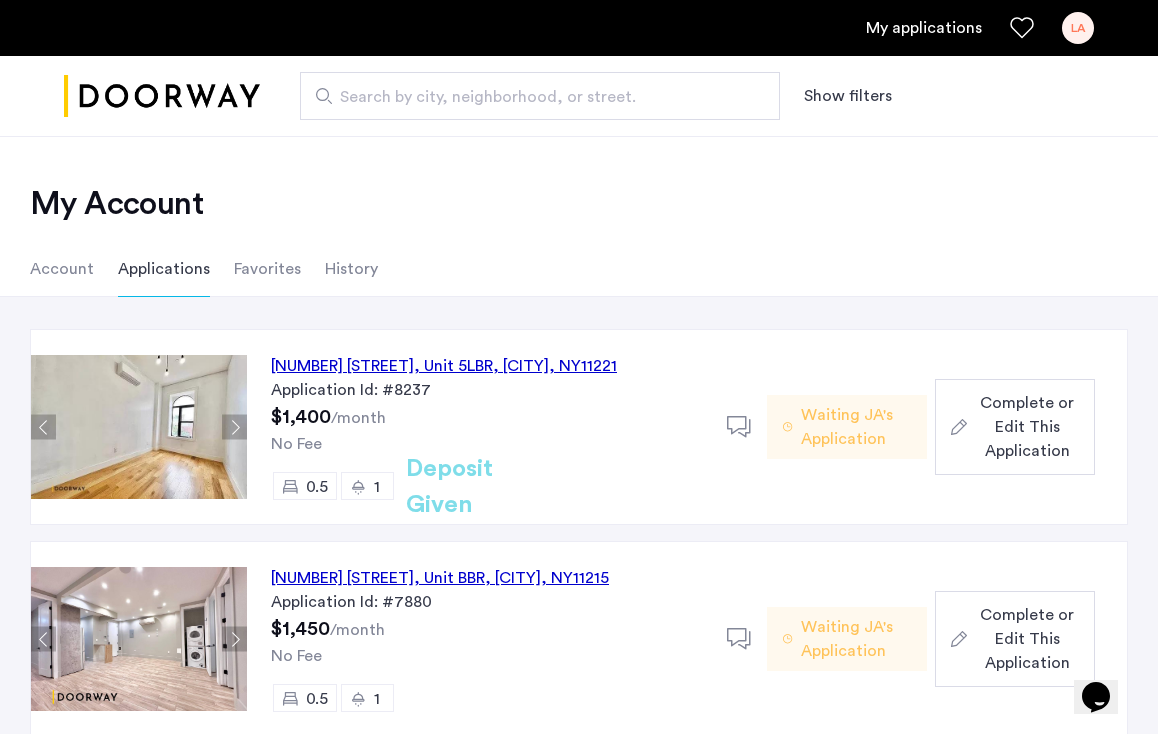 type on "**********" 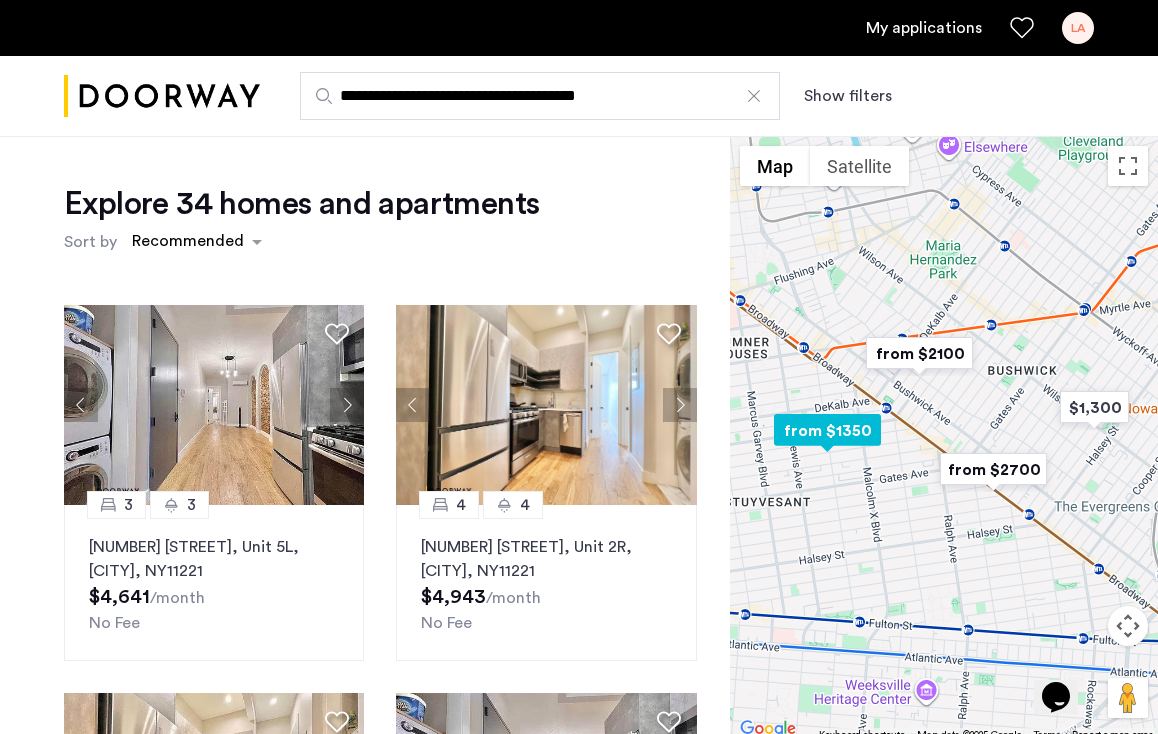 scroll, scrollTop: 785, scrollLeft: 0, axis: vertical 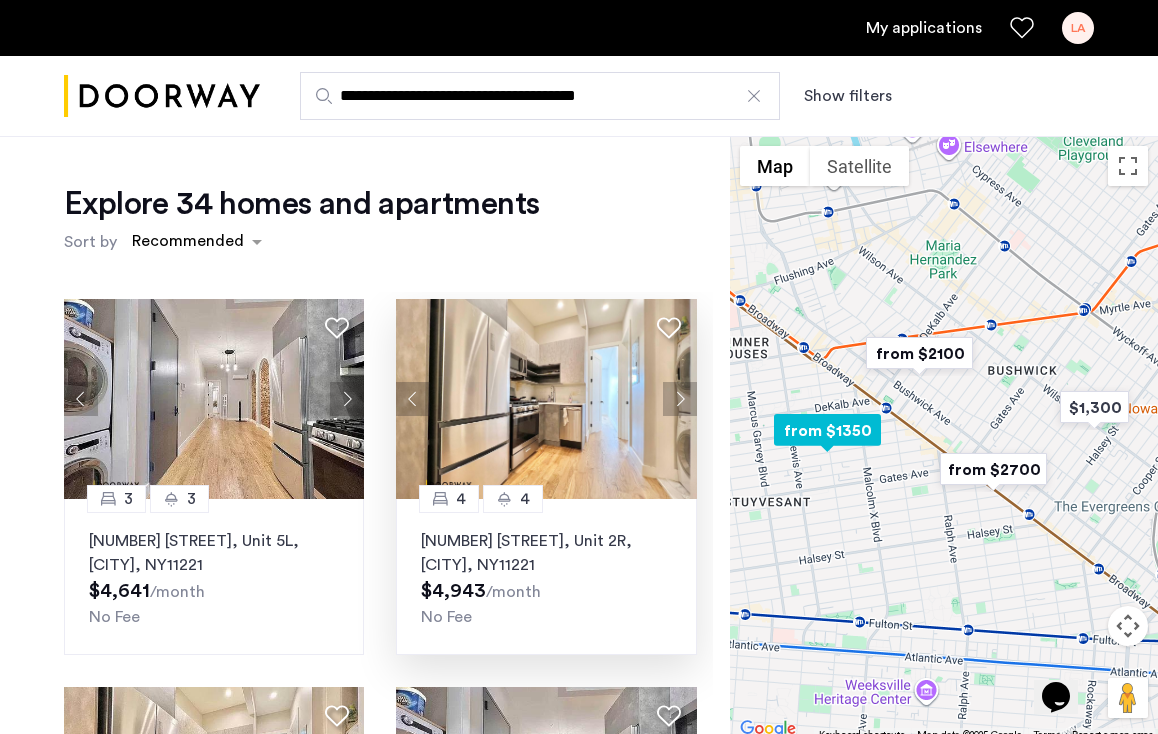 click 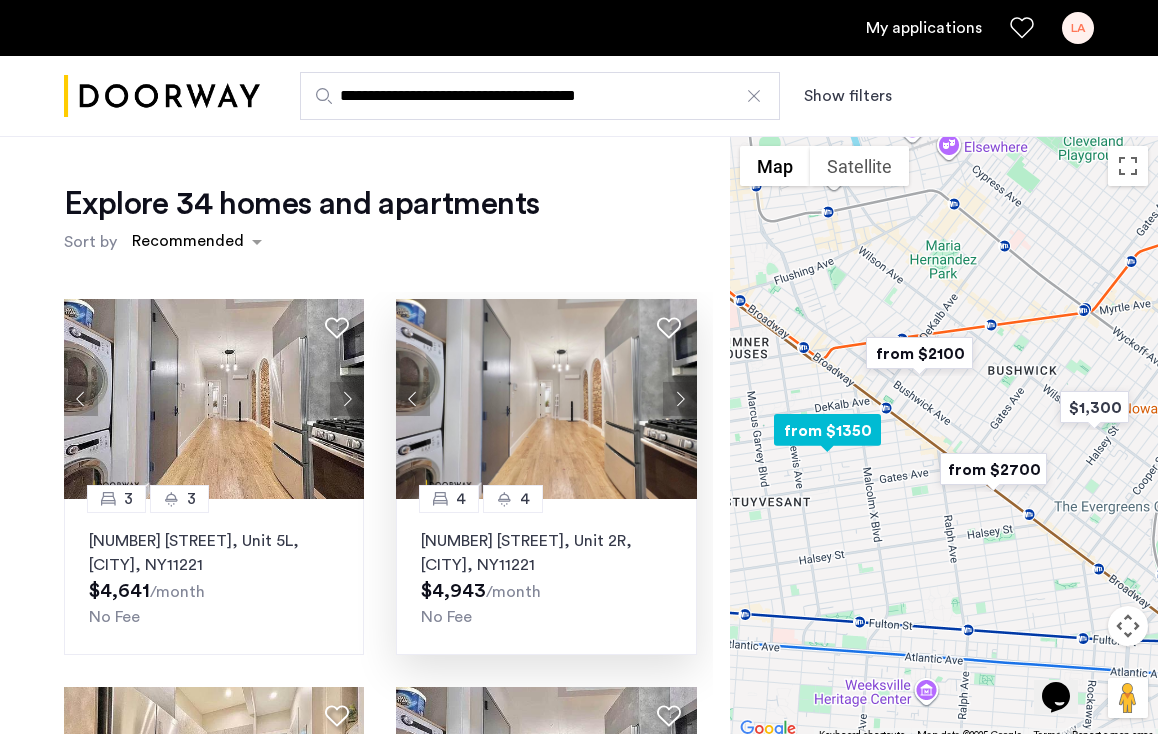 click 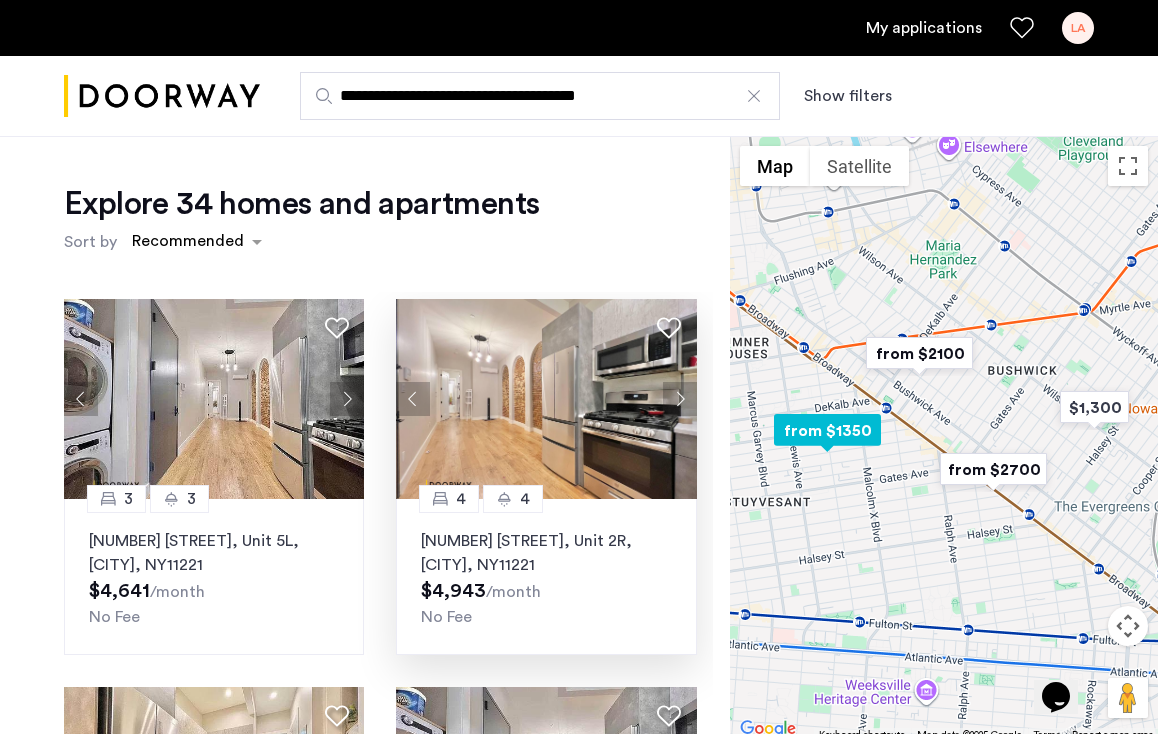 click 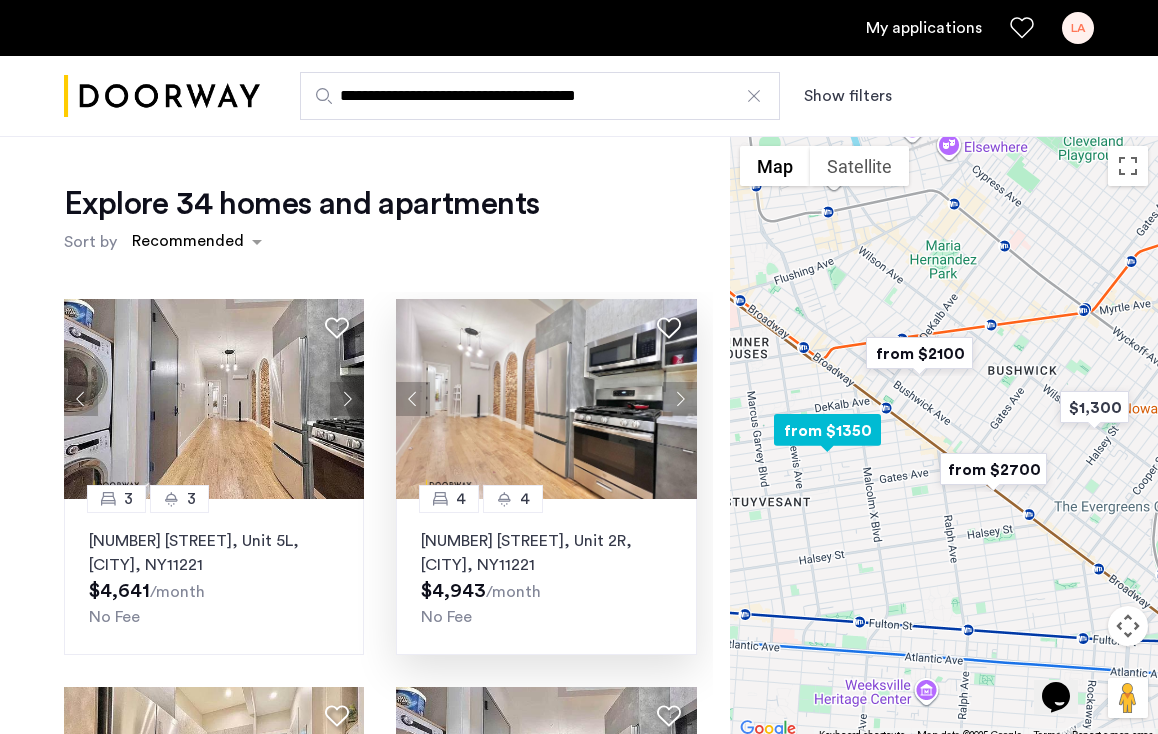 click 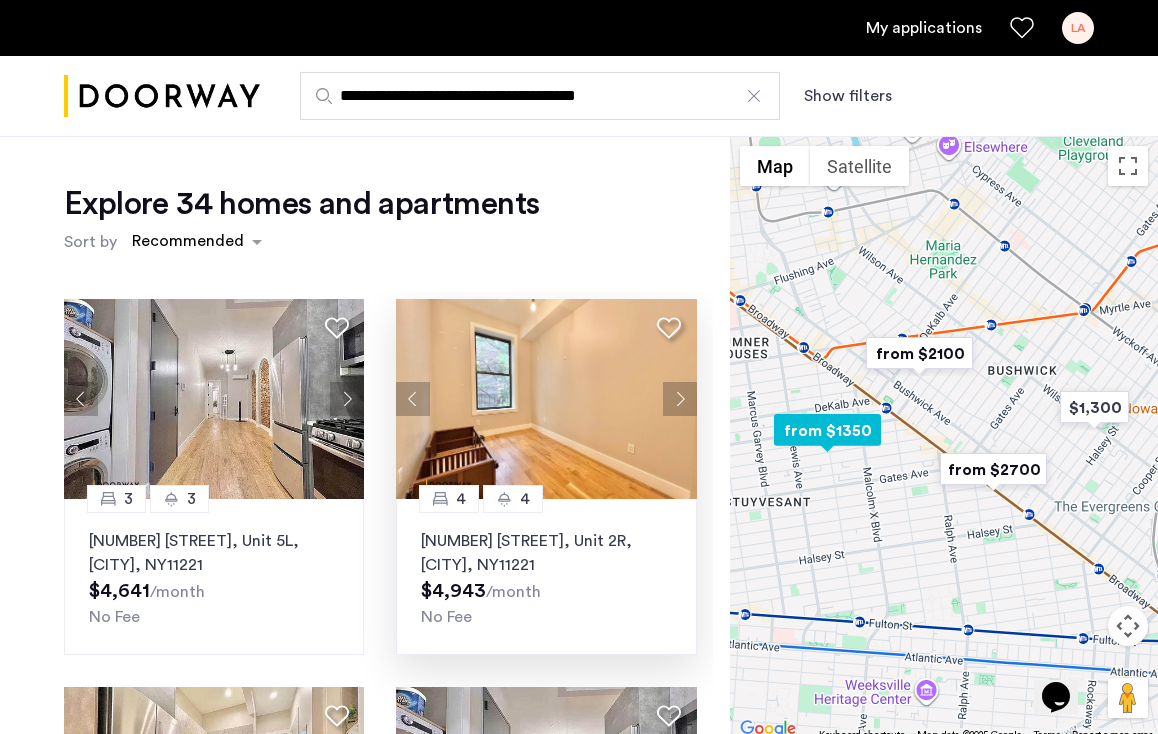click 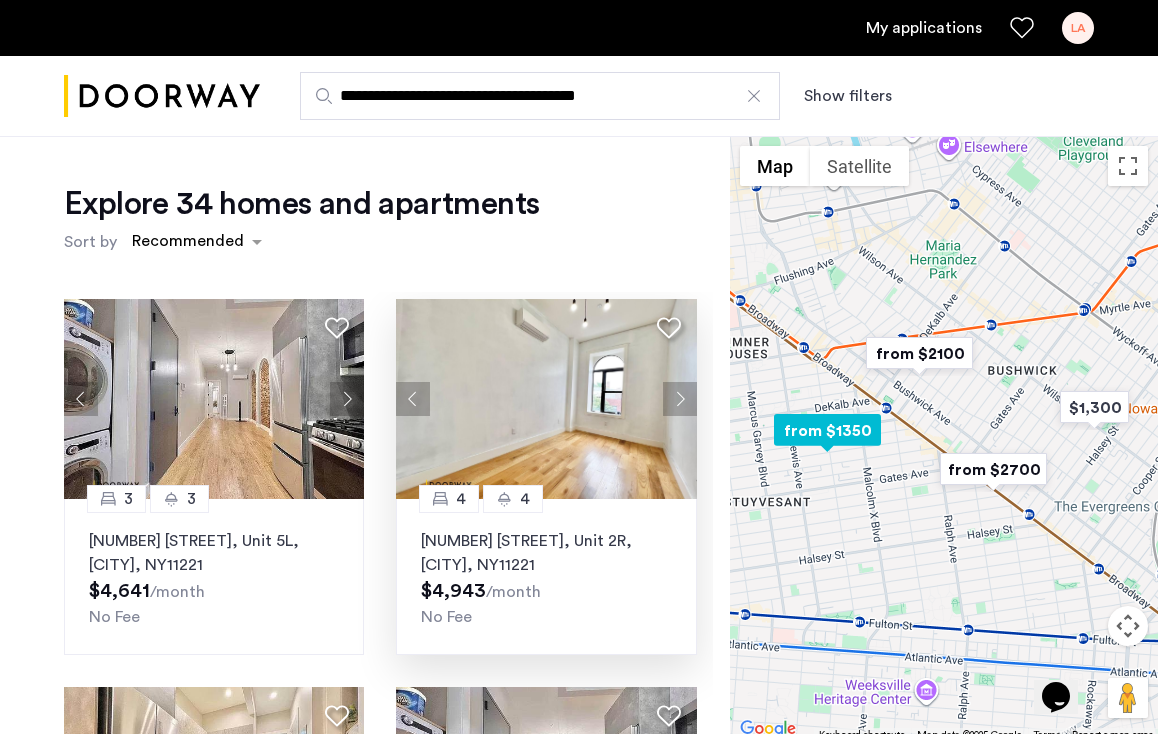 click 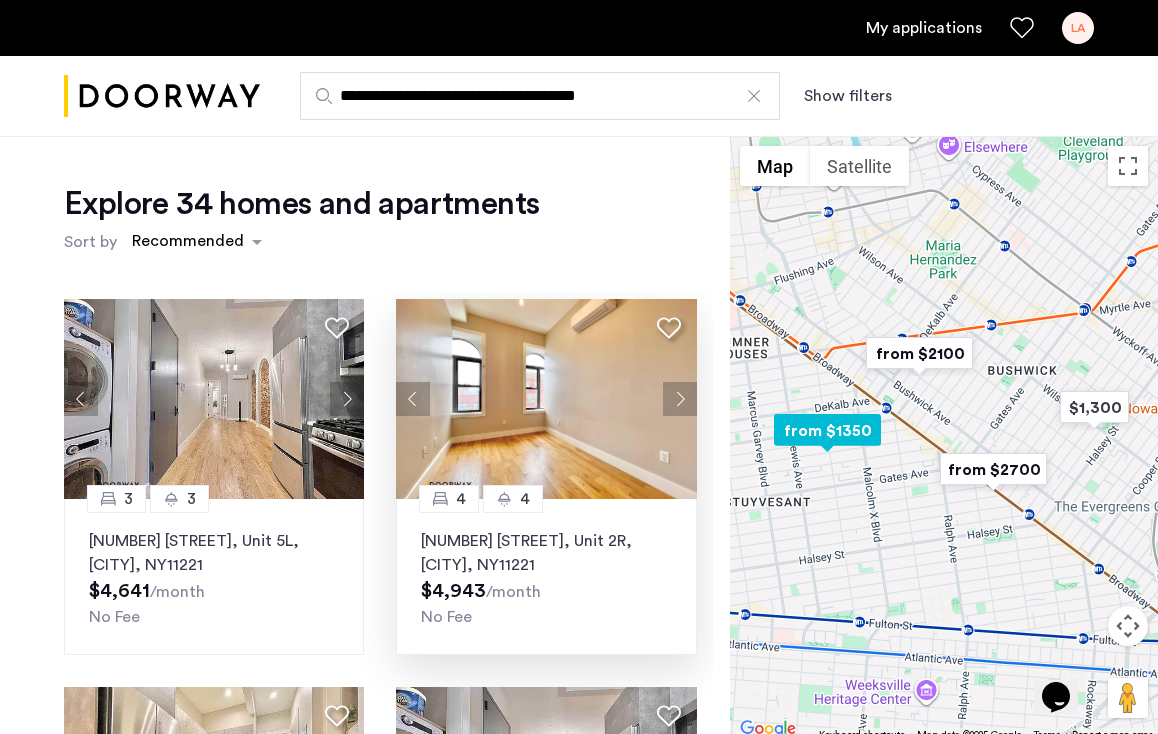 click 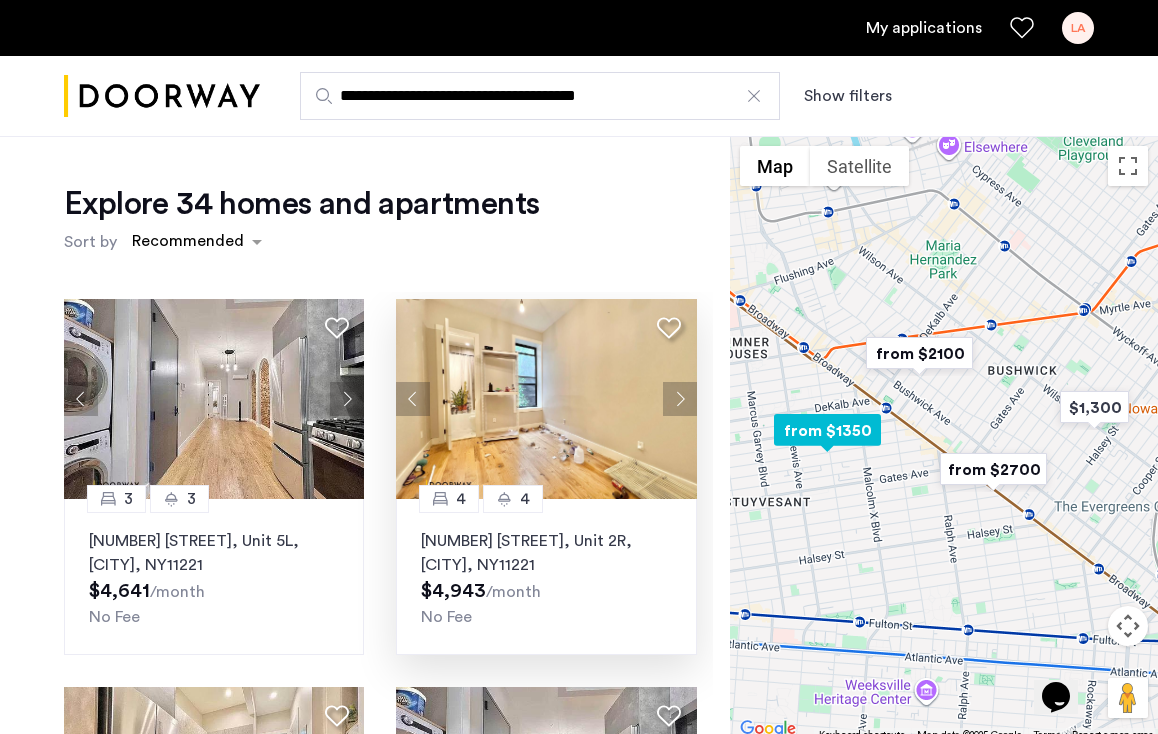 click 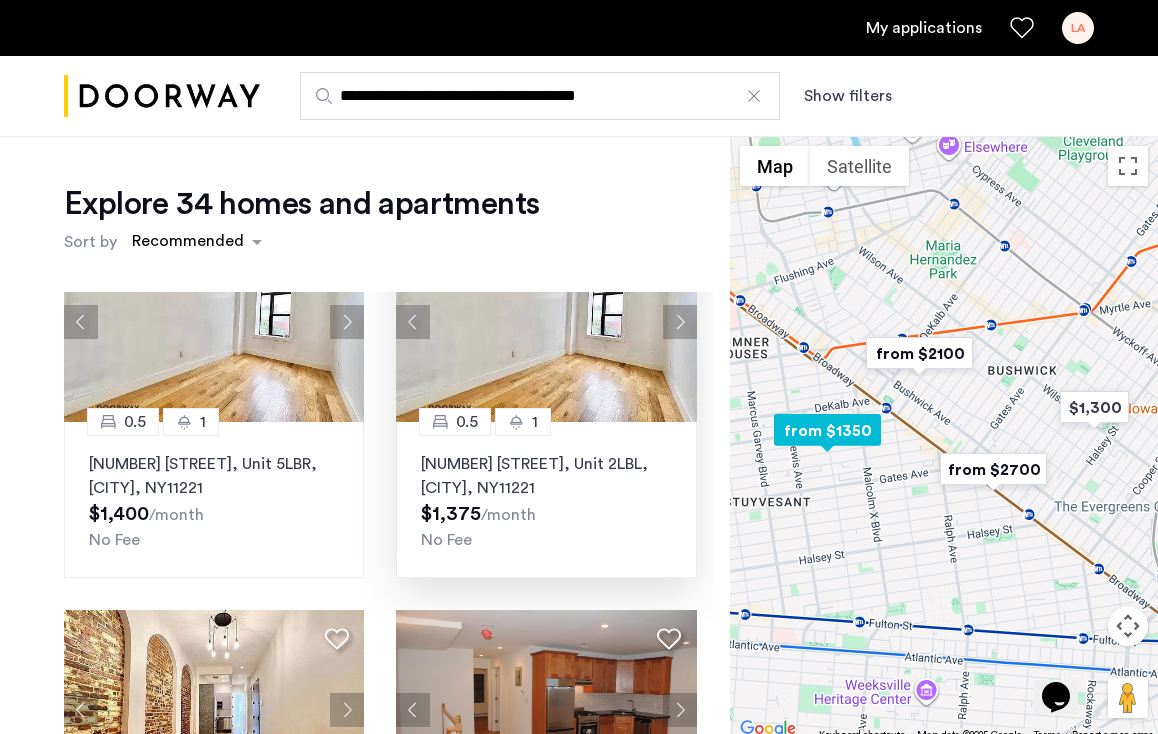 scroll, scrollTop: 1650, scrollLeft: 0, axis: vertical 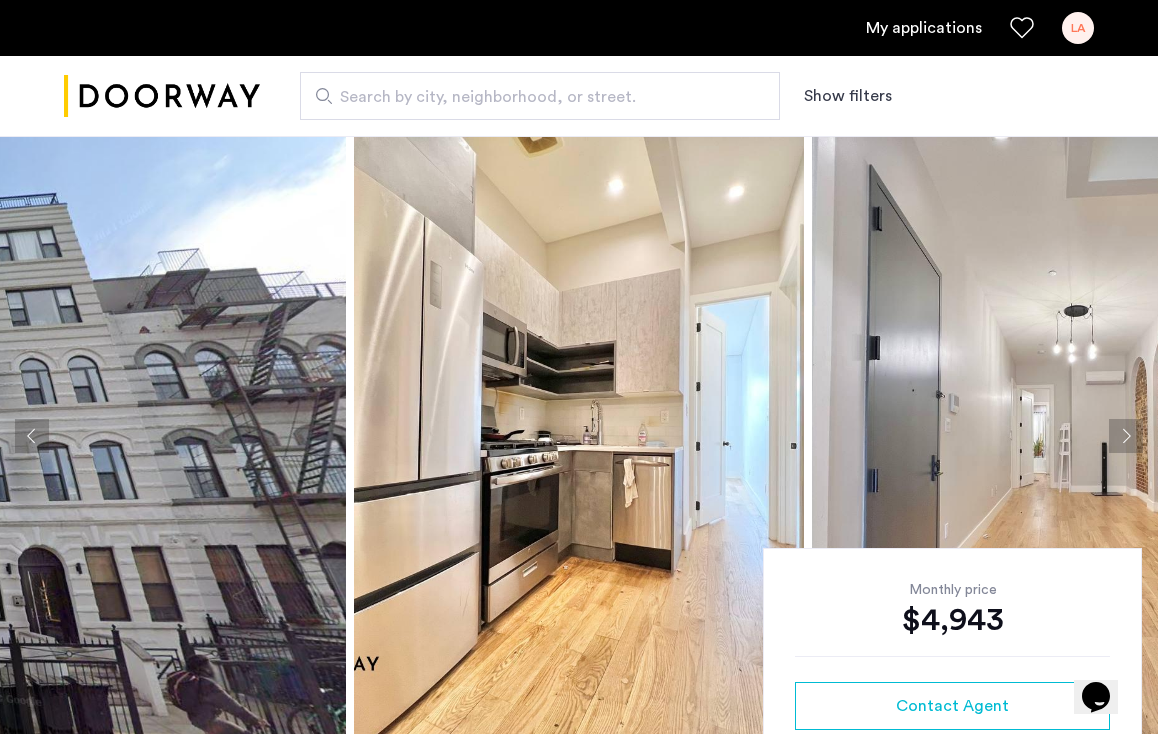 click 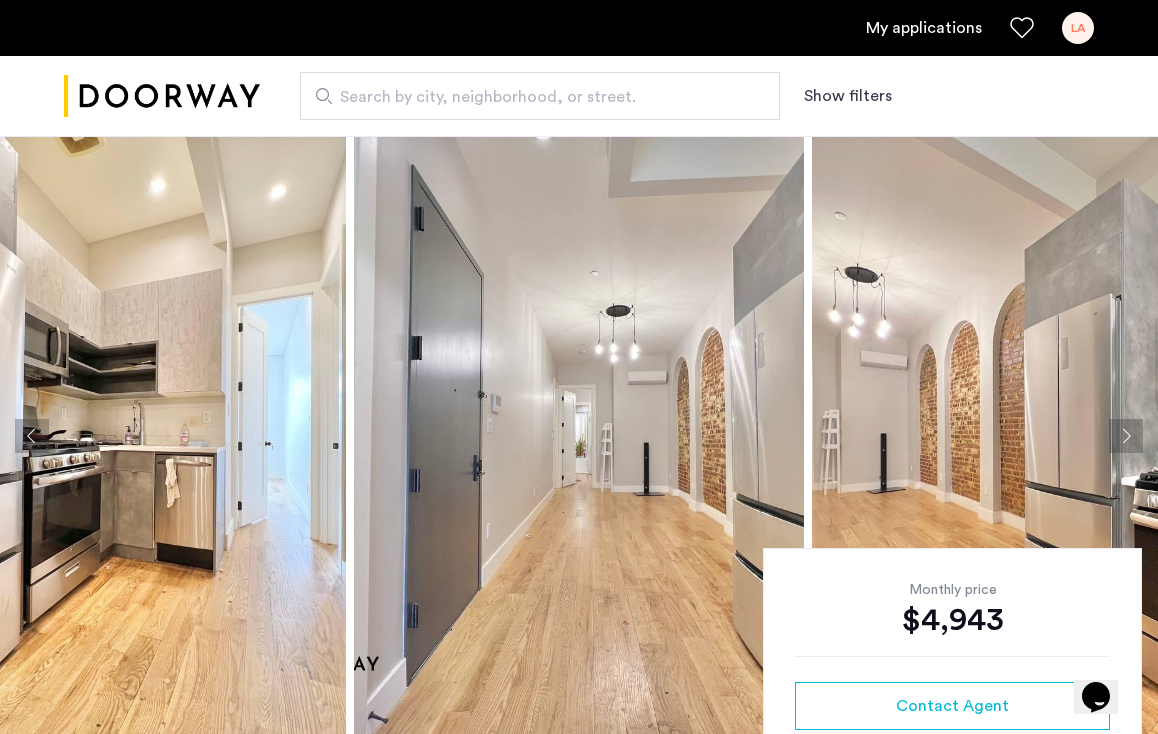 click 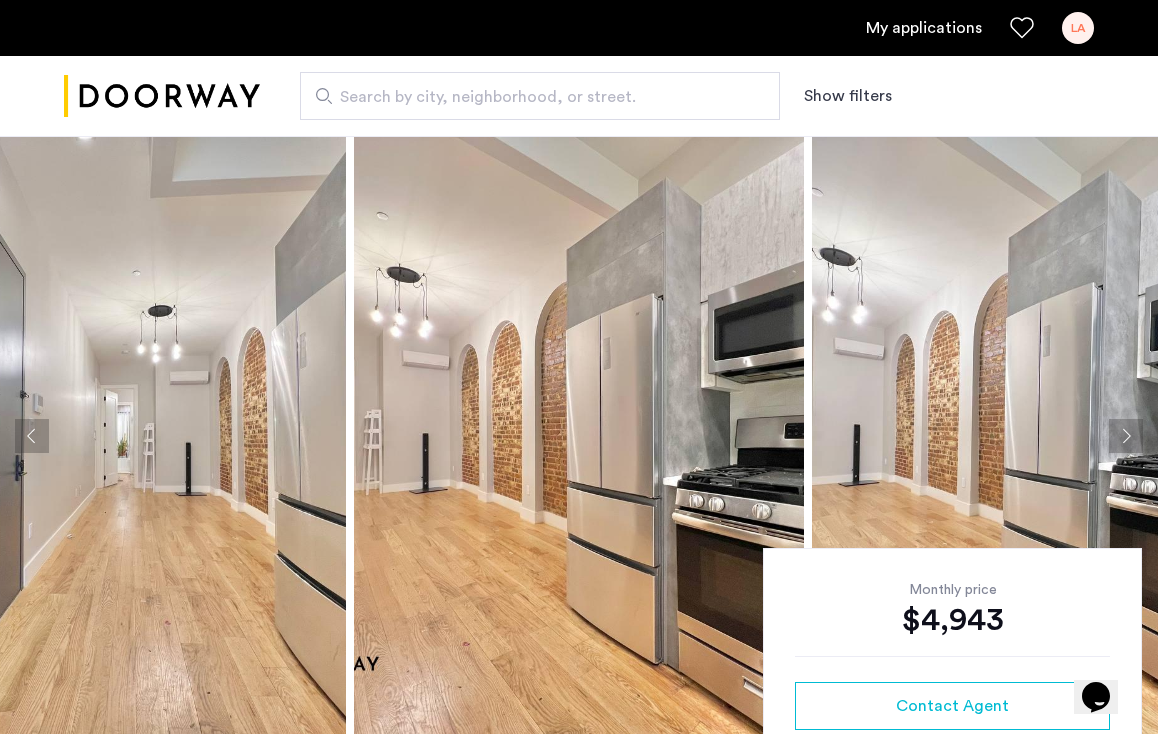 click 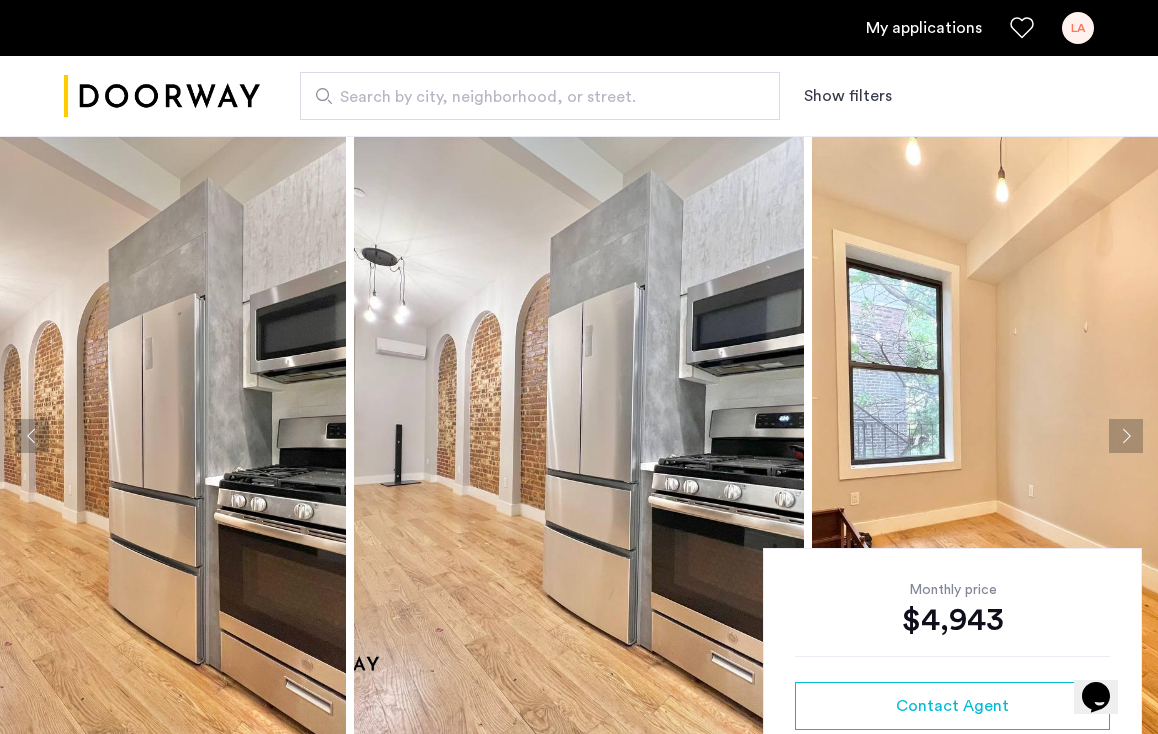 click 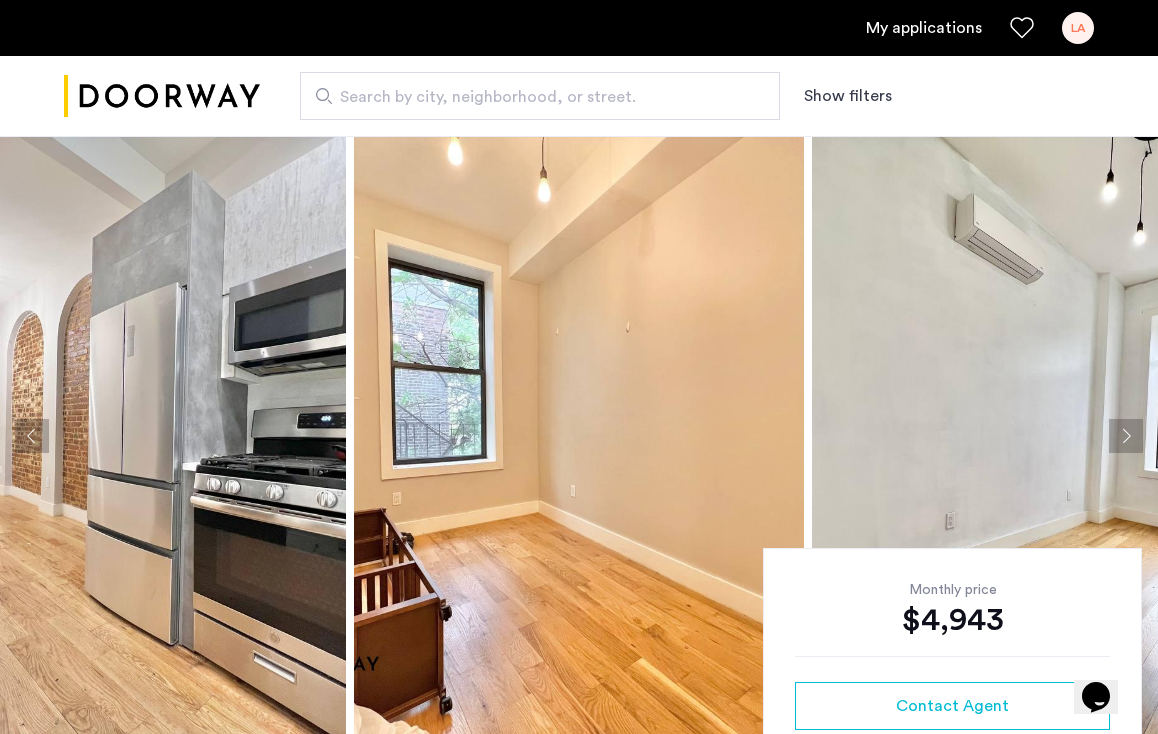 click 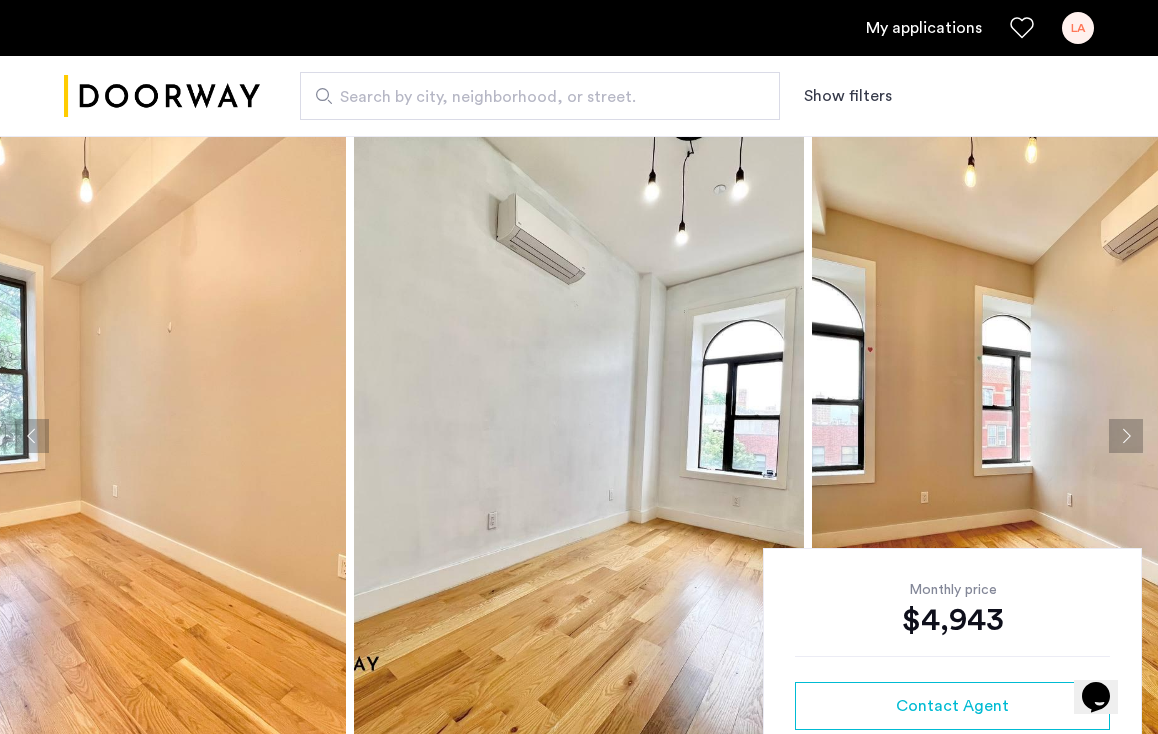 click 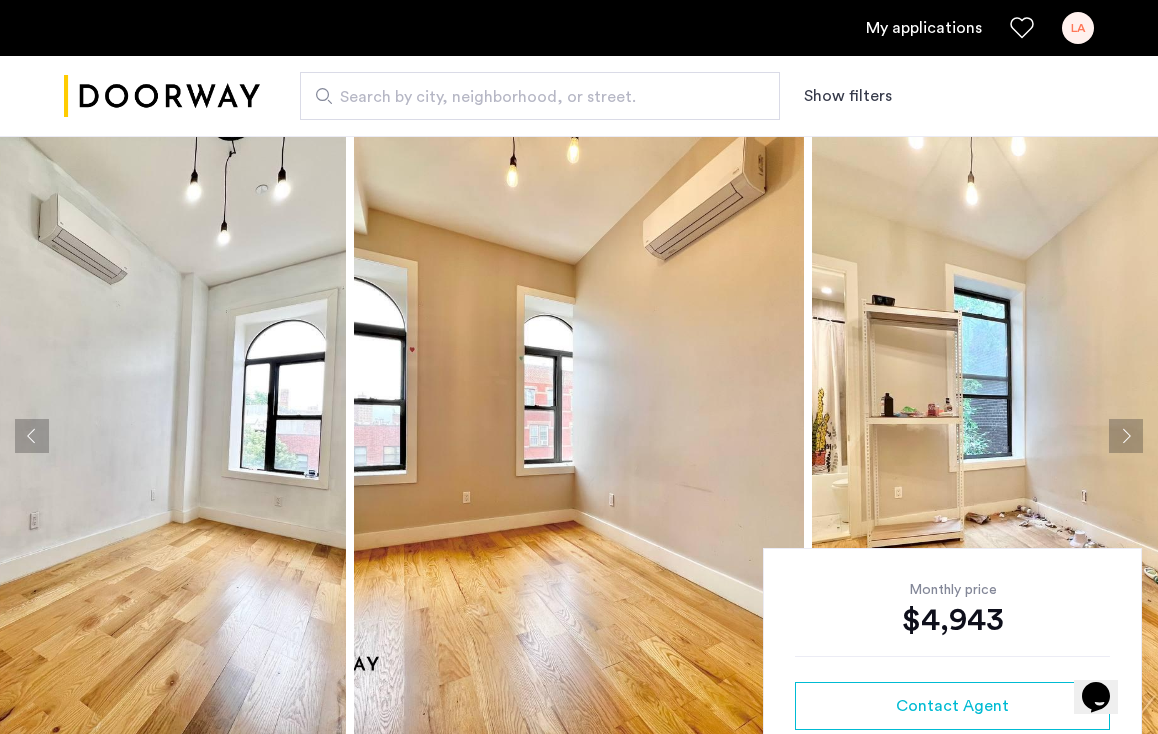 click 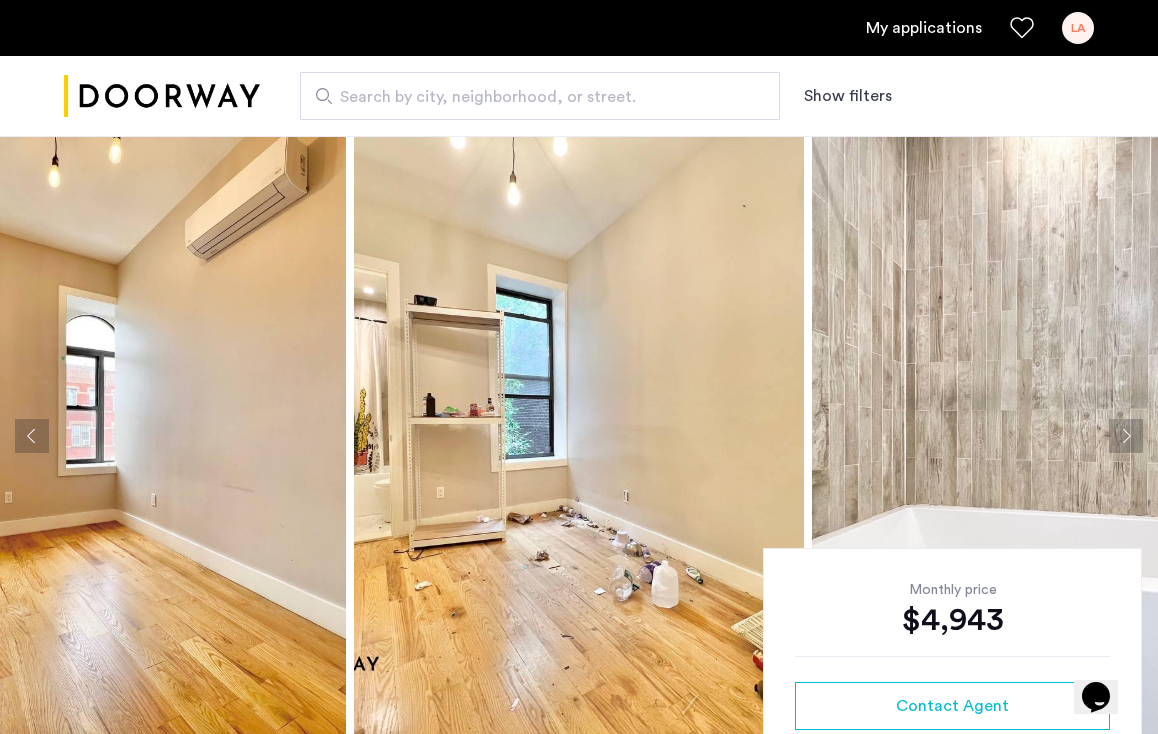 click 